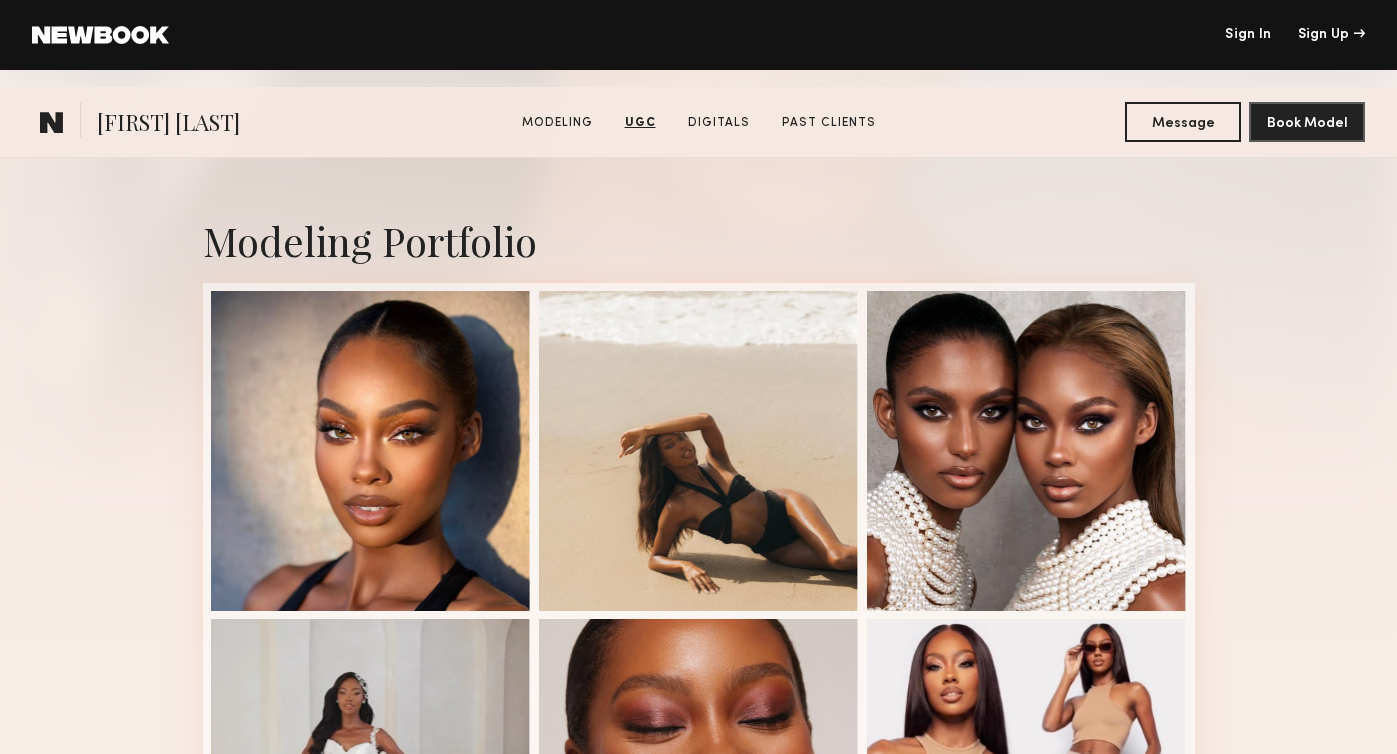 scroll, scrollTop: 115, scrollLeft: 0, axis: vertical 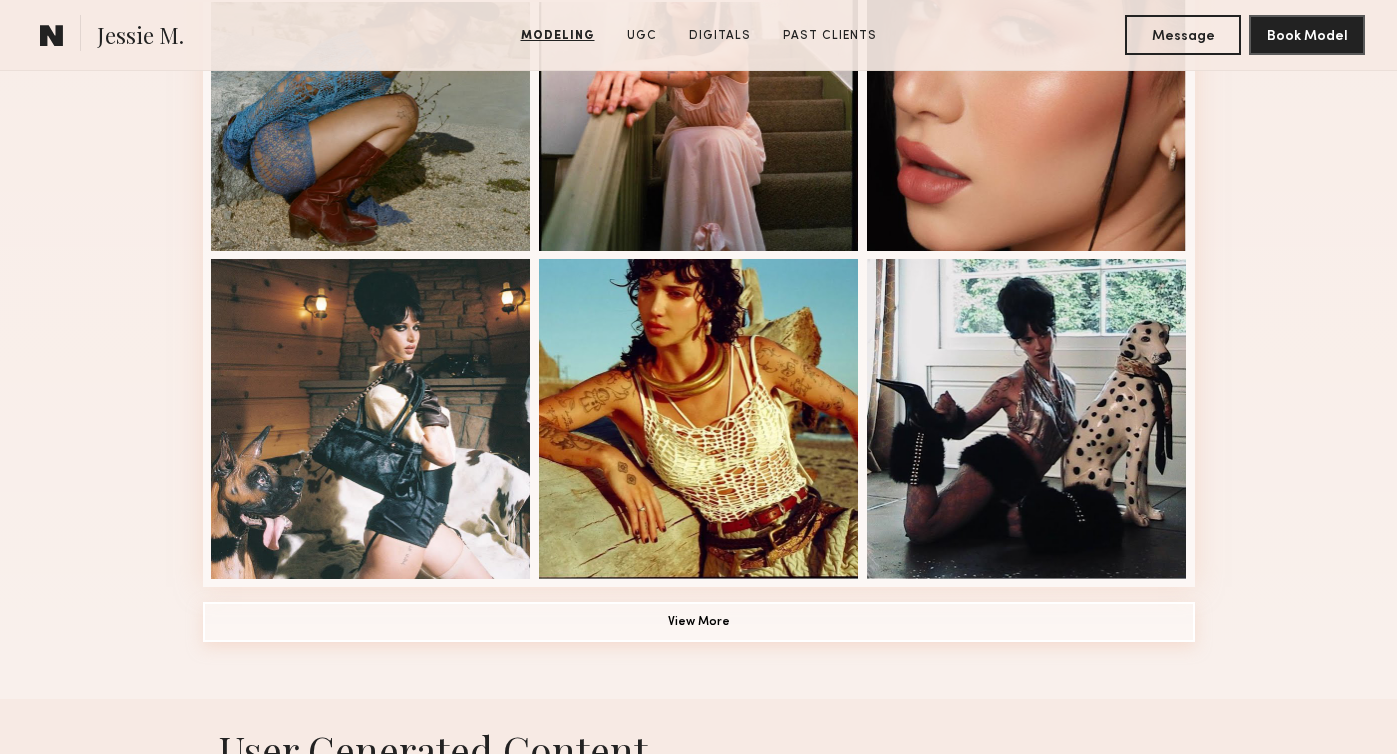 click on "View More" 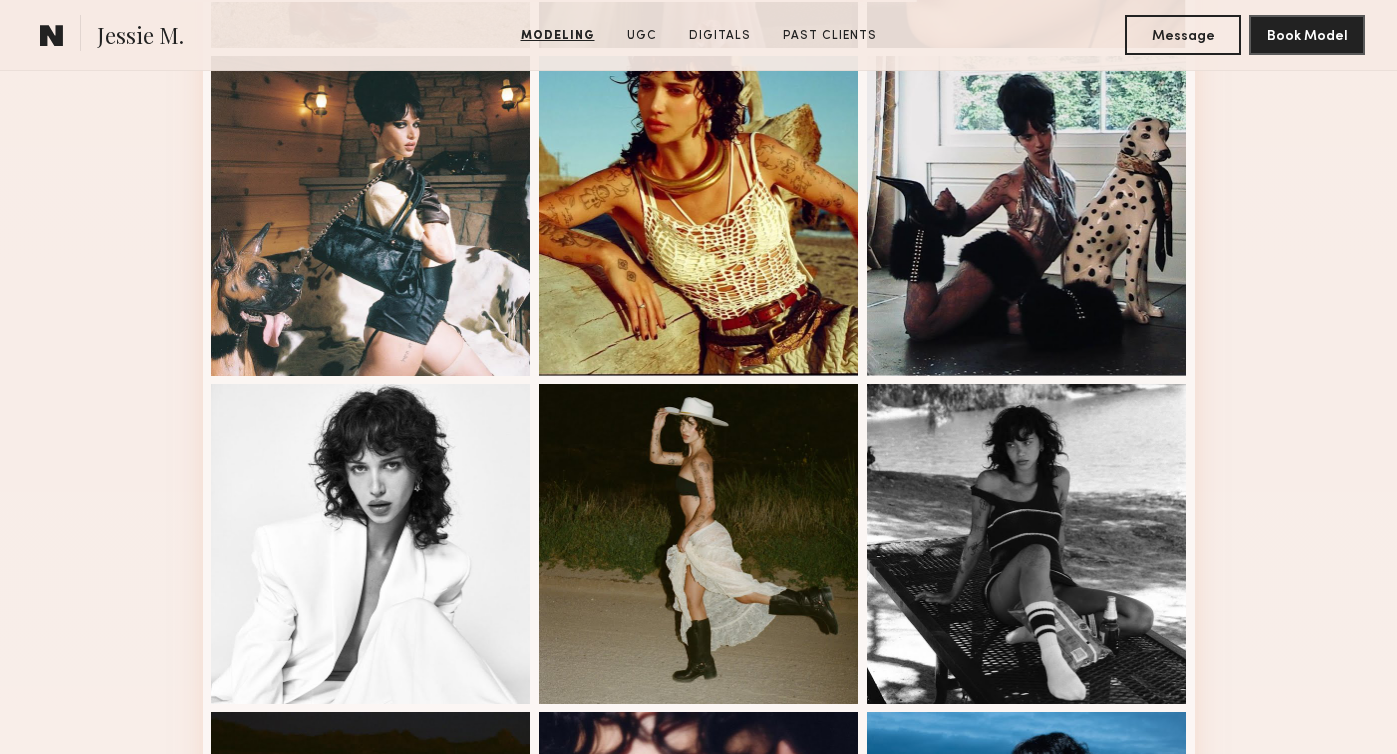 scroll, scrollTop: 1641, scrollLeft: 0, axis: vertical 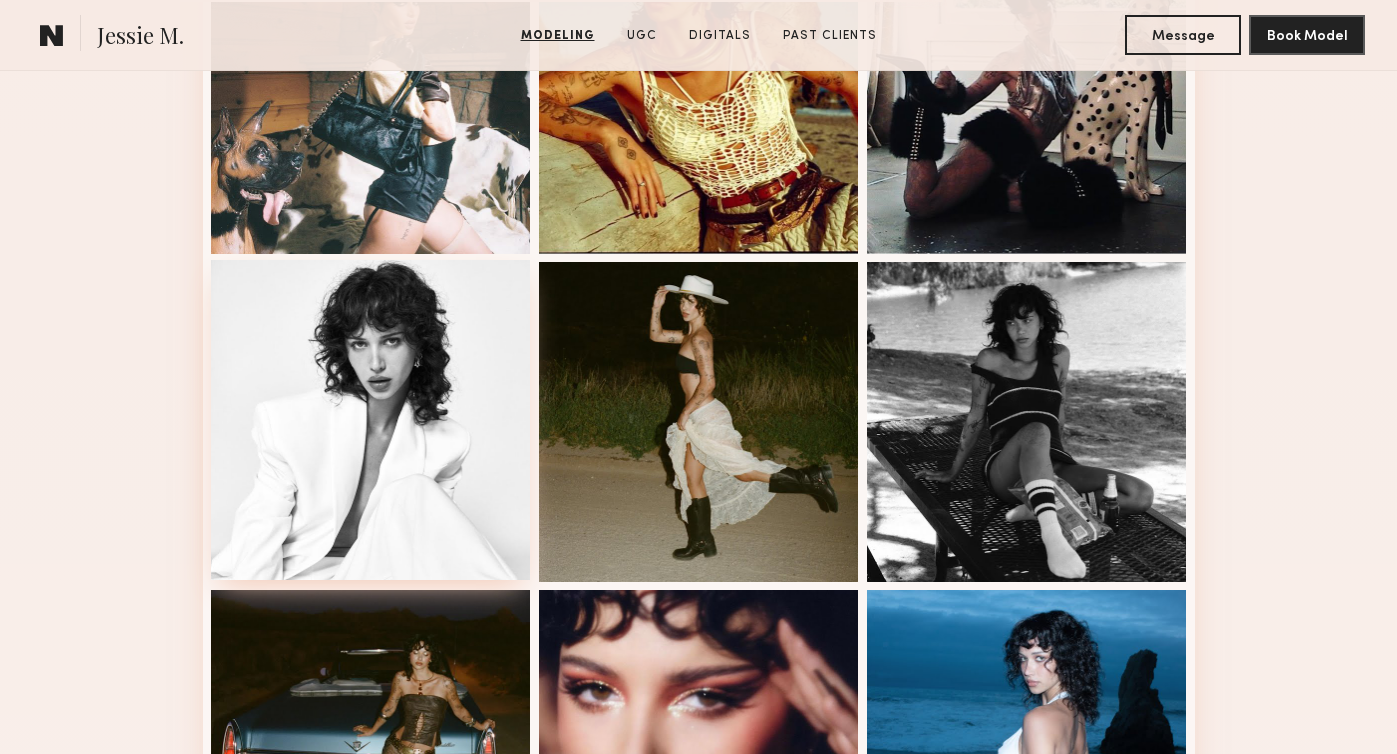 click at bounding box center (371, 420) 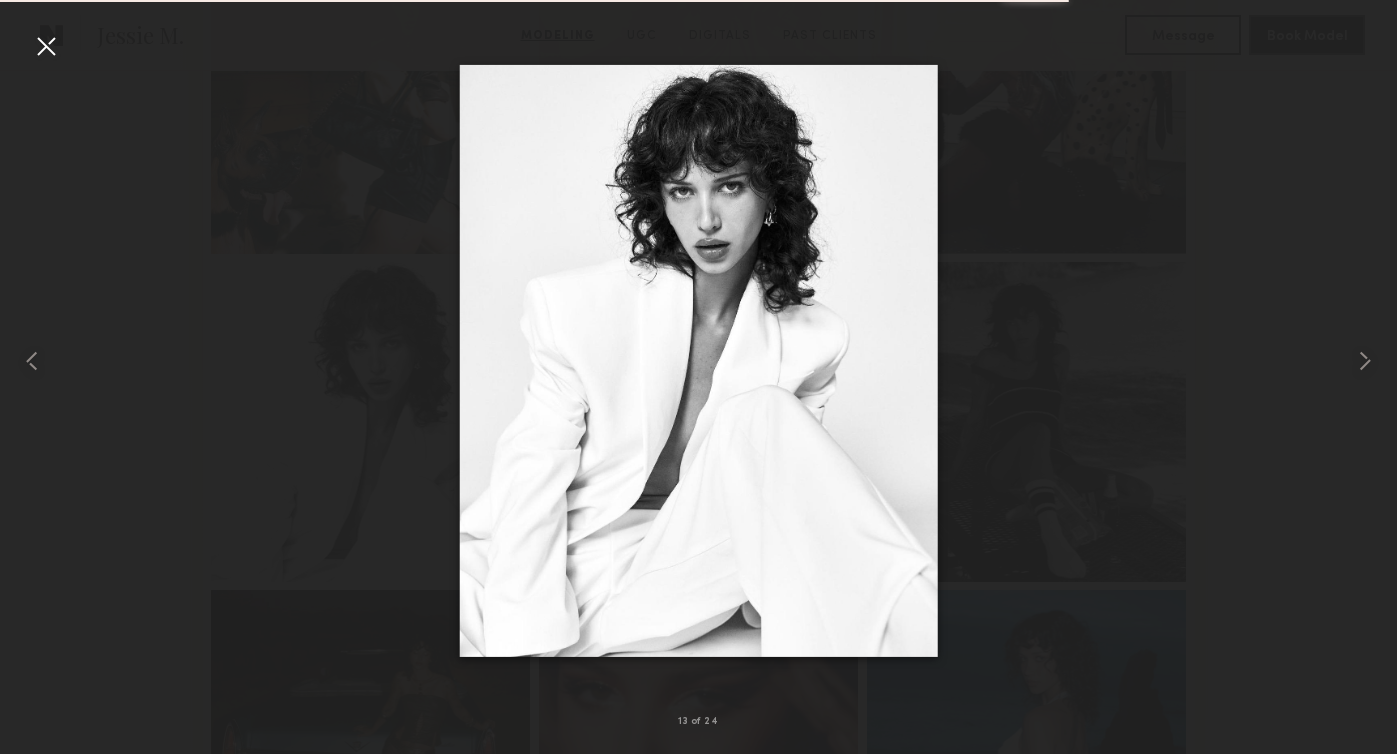 click at bounding box center [46, 46] 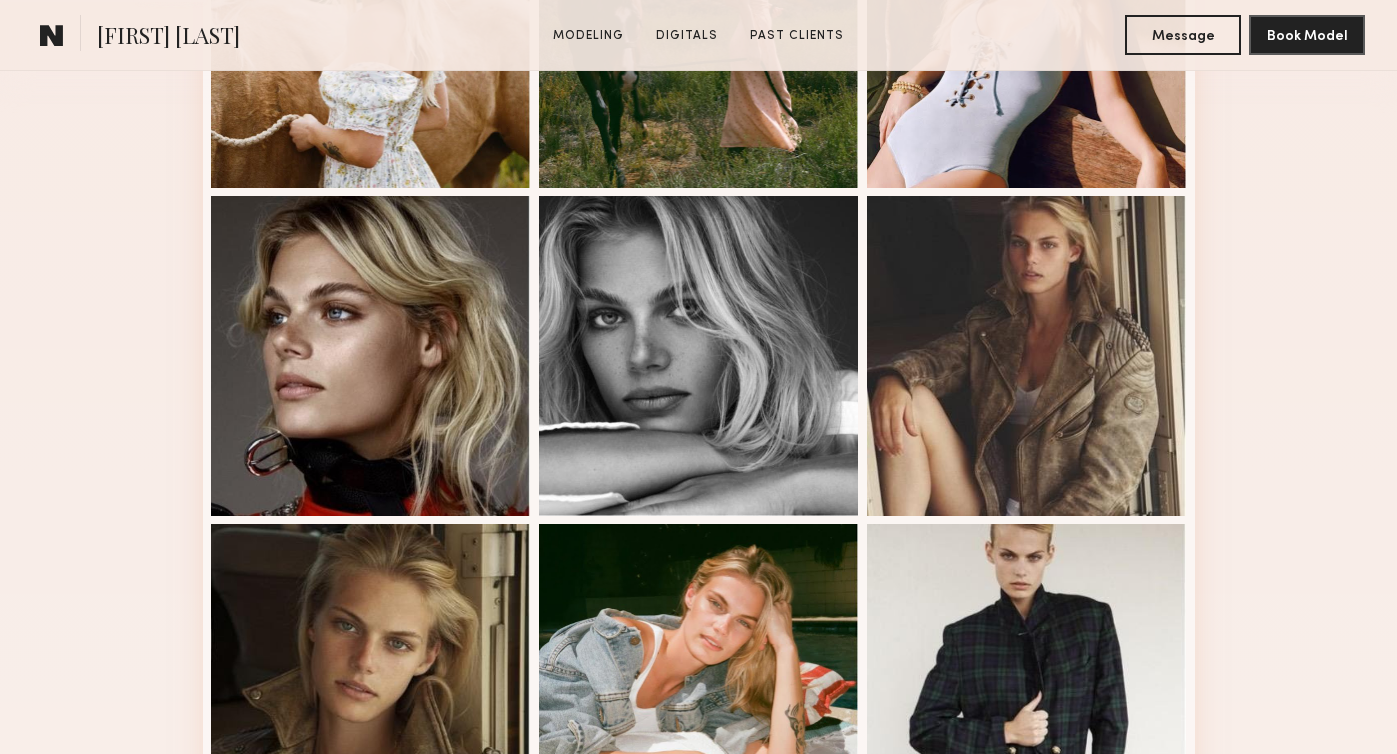 scroll, scrollTop: 810, scrollLeft: 0, axis: vertical 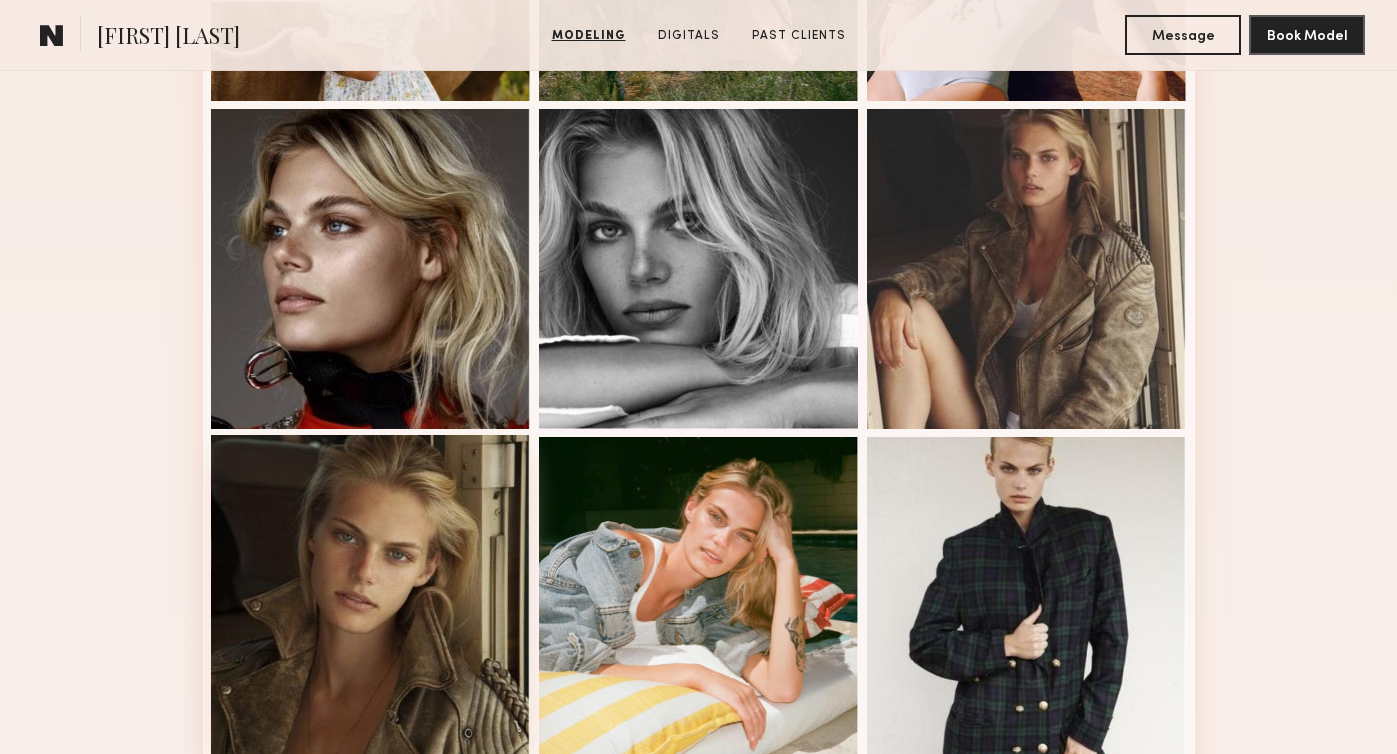 click at bounding box center (371, 595) 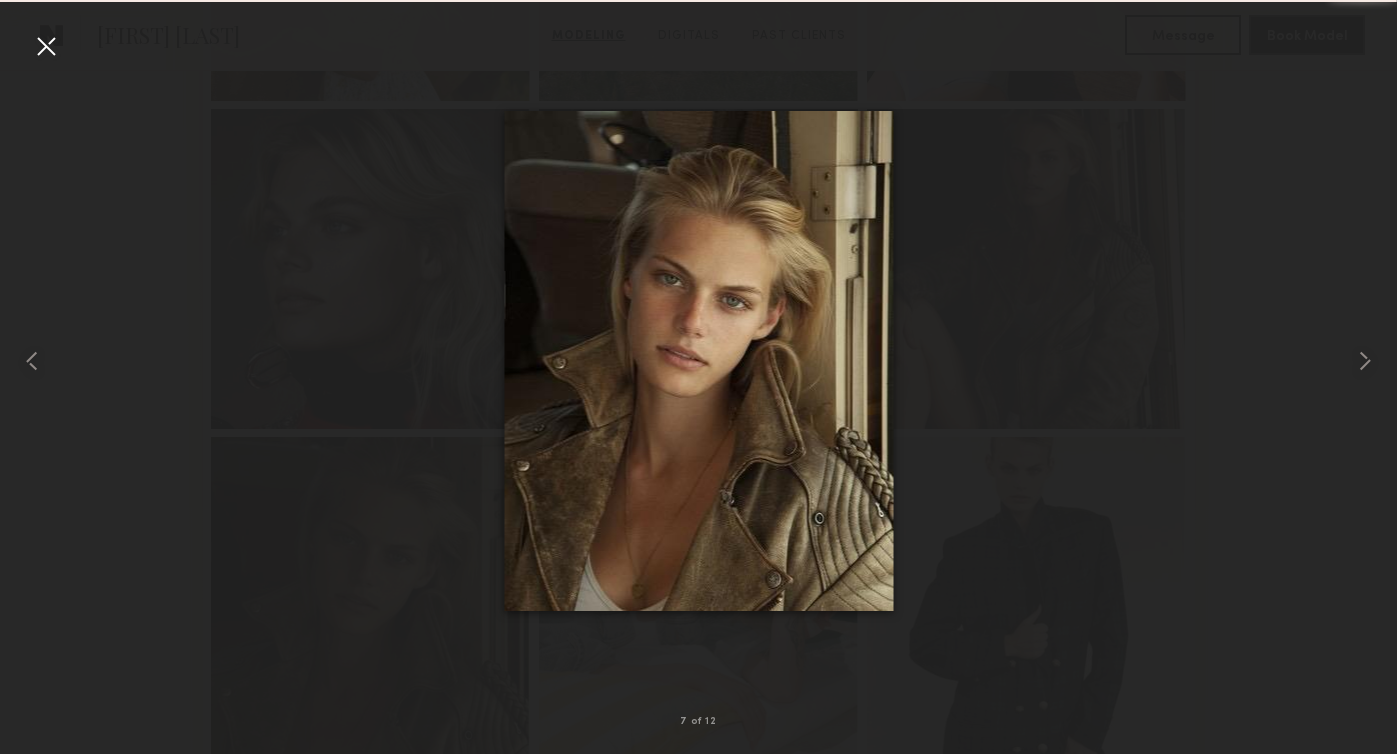click at bounding box center [46, 46] 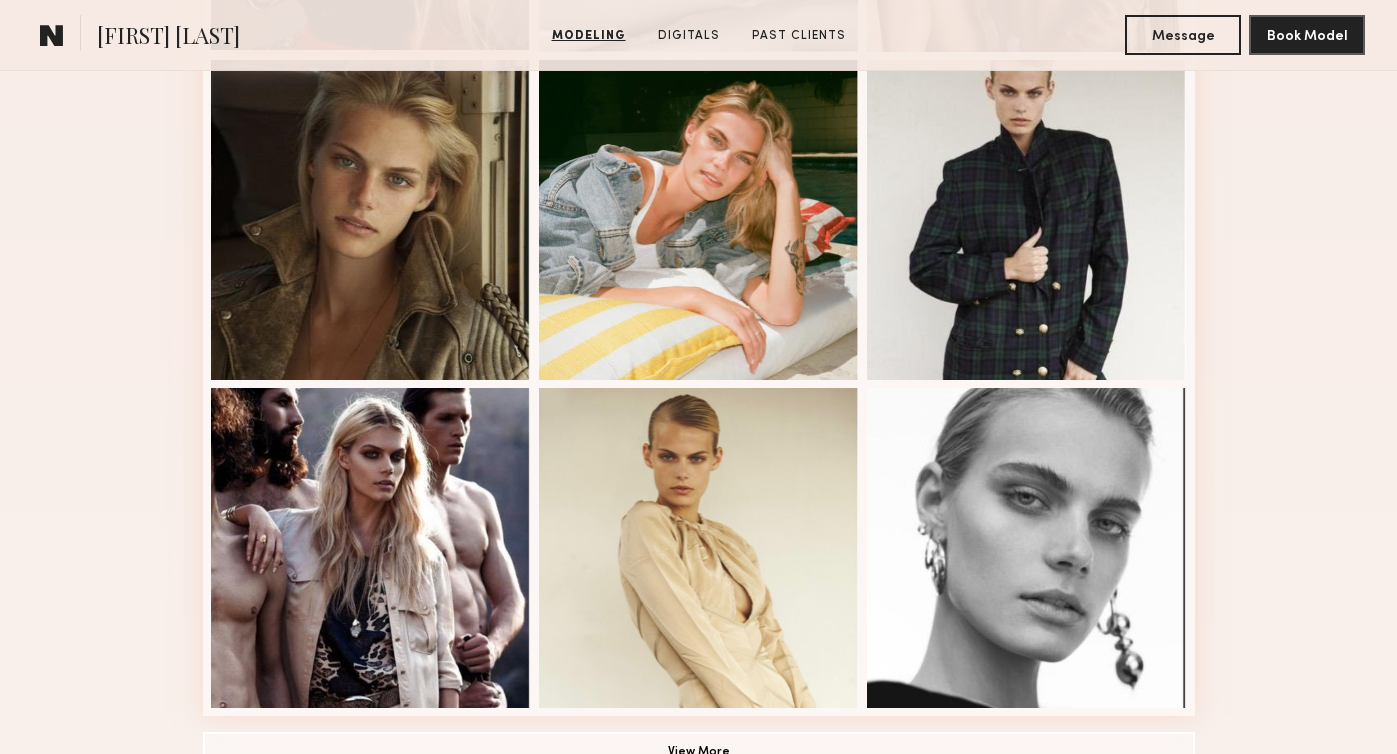 scroll, scrollTop: 1221, scrollLeft: 0, axis: vertical 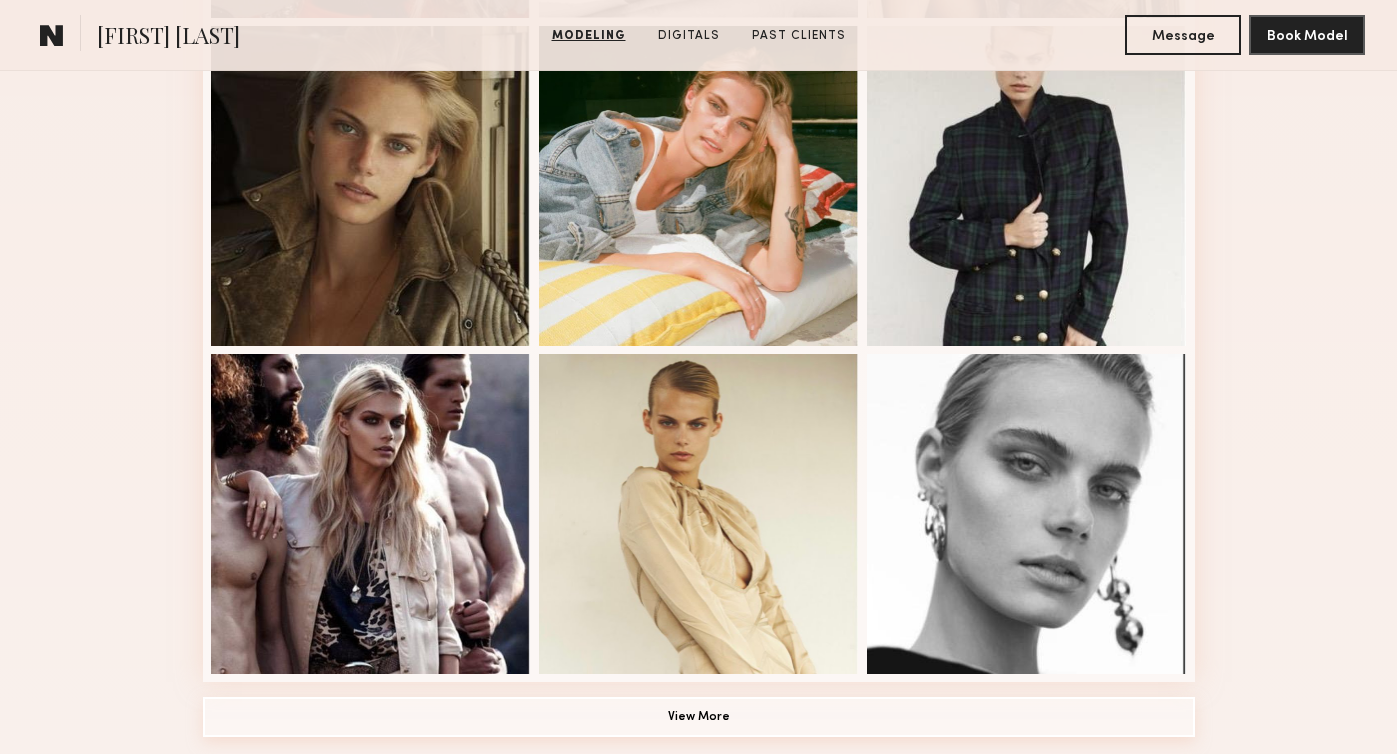 click on "View More" 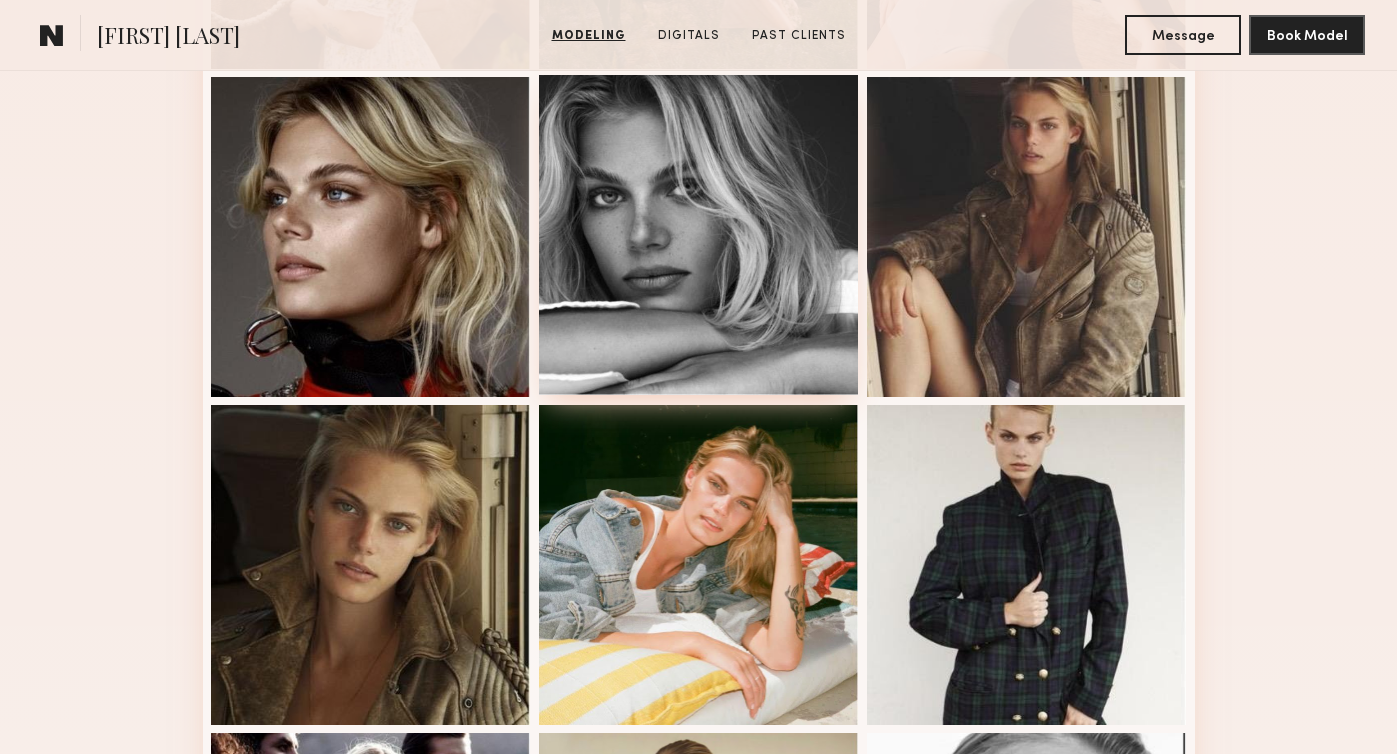 scroll, scrollTop: 0, scrollLeft: 0, axis: both 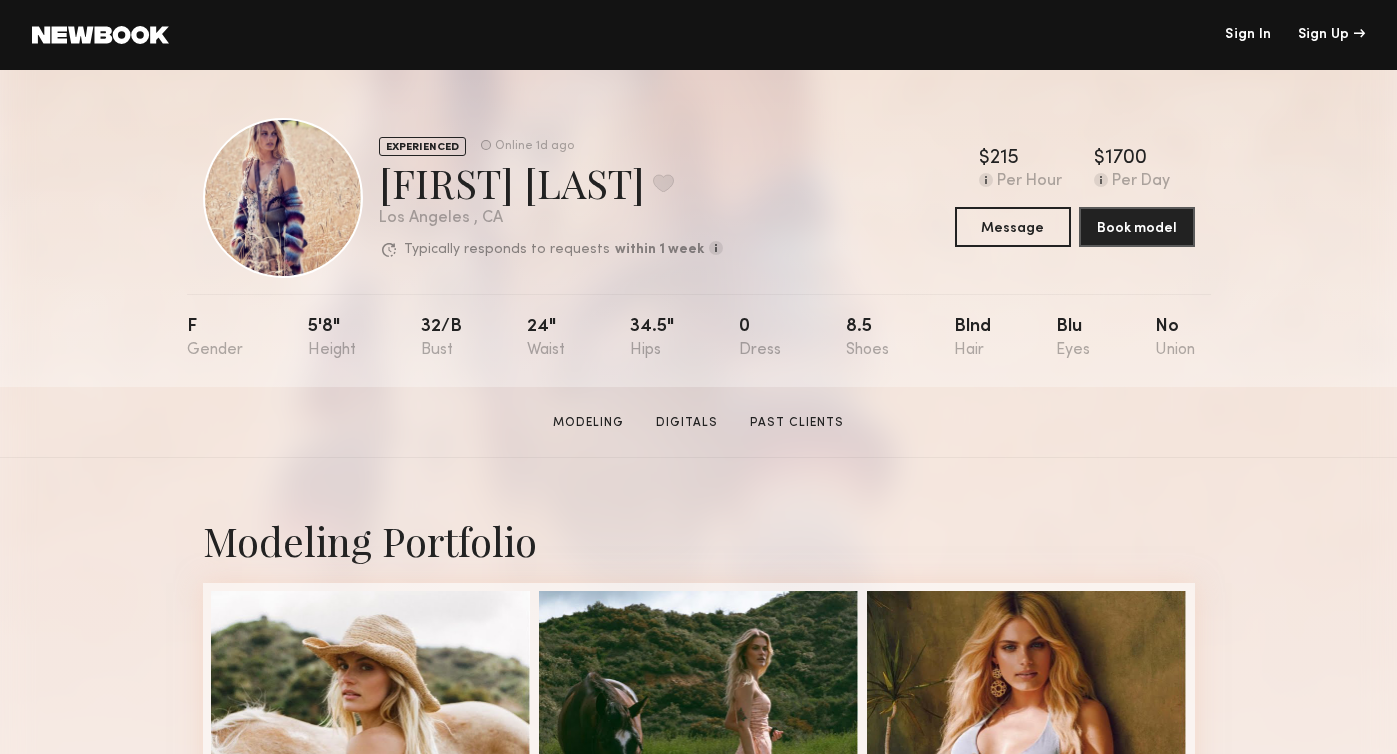 click on "Sign In Sign Up" 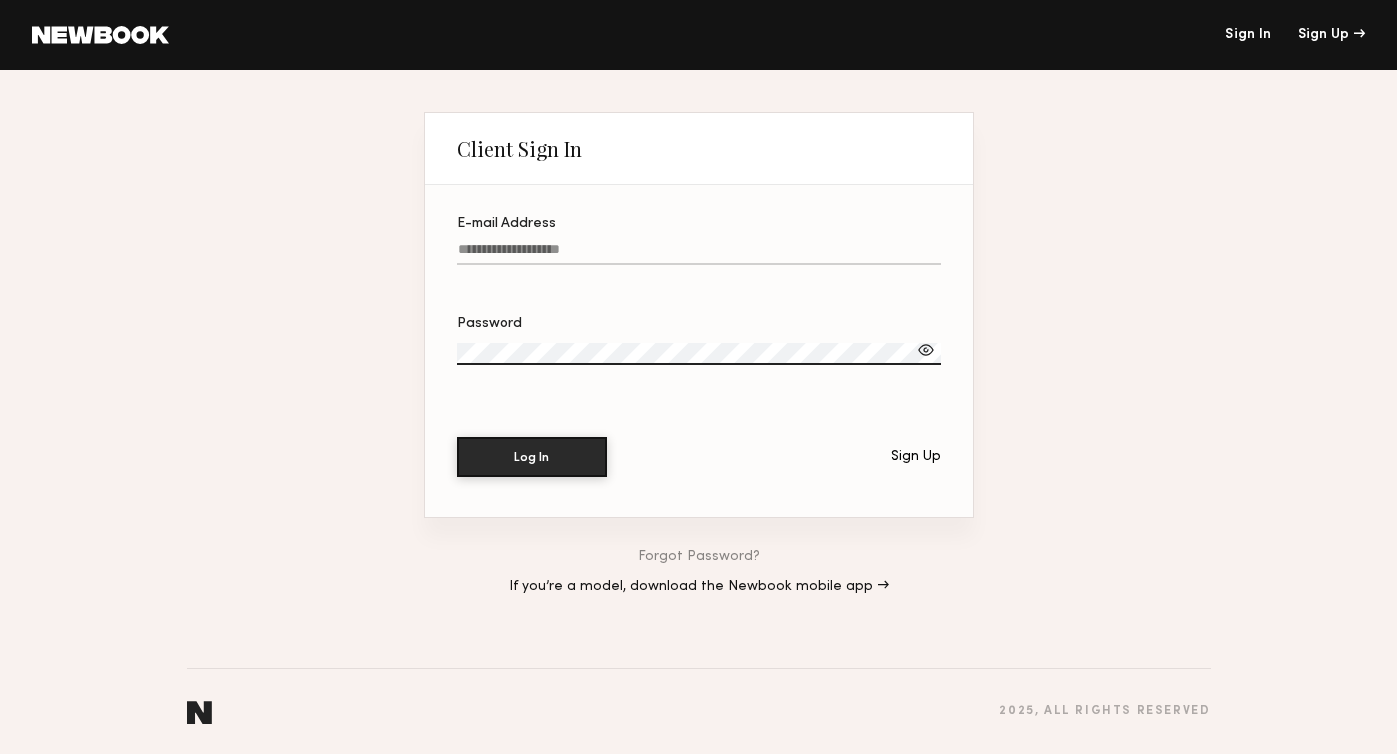 type on "**********" 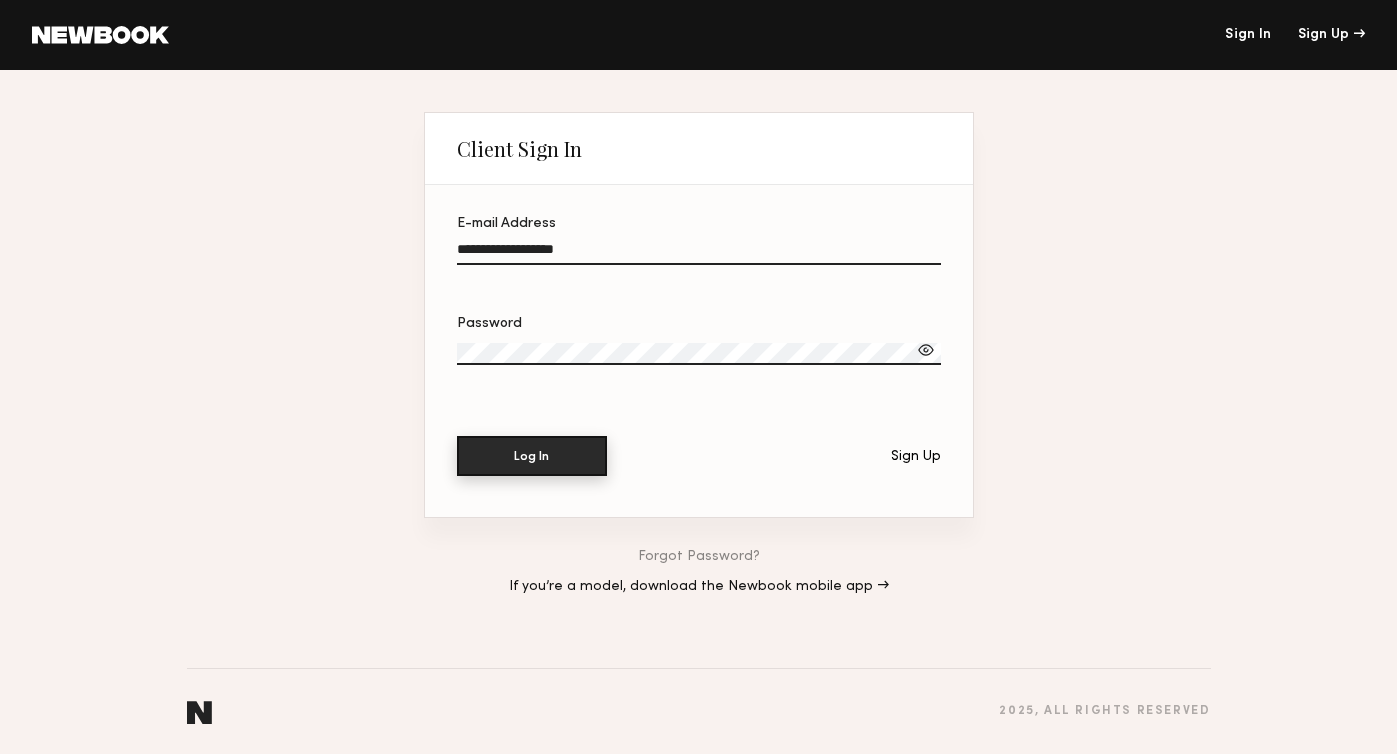 click on "Log In" 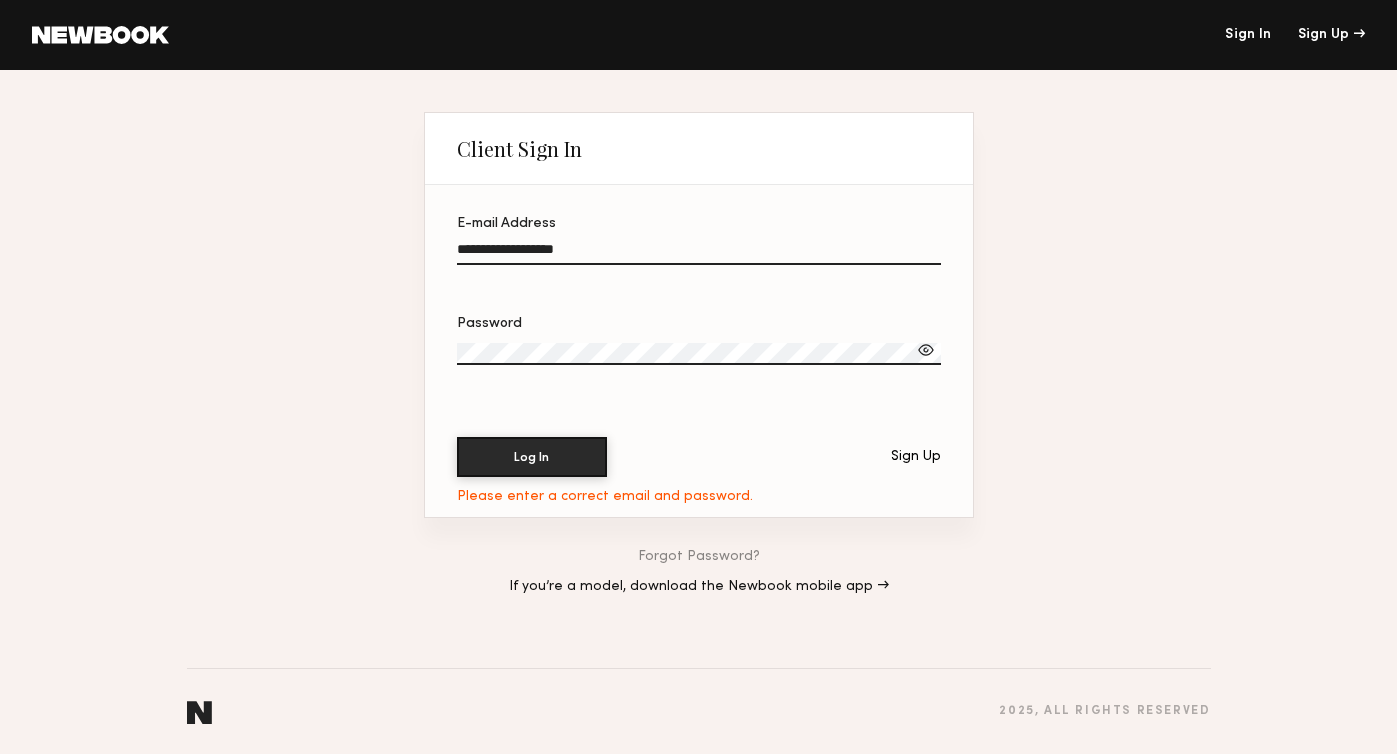 click on "Password" 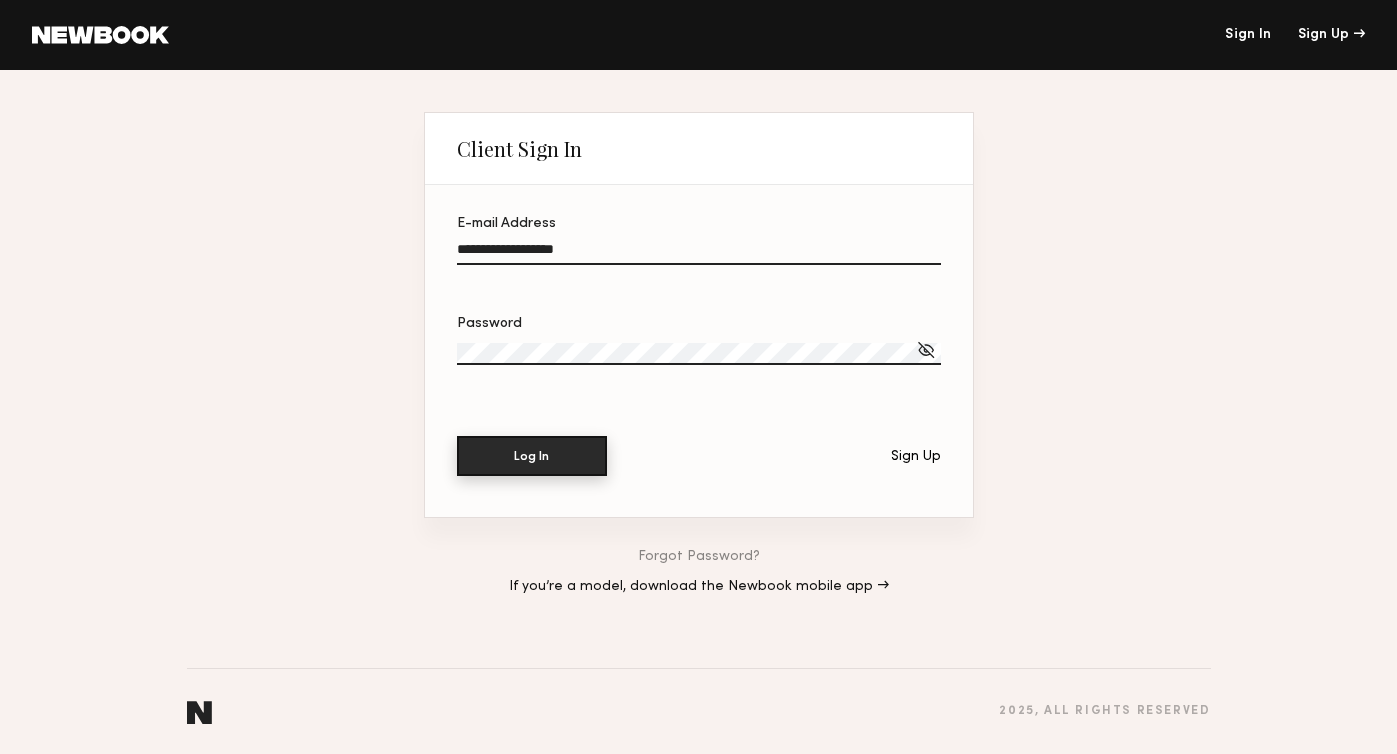 click on "Log In" 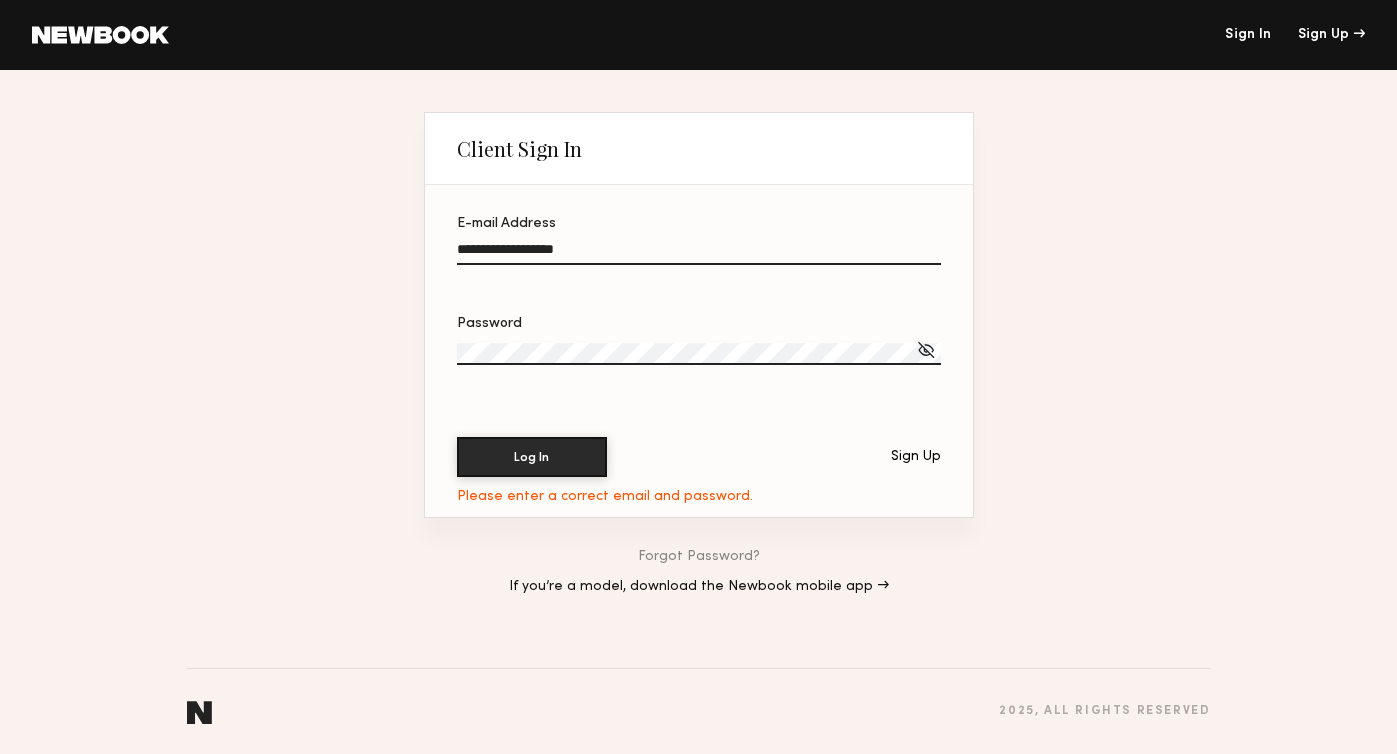 click on "Log In" 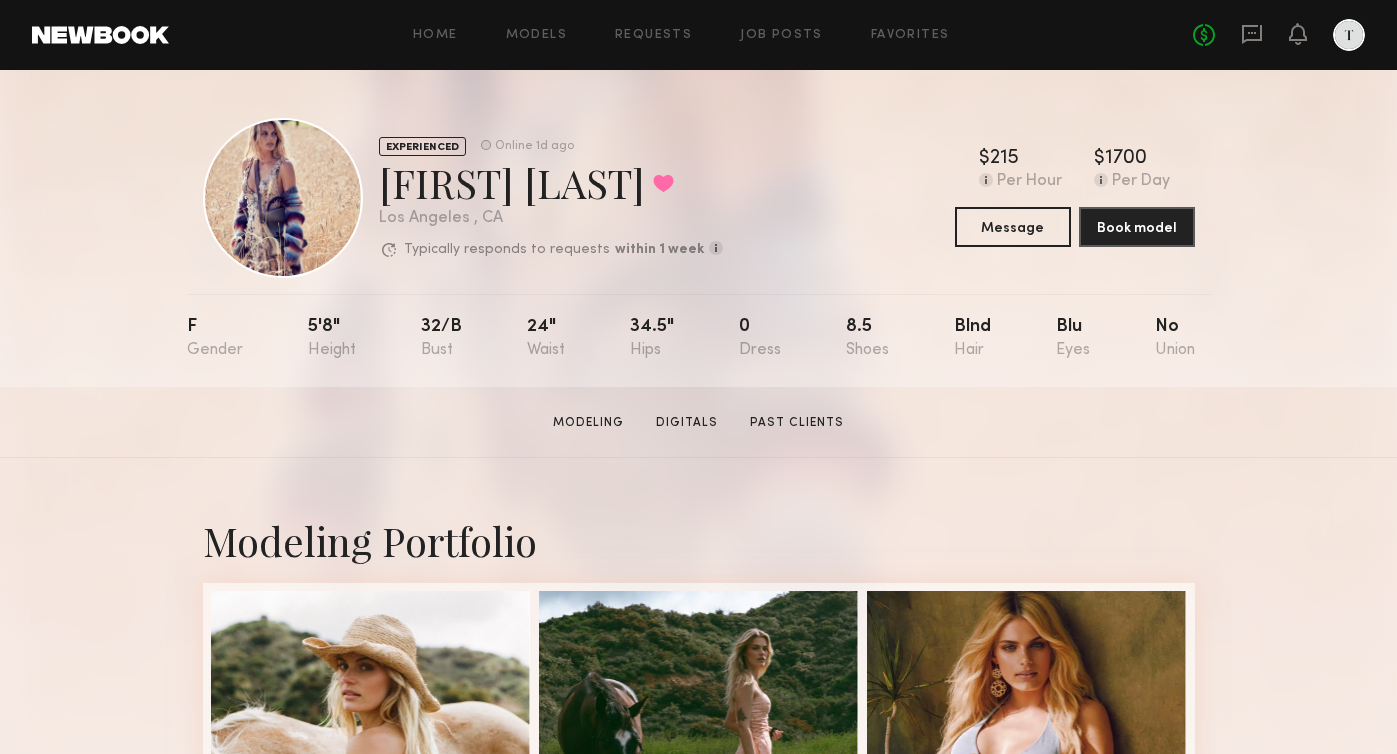 click 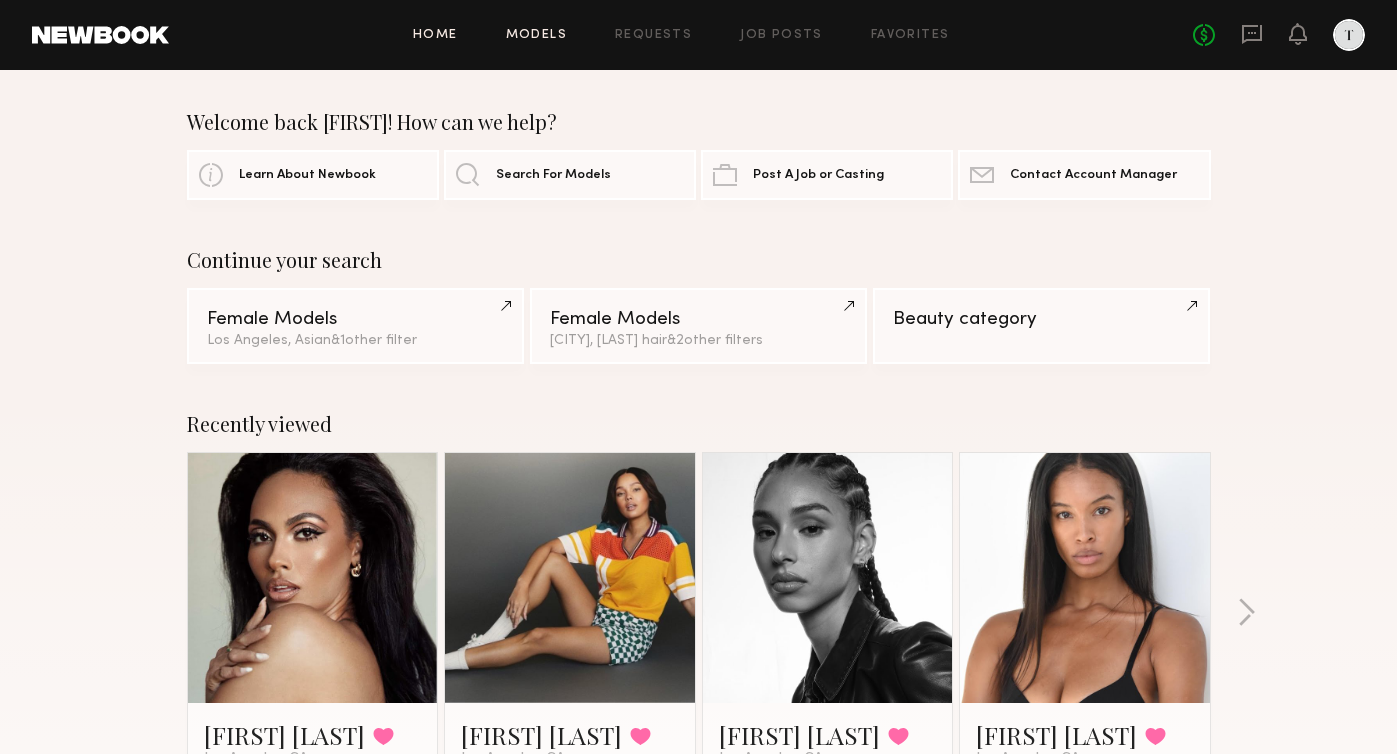 click on "Home Models Requests Job Posts Favorites Sign Out No fees up to $5,000" 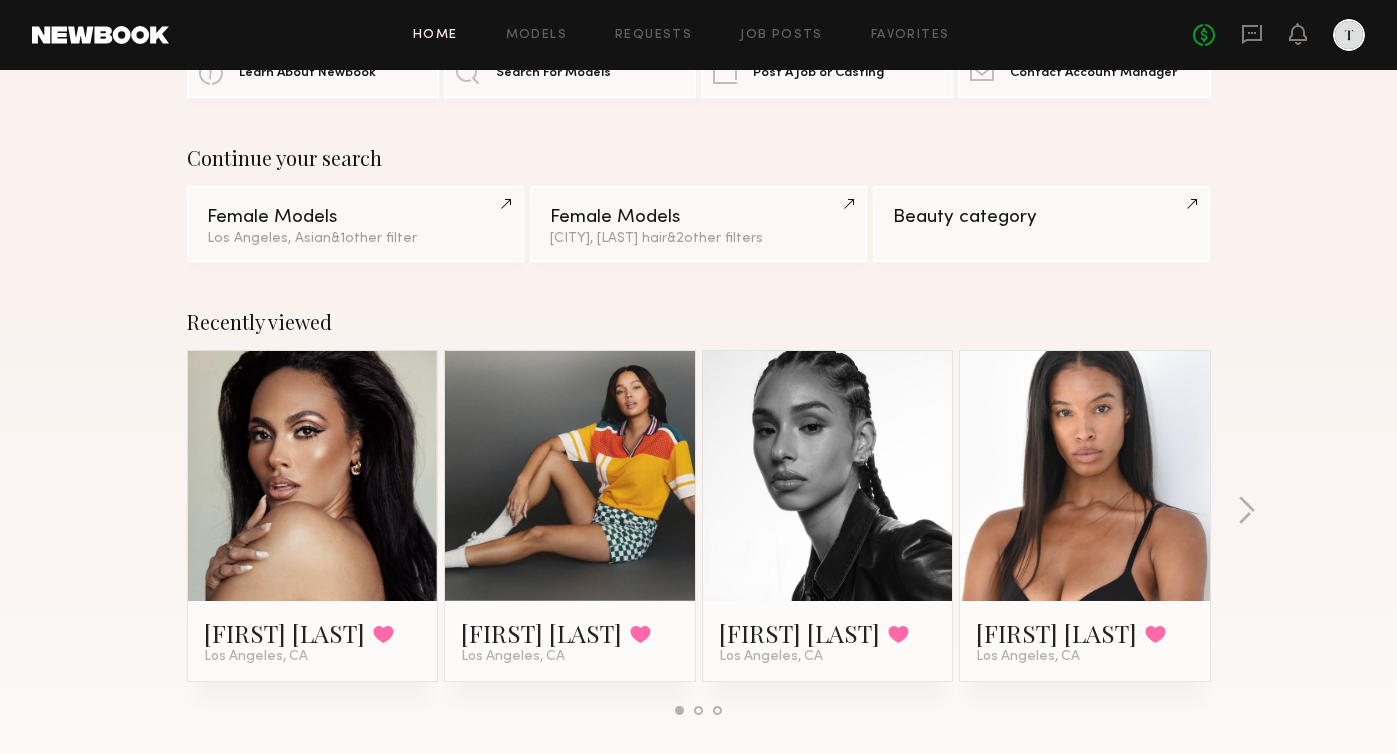 scroll, scrollTop: 121, scrollLeft: 0, axis: vertical 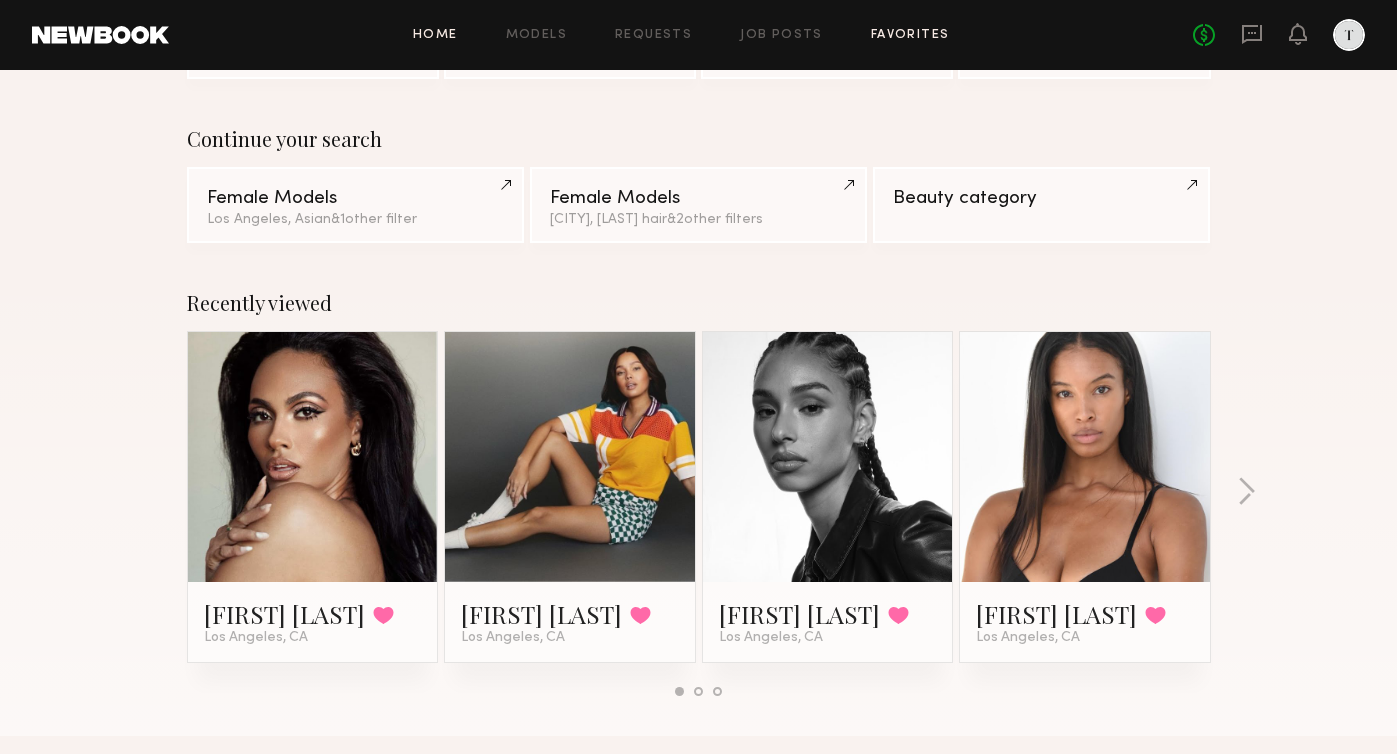 click on "Favorites" 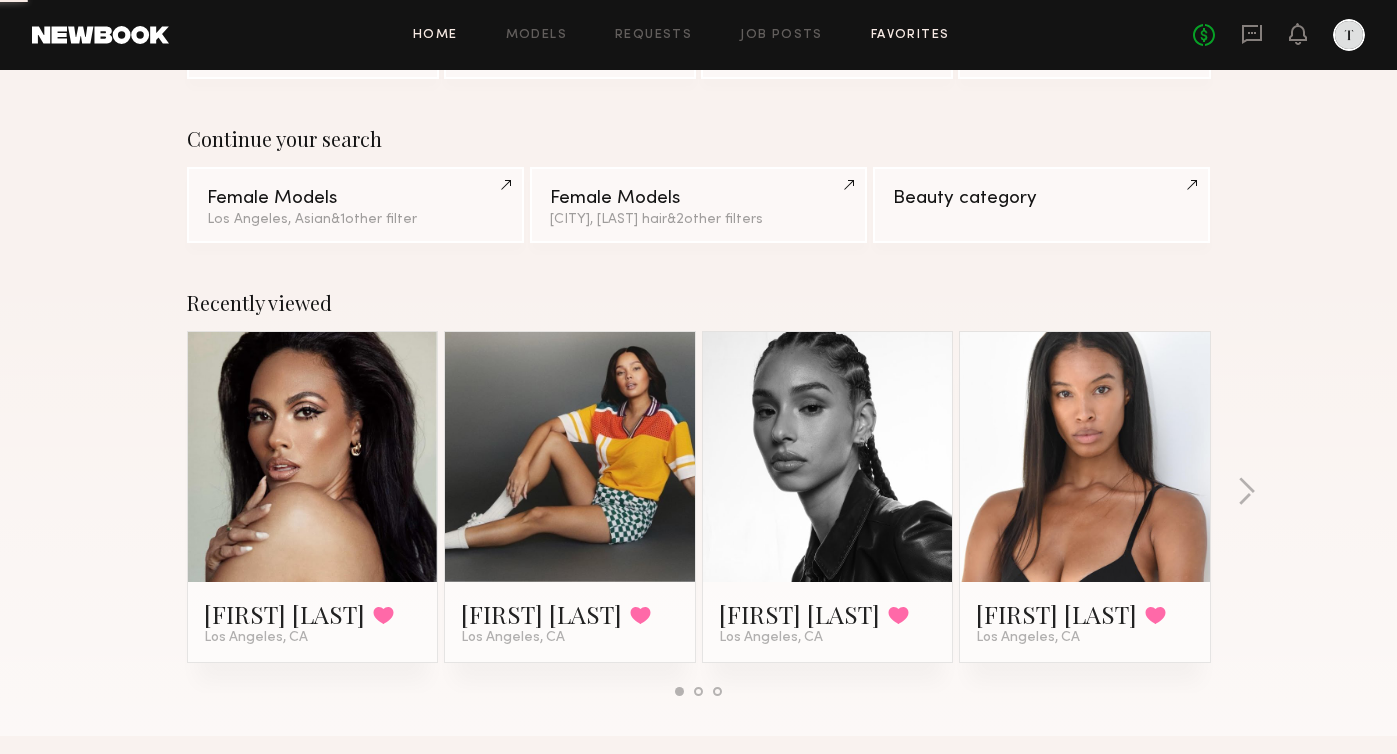 scroll, scrollTop: 0, scrollLeft: 0, axis: both 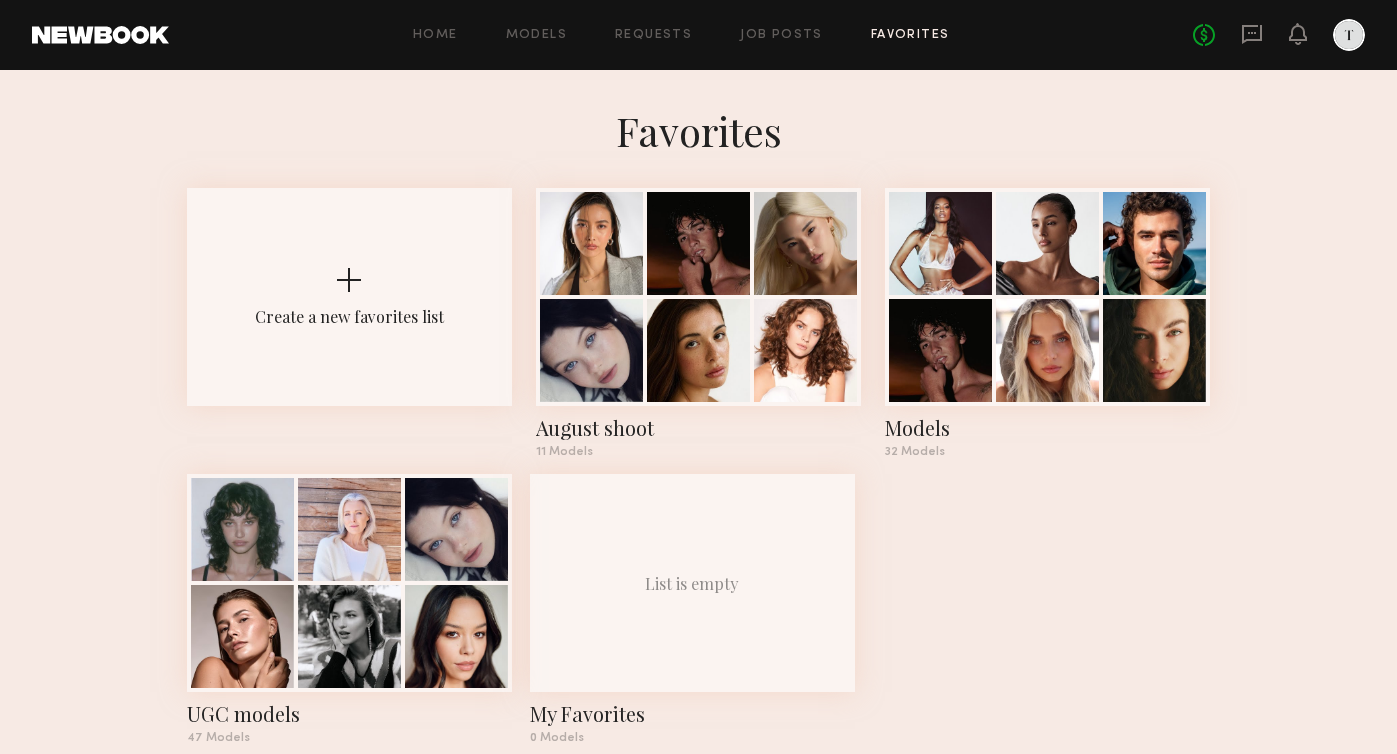 click 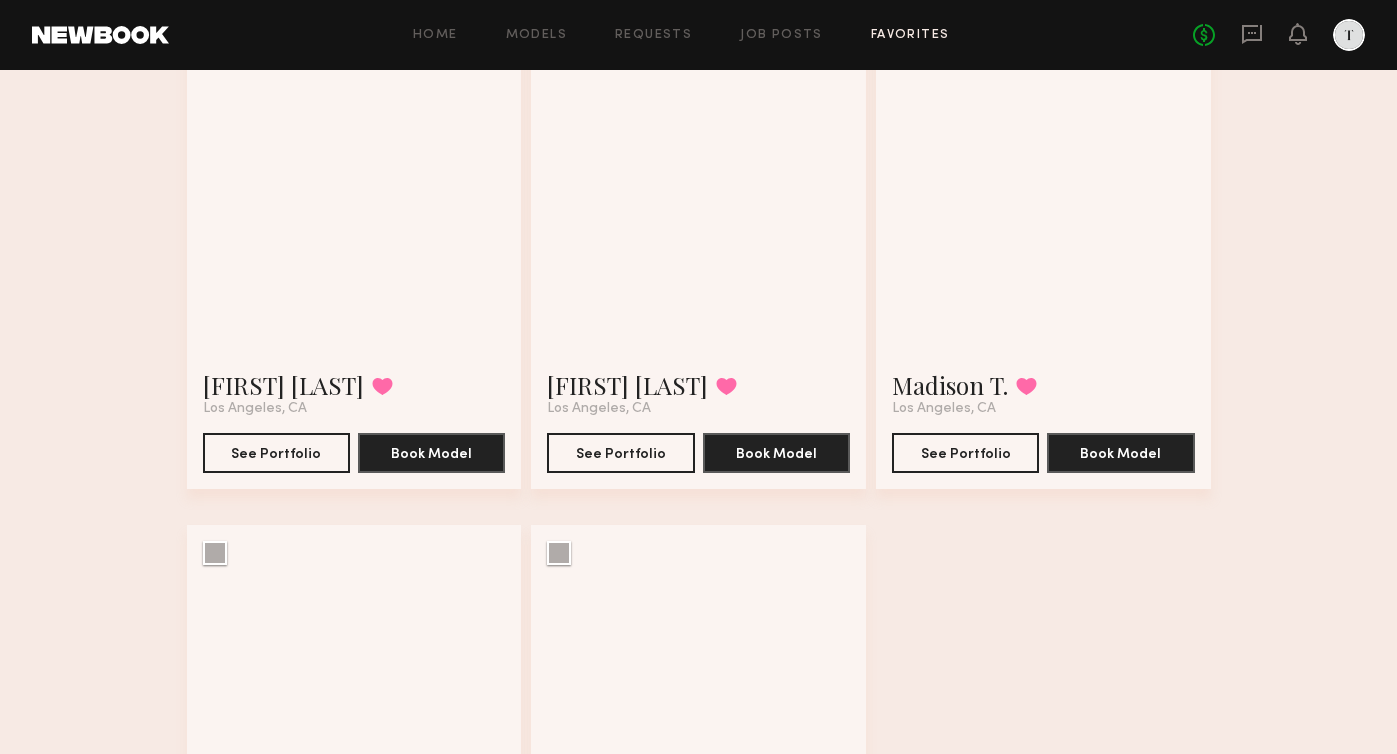 scroll, scrollTop: 1250, scrollLeft: 0, axis: vertical 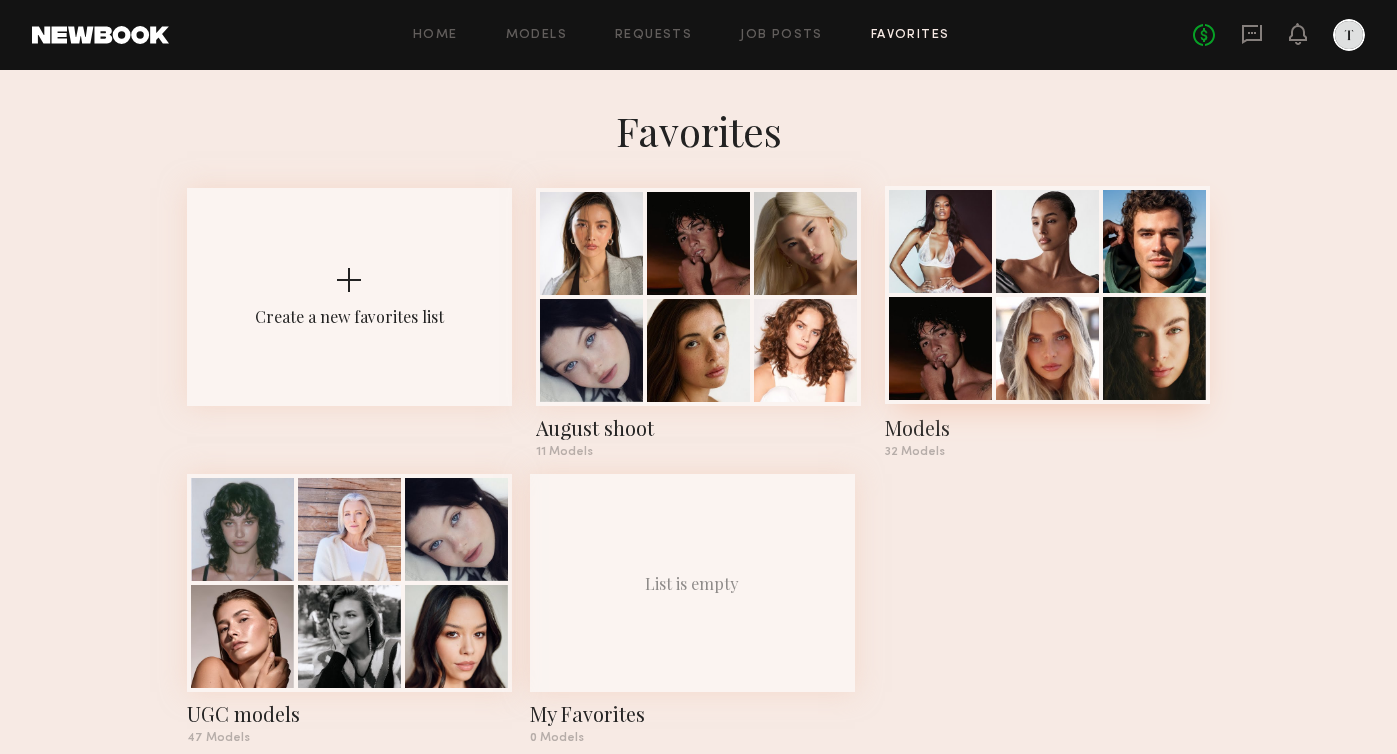 click 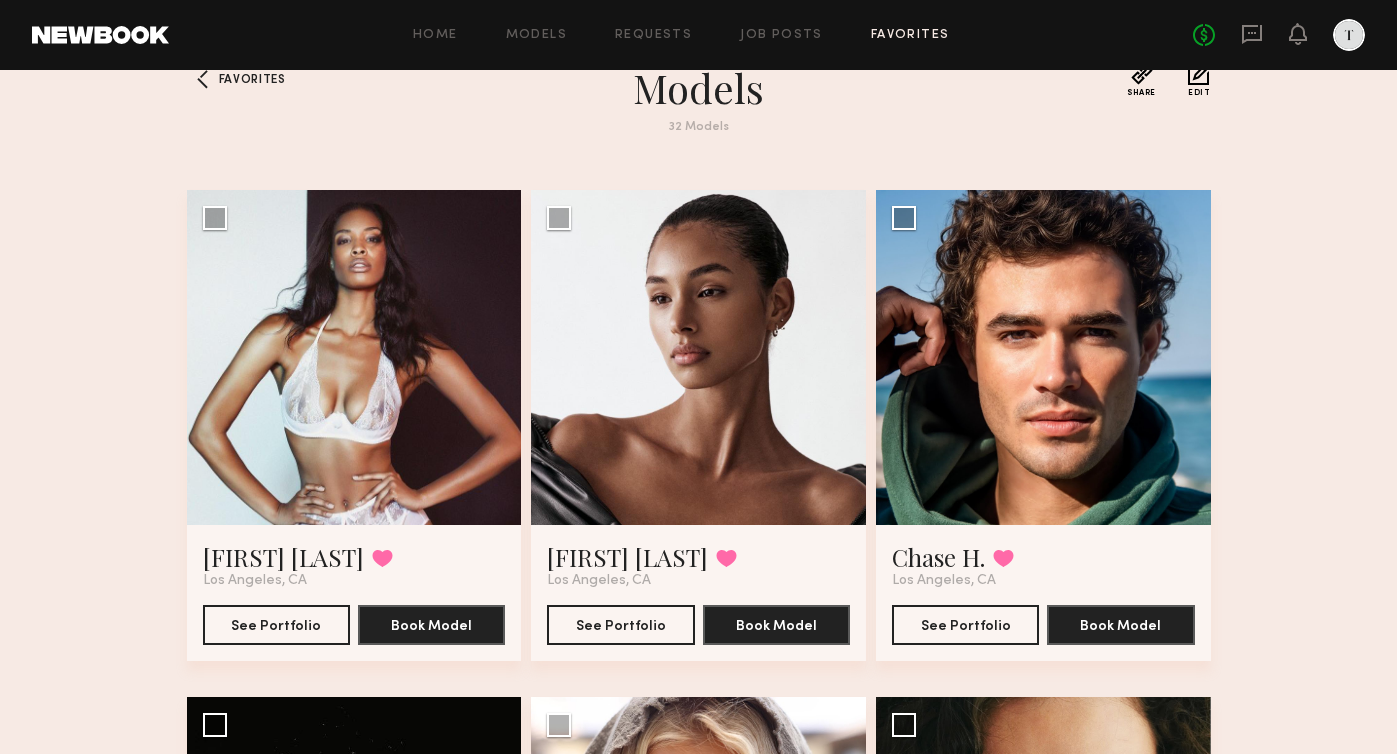 scroll, scrollTop: 59, scrollLeft: 0, axis: vertical 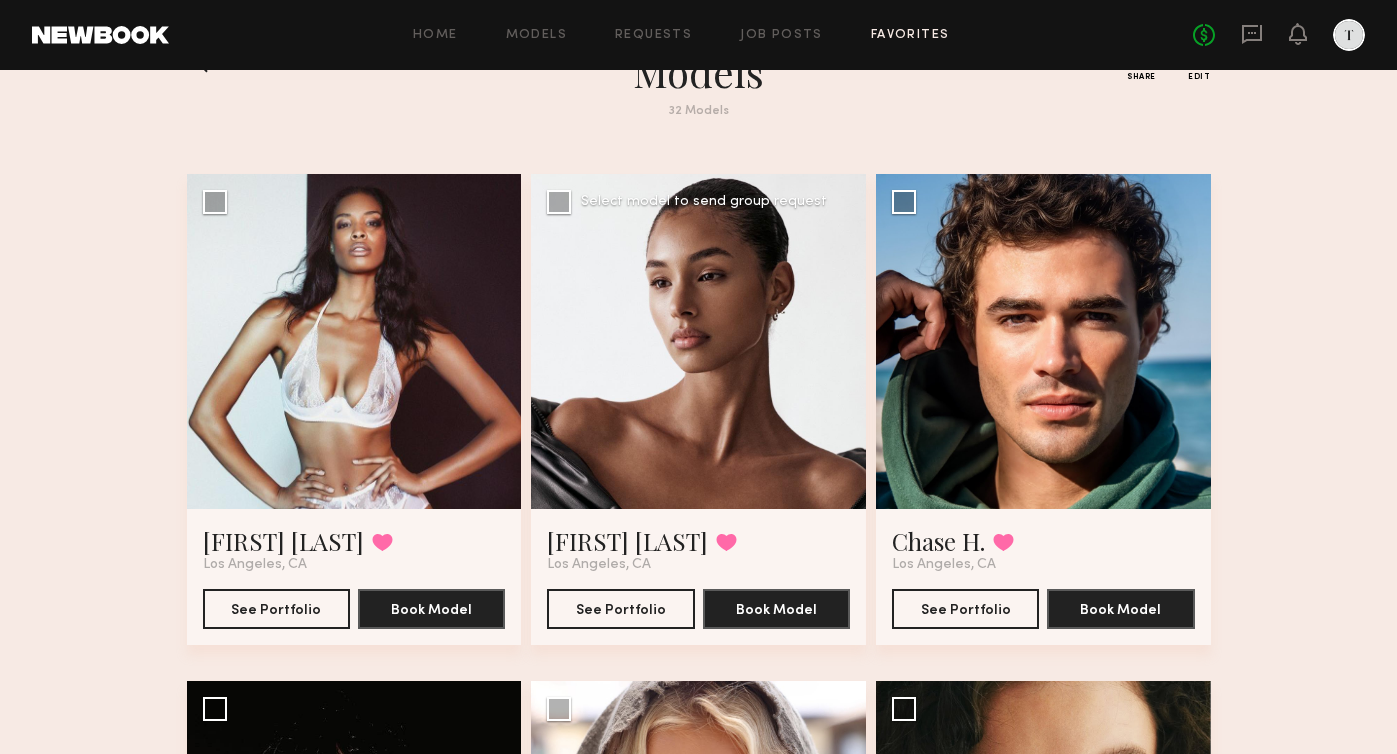 click 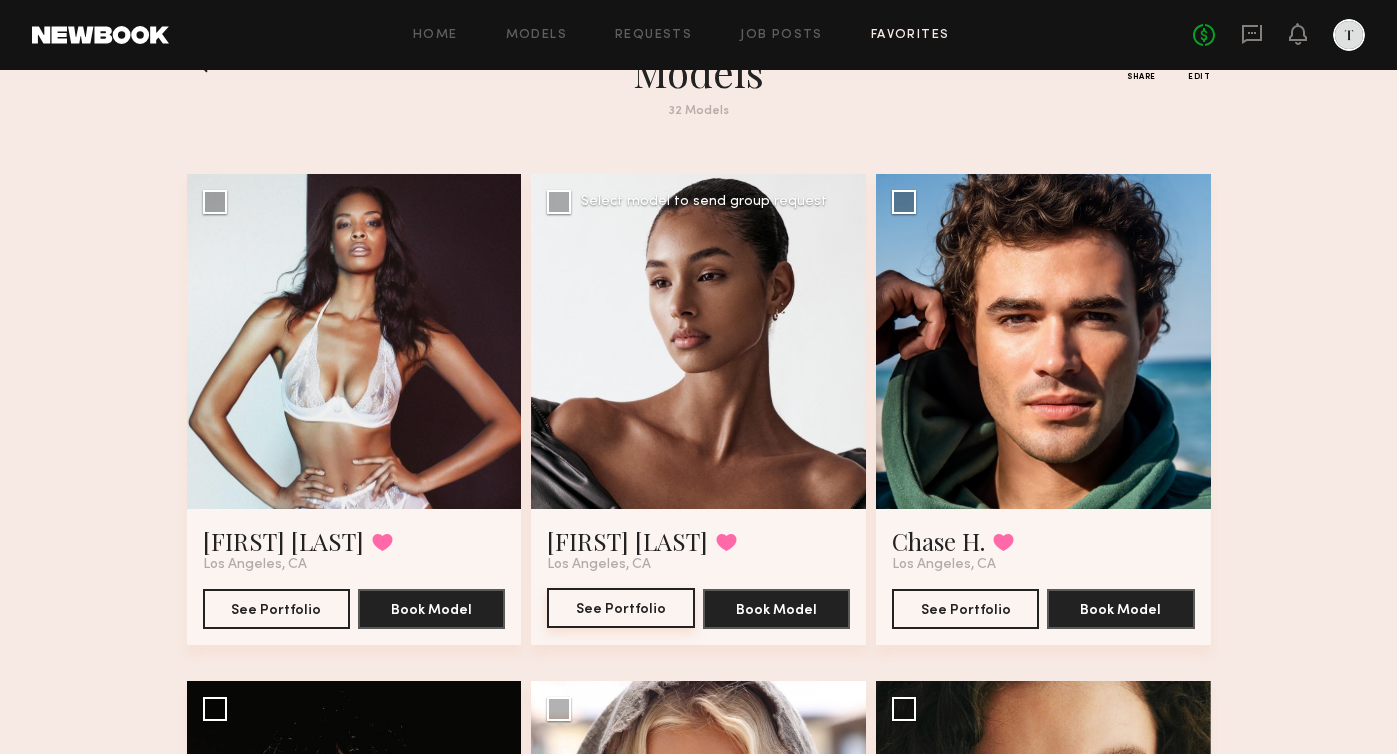 click on "See Portfolio" 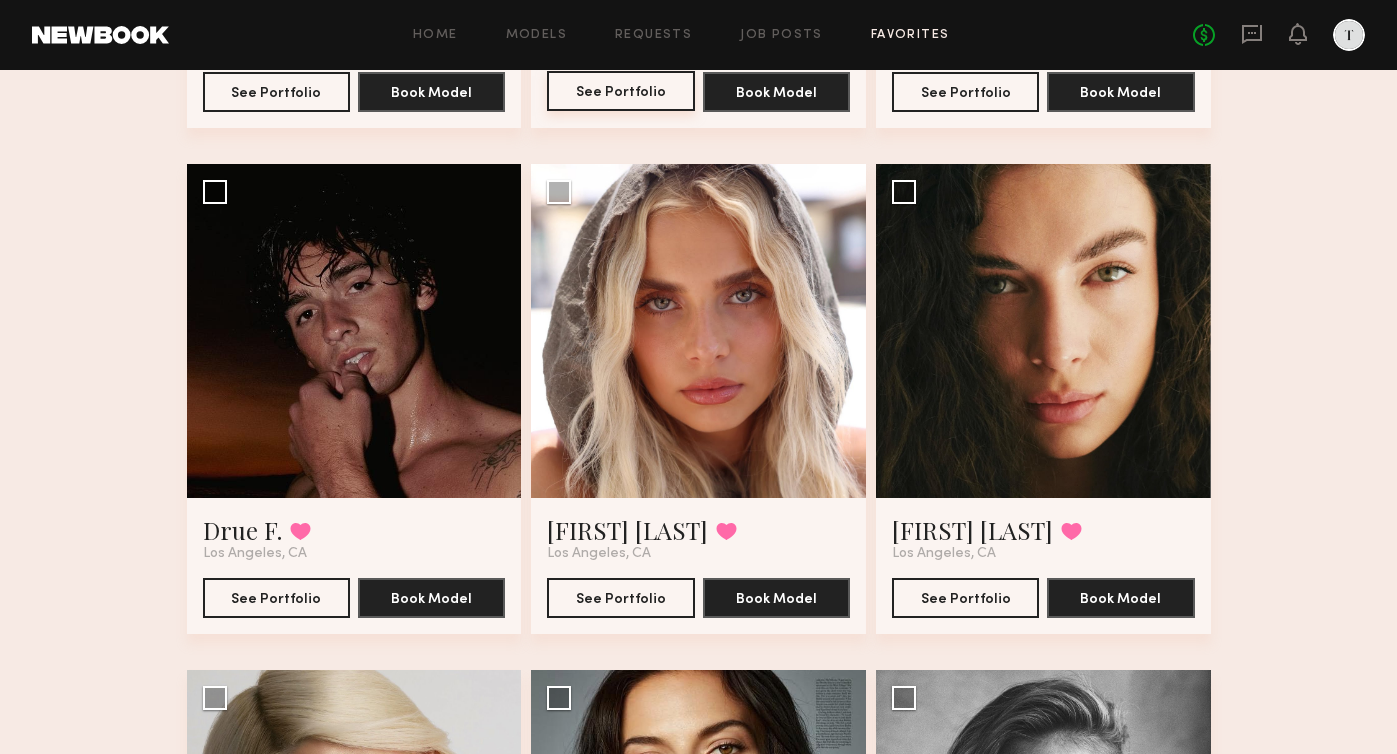 scroll, scrollTop: 626, scrollLeft: 0, axis: vertical 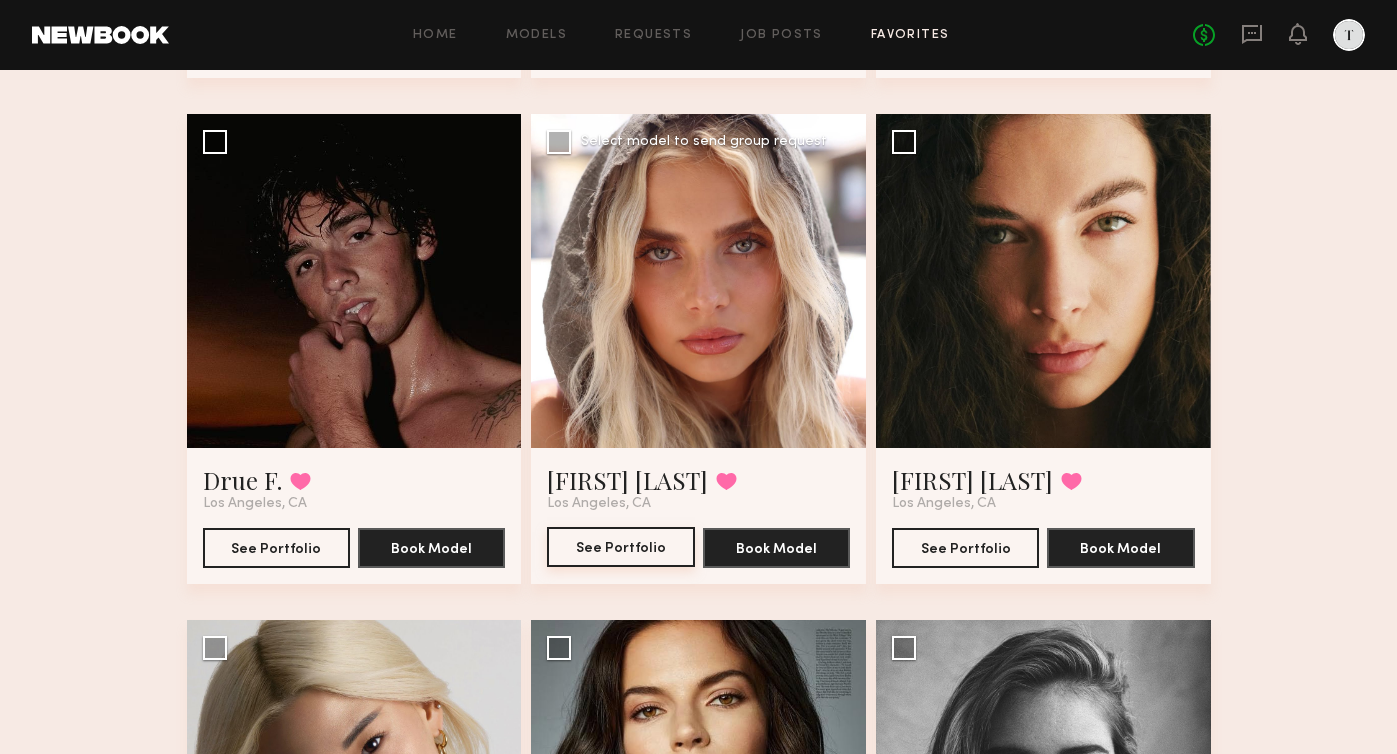 click on "See Portfolio" 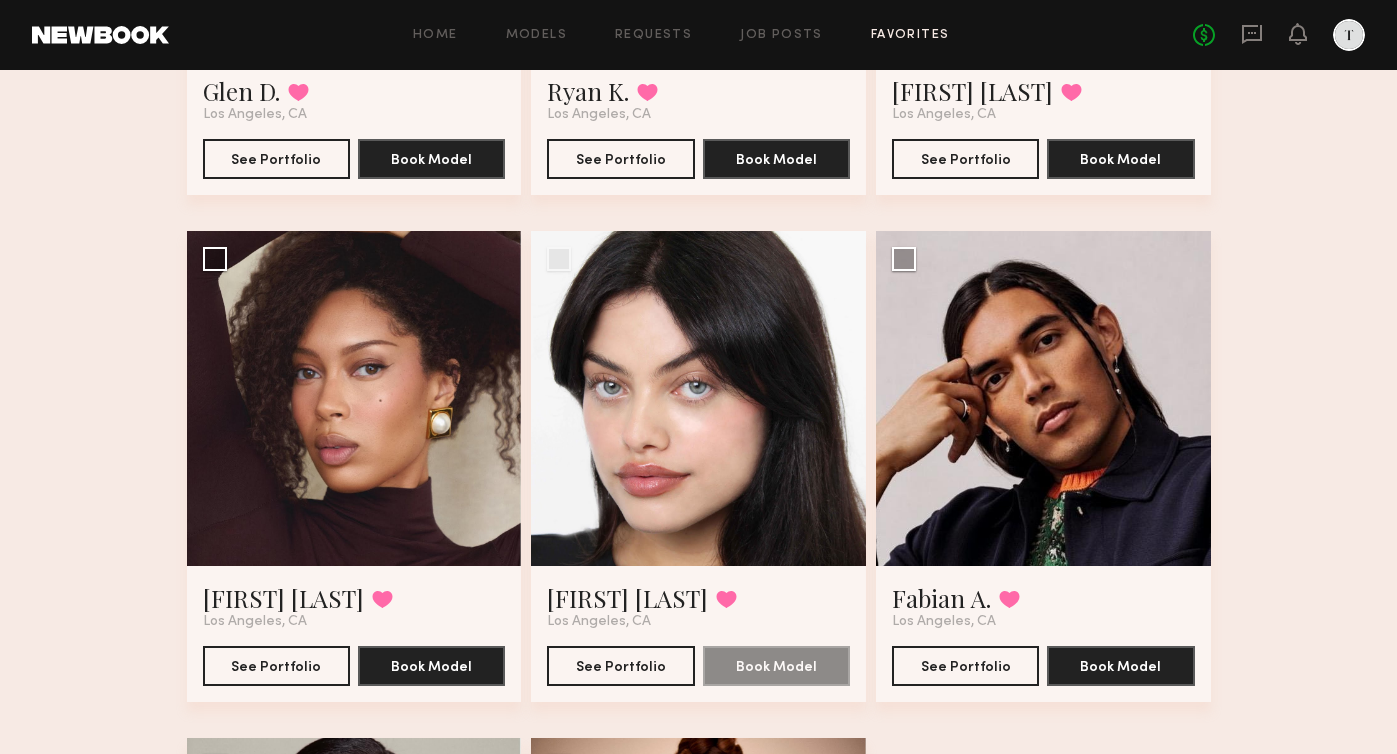 scroll, scrollTop: 4692, scrollLeft: 0, axis: vertical 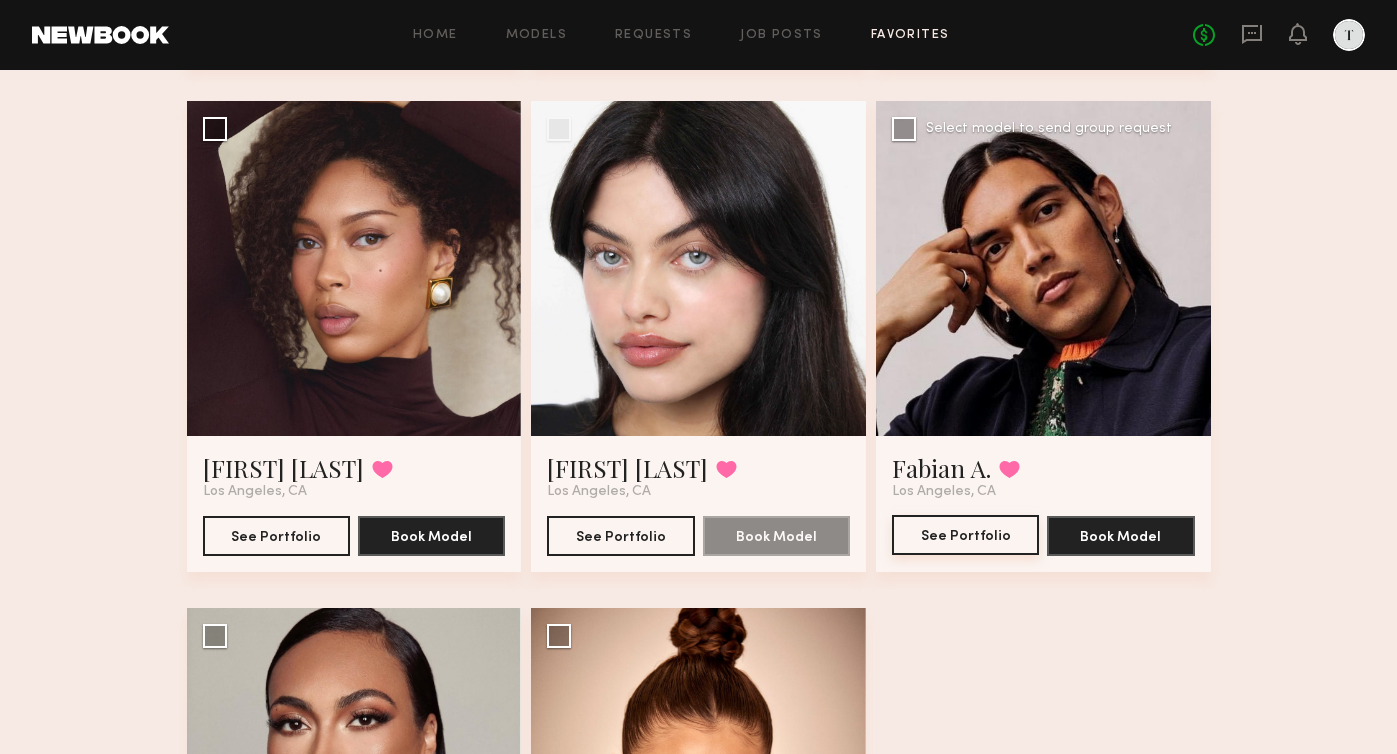 click on "See Portfolio" 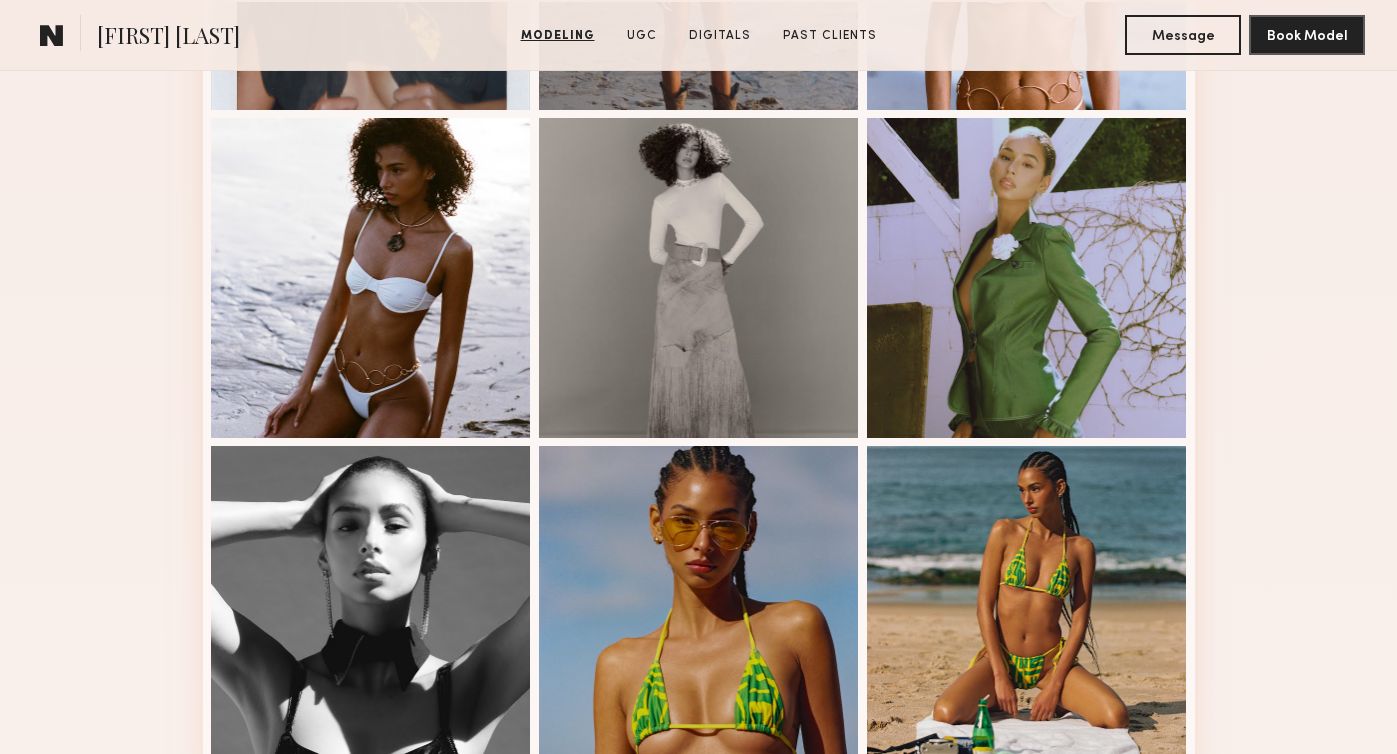 scroll, scrollTop: 0, scrollLeft: 0, axis: both 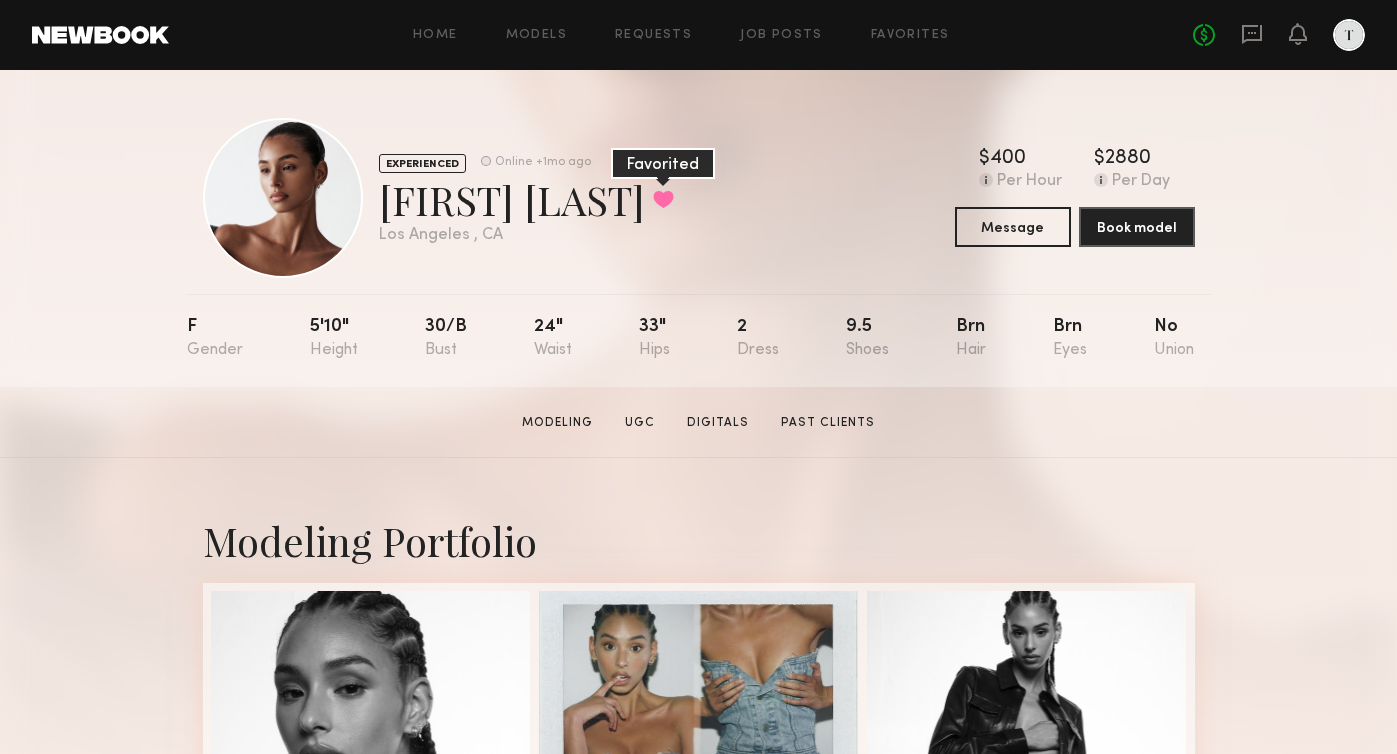 click 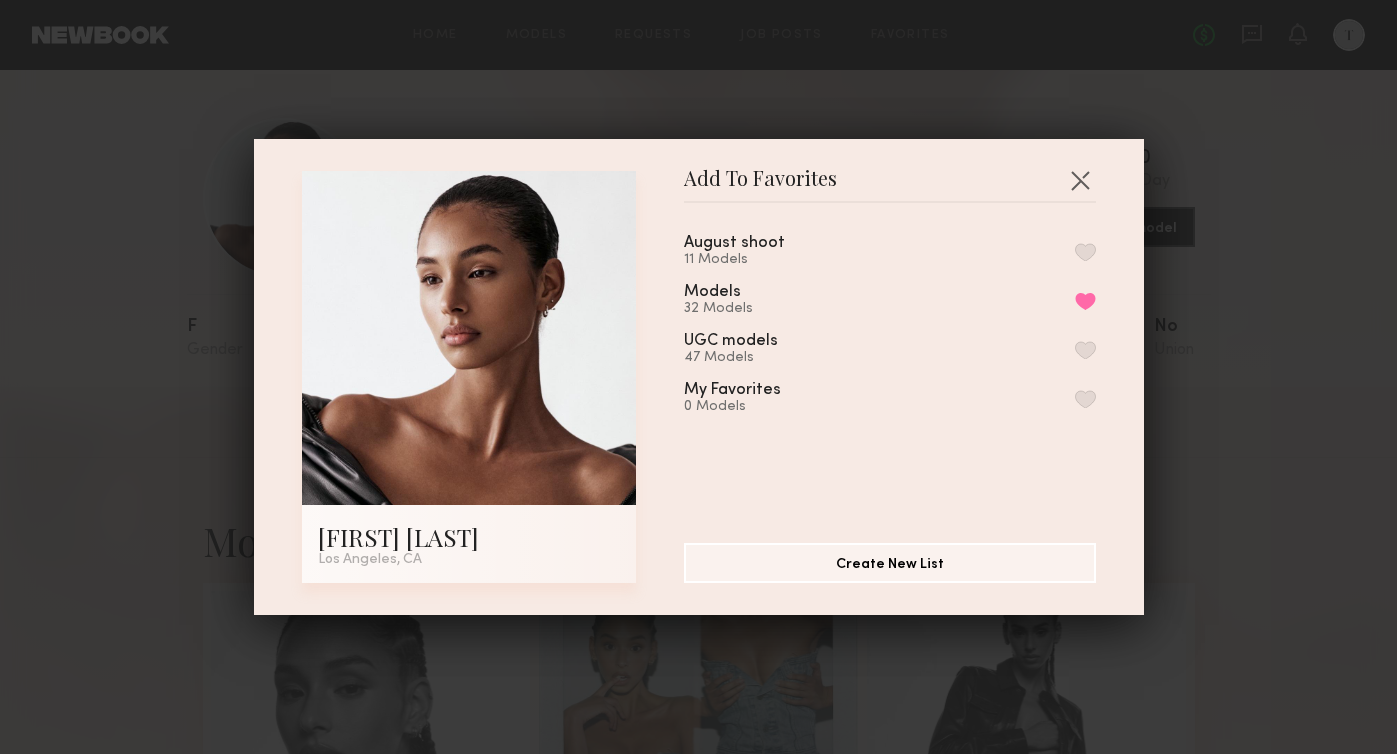 click at bounding box center (1085, 252) 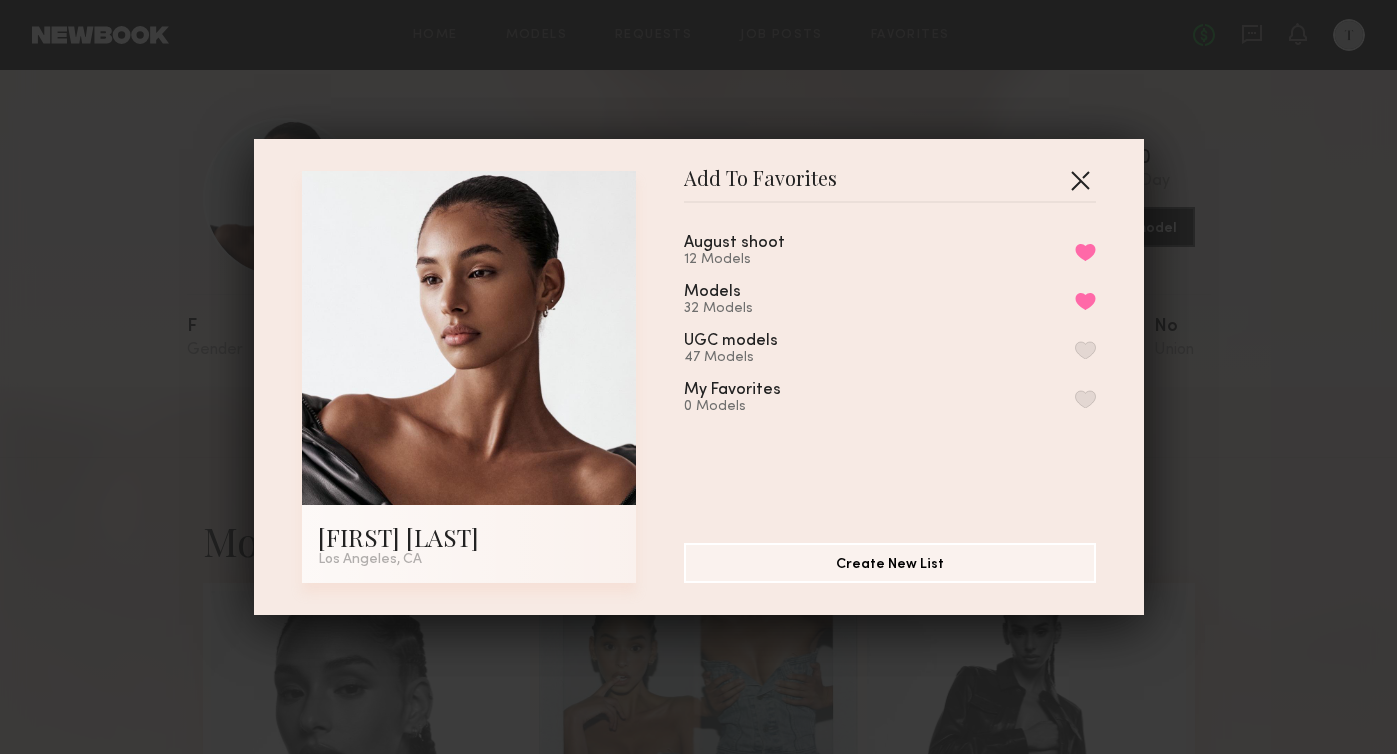 click at bounding box center (1080, 180) 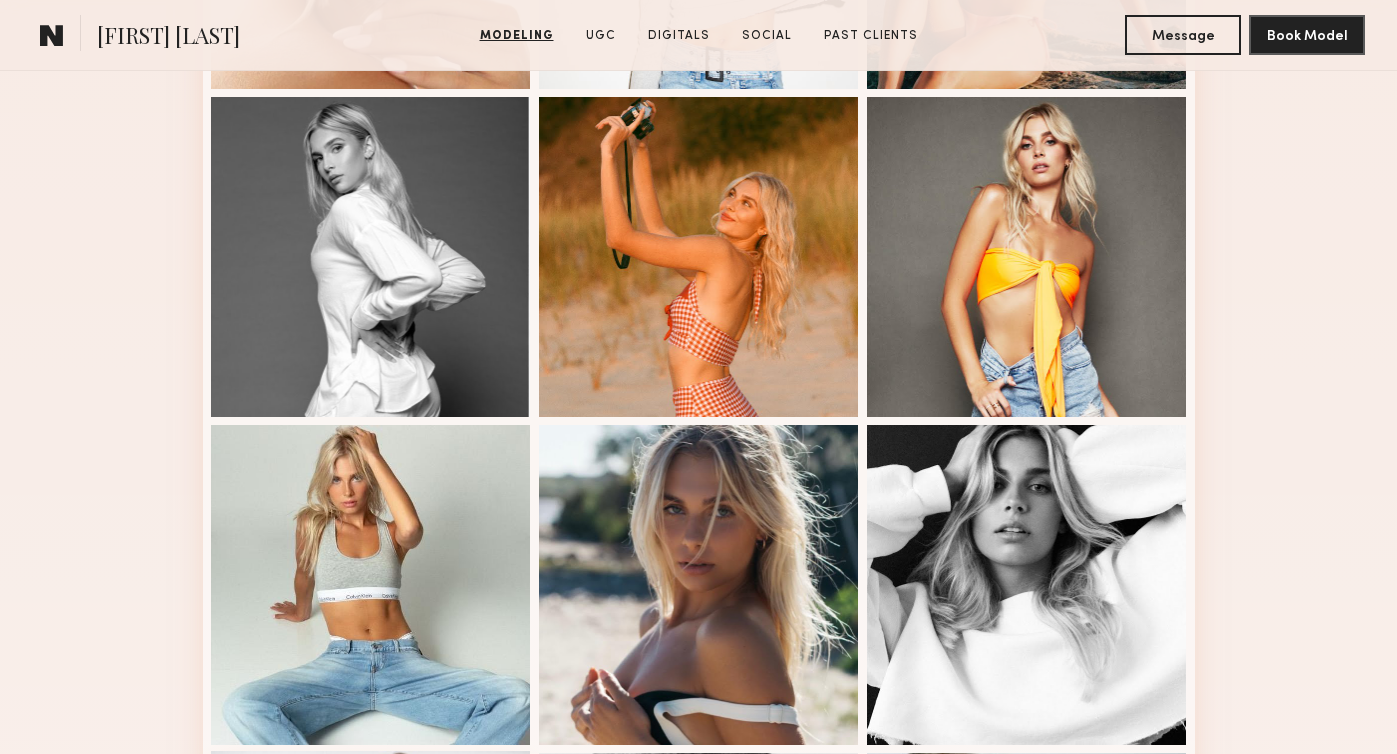 scroll, scrollTop: 526, scrollLeft: 0, axis: vertical 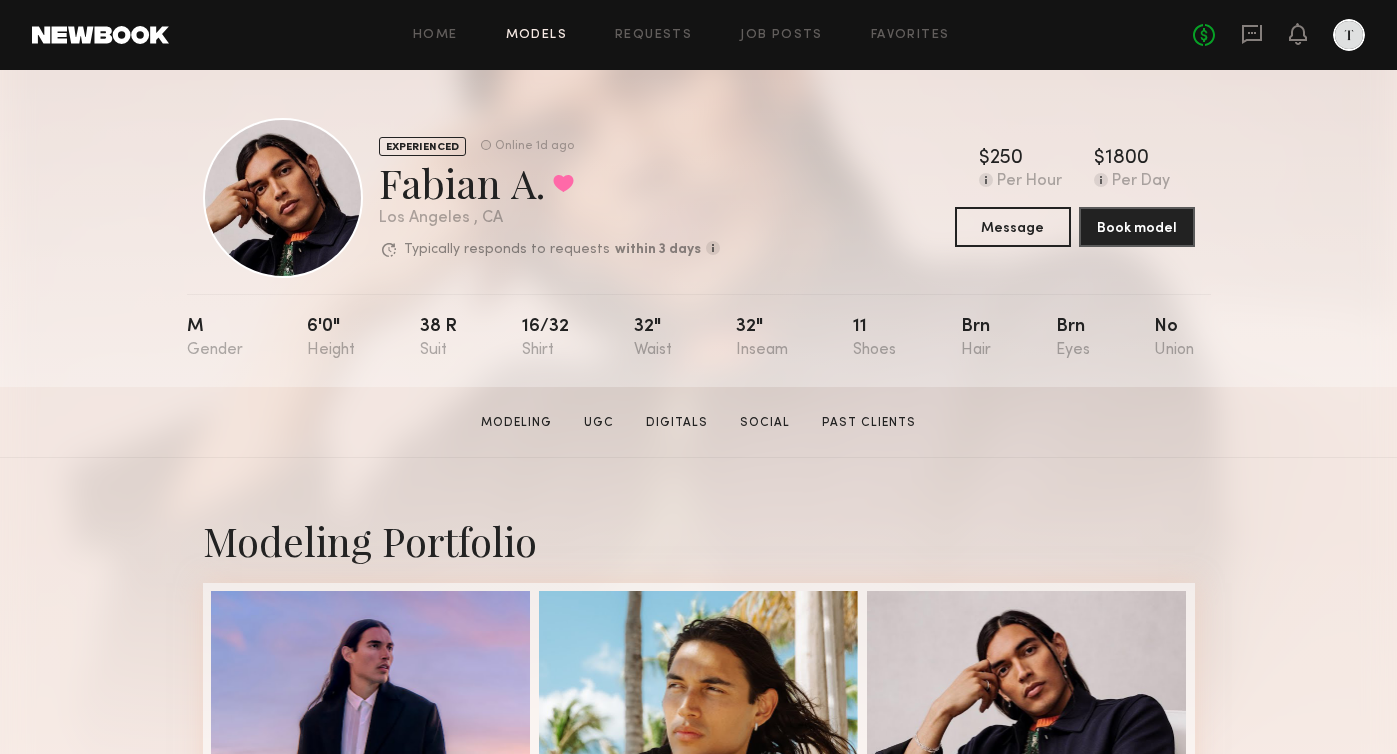 click on "Models" 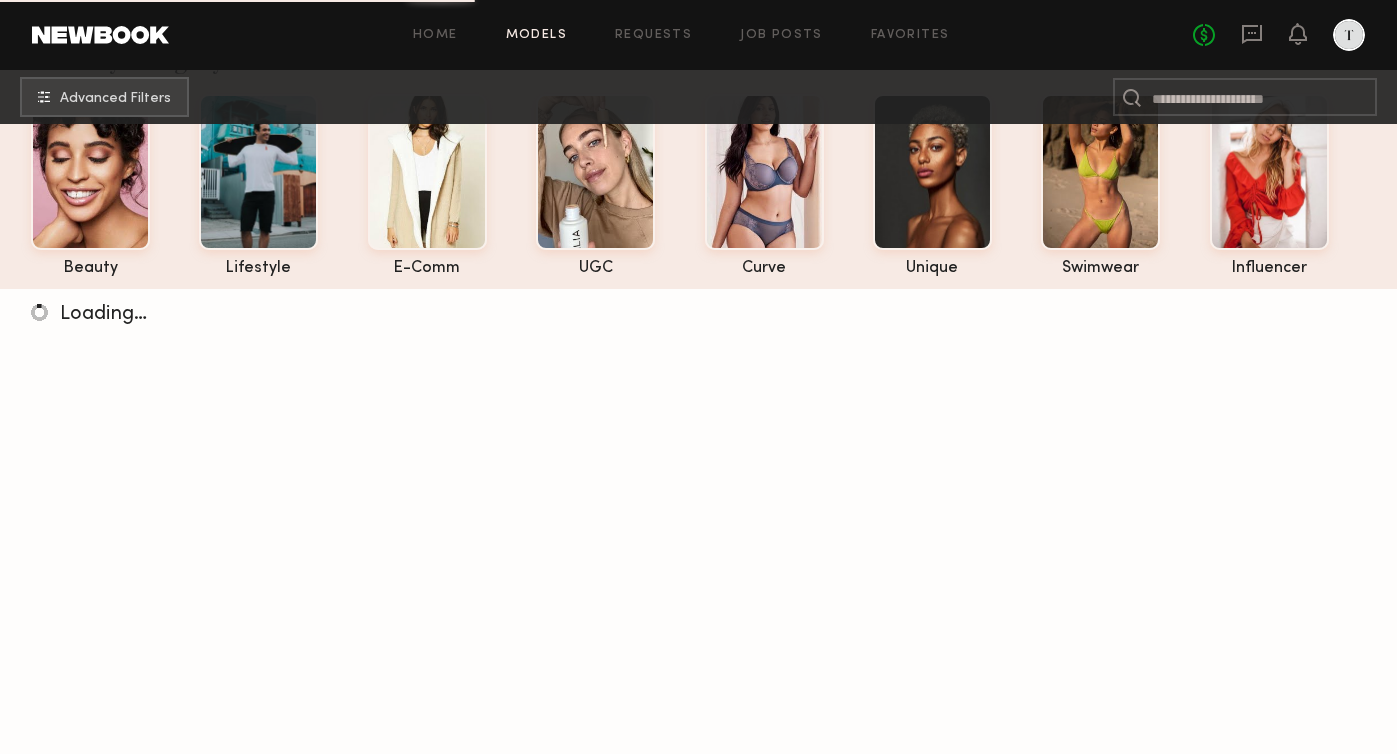 scroll, scrollTop: 65, scrollLeft: 0, axis: vertical 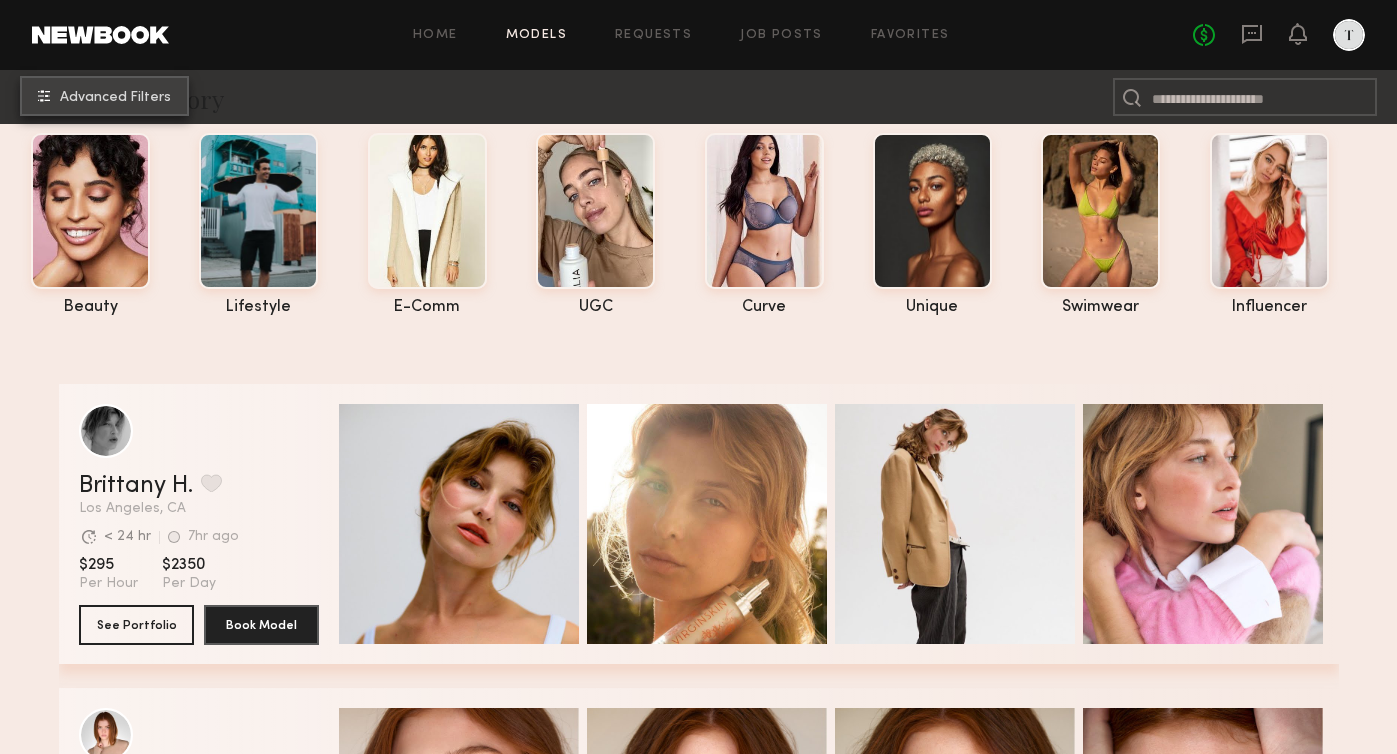 click on "Advanced Filters" 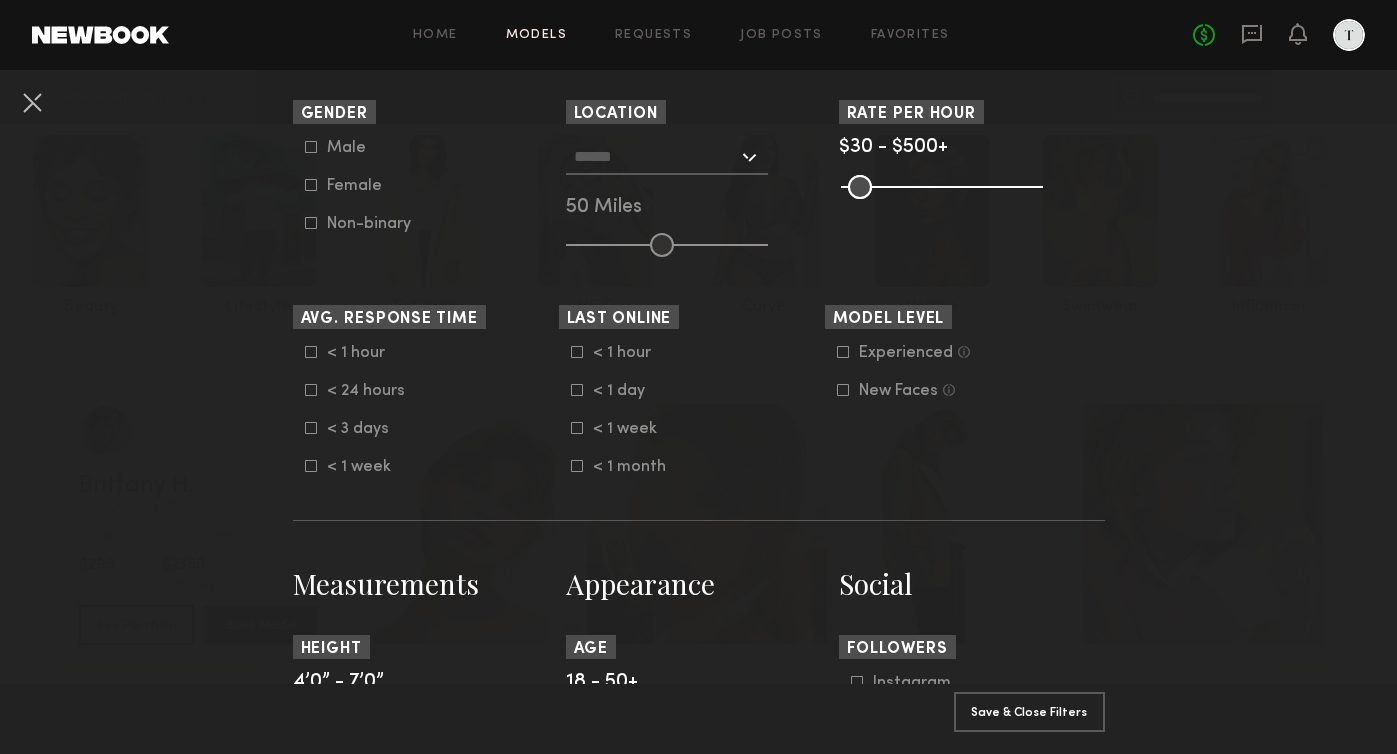 scroll, scrollTop: 417, scrollLeft: 0, axis: vertical 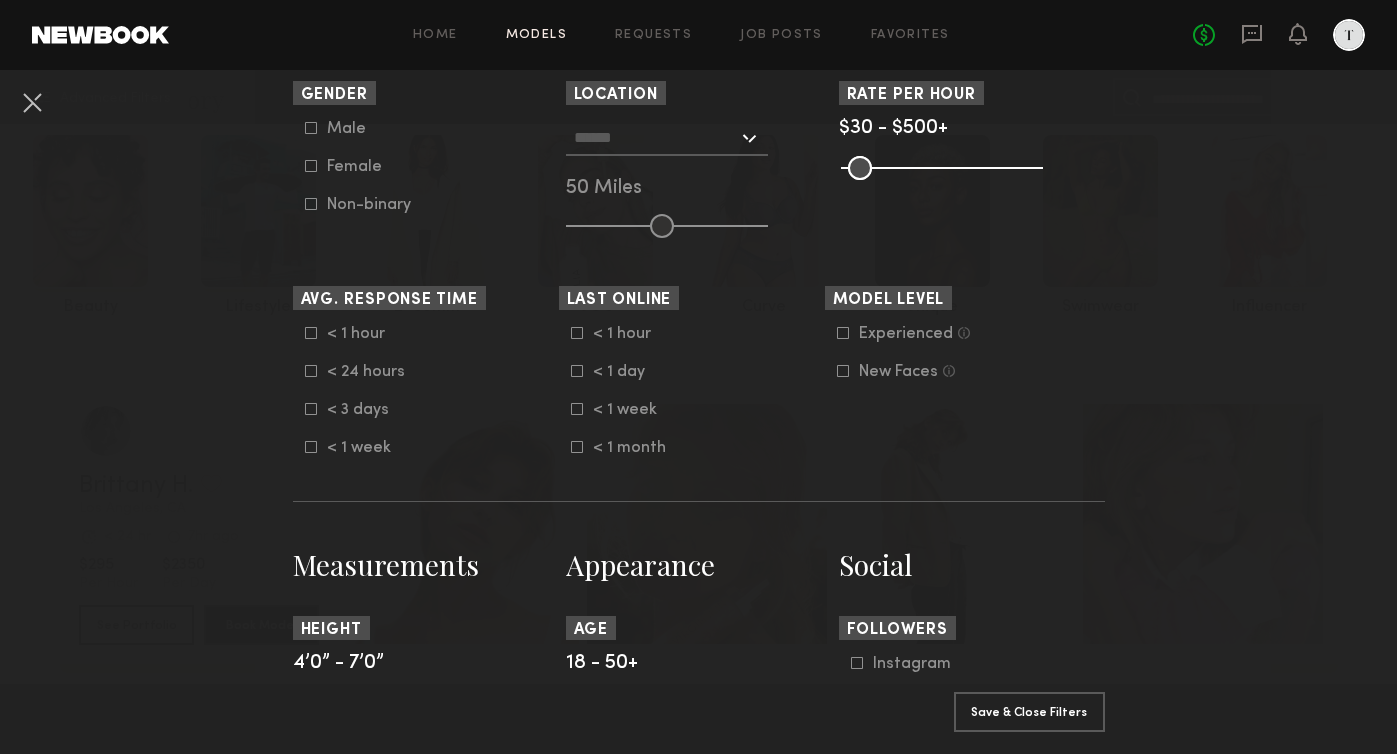 click 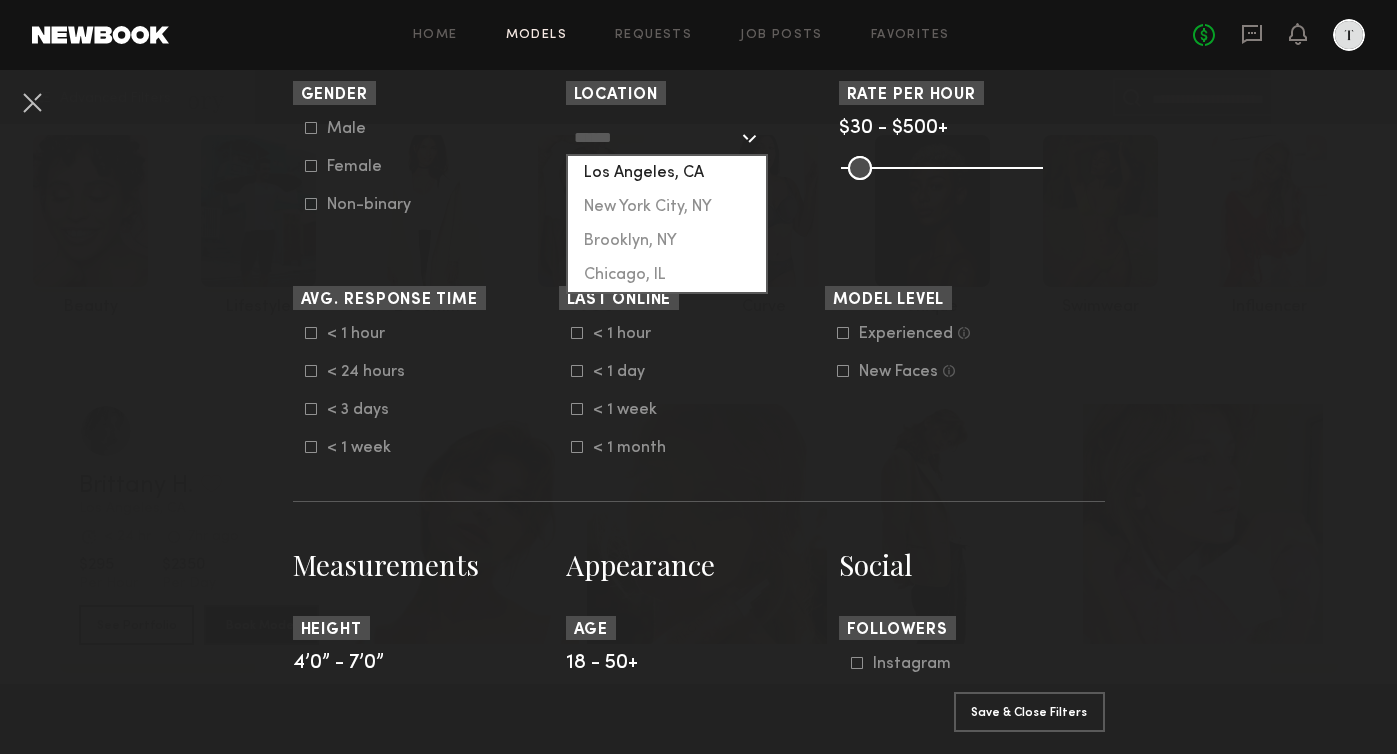 click on "Los Angeles, CA" 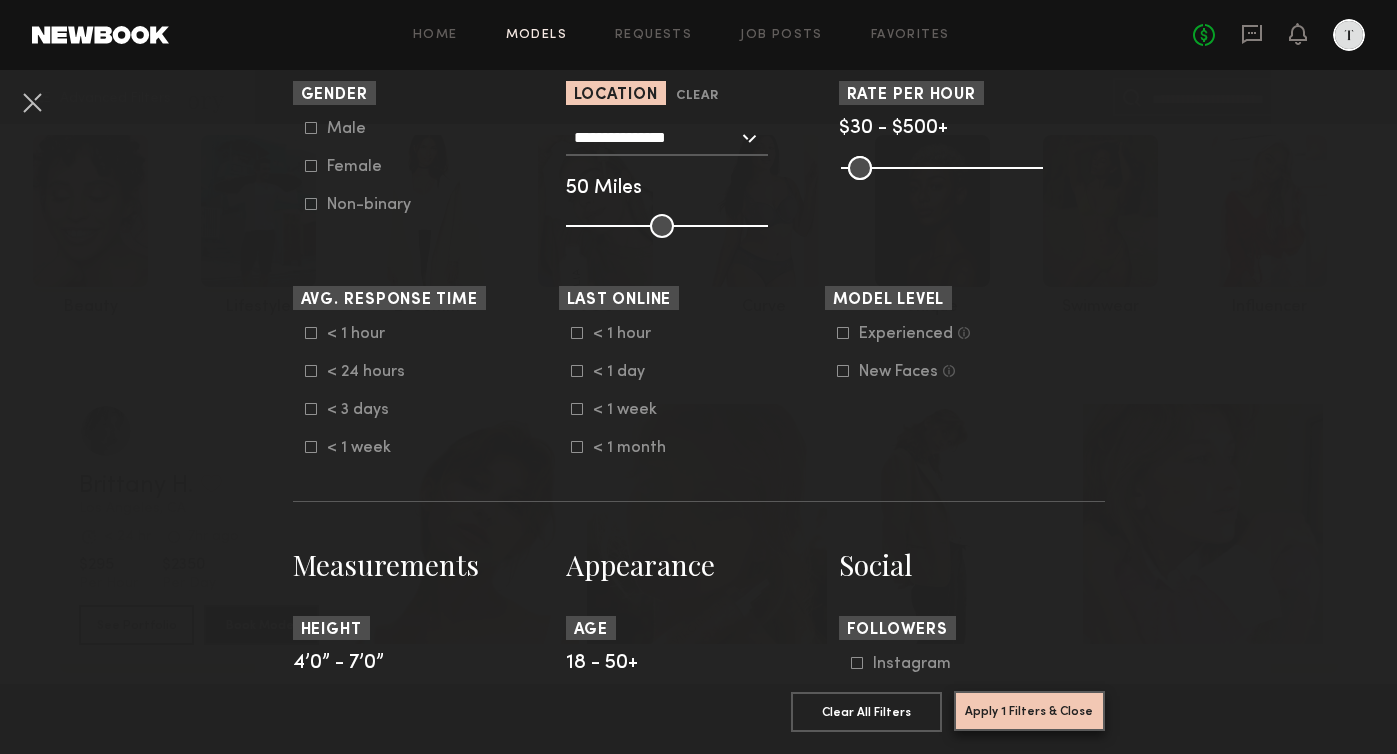 click on "Apply 1 Filters & Close" 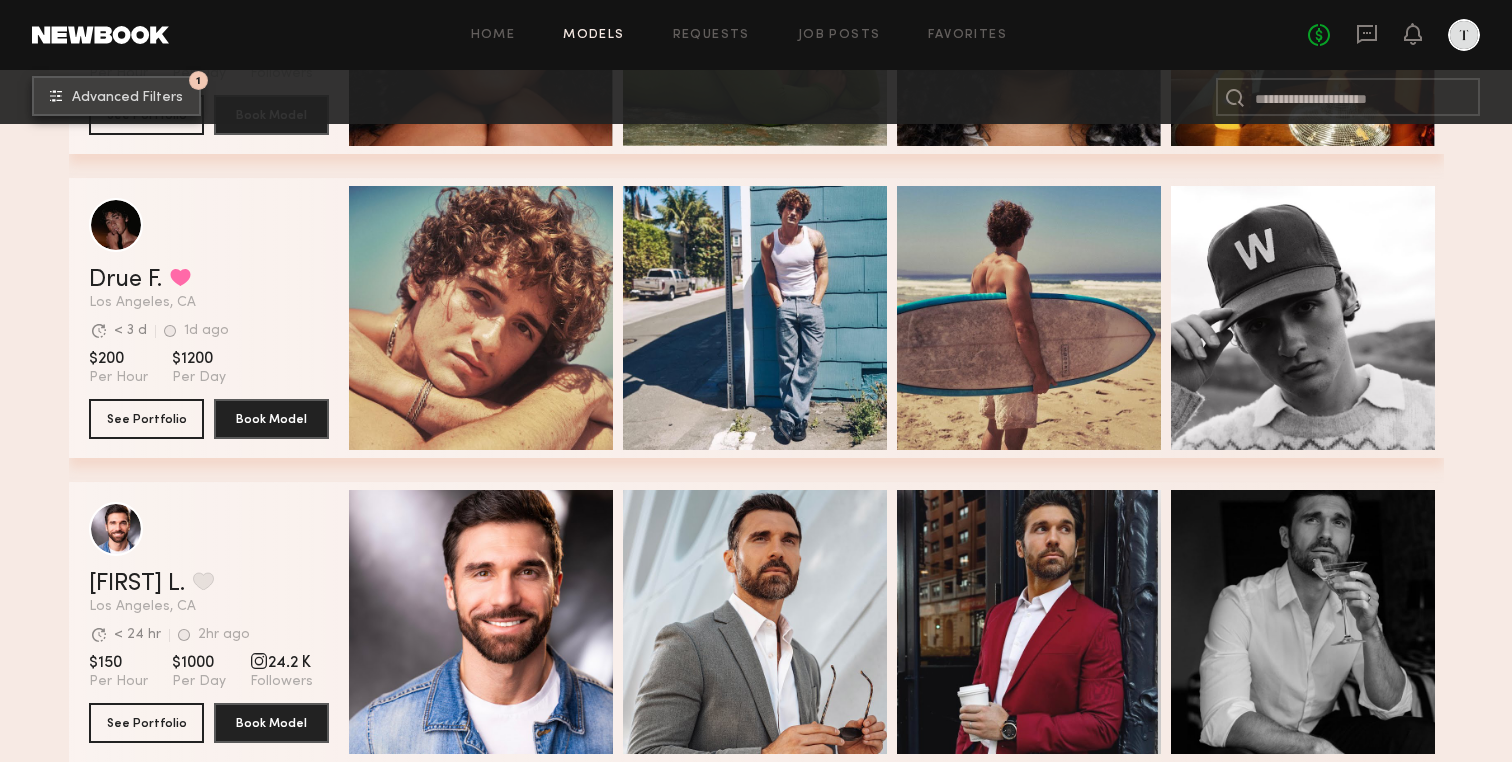 scroll, scrollTop: 0, scrollLeft: 0, axis: both 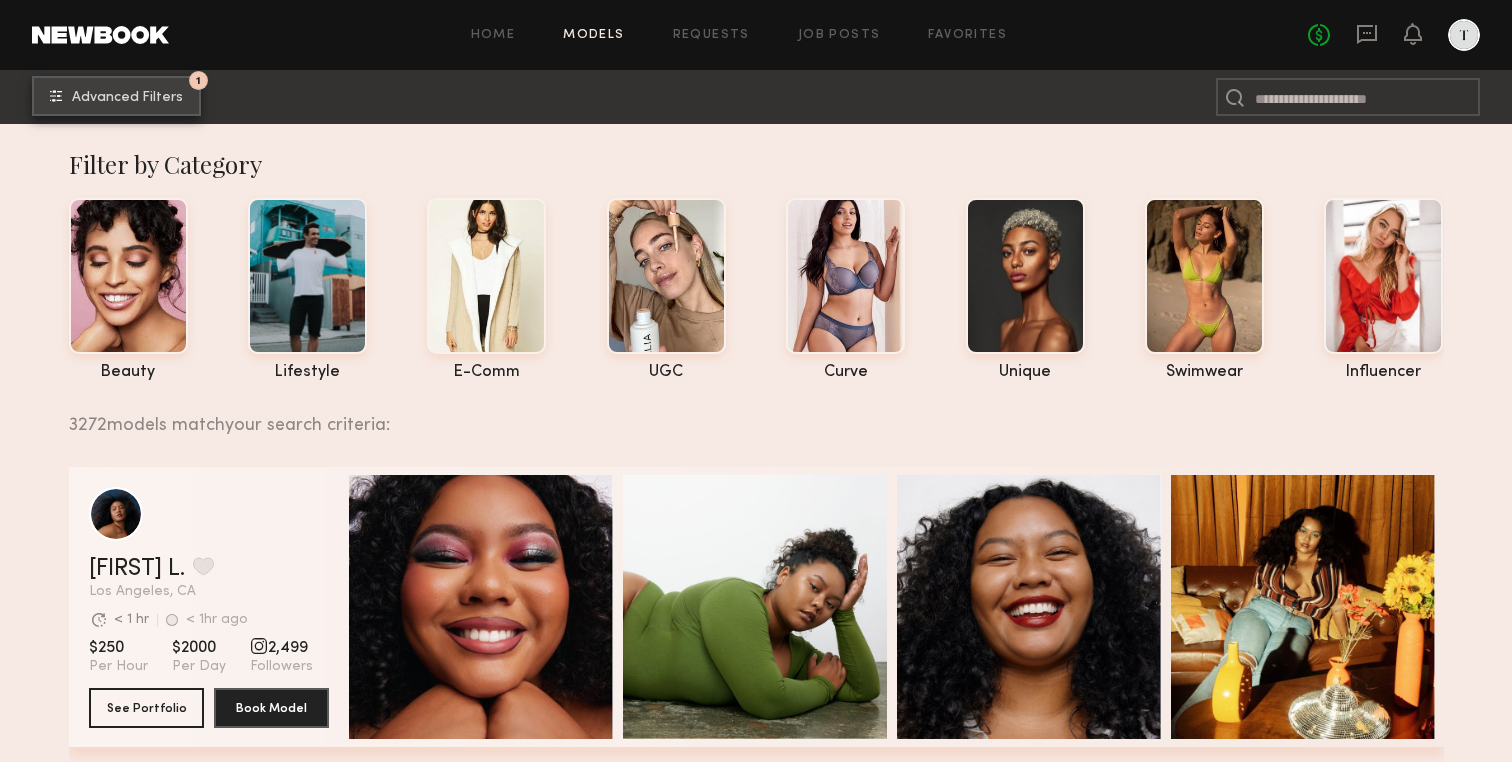 click on "1 Advanced Filters" 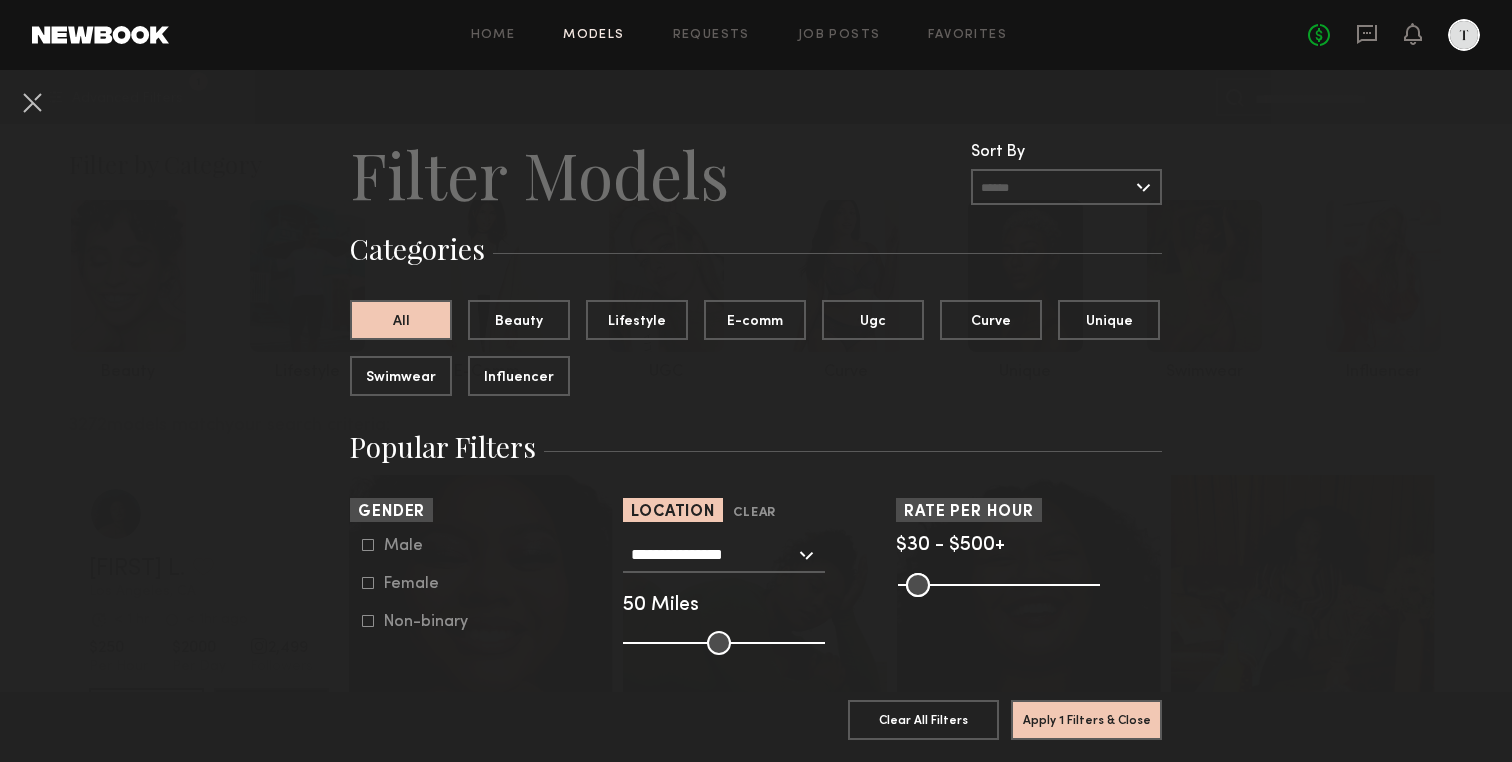 click 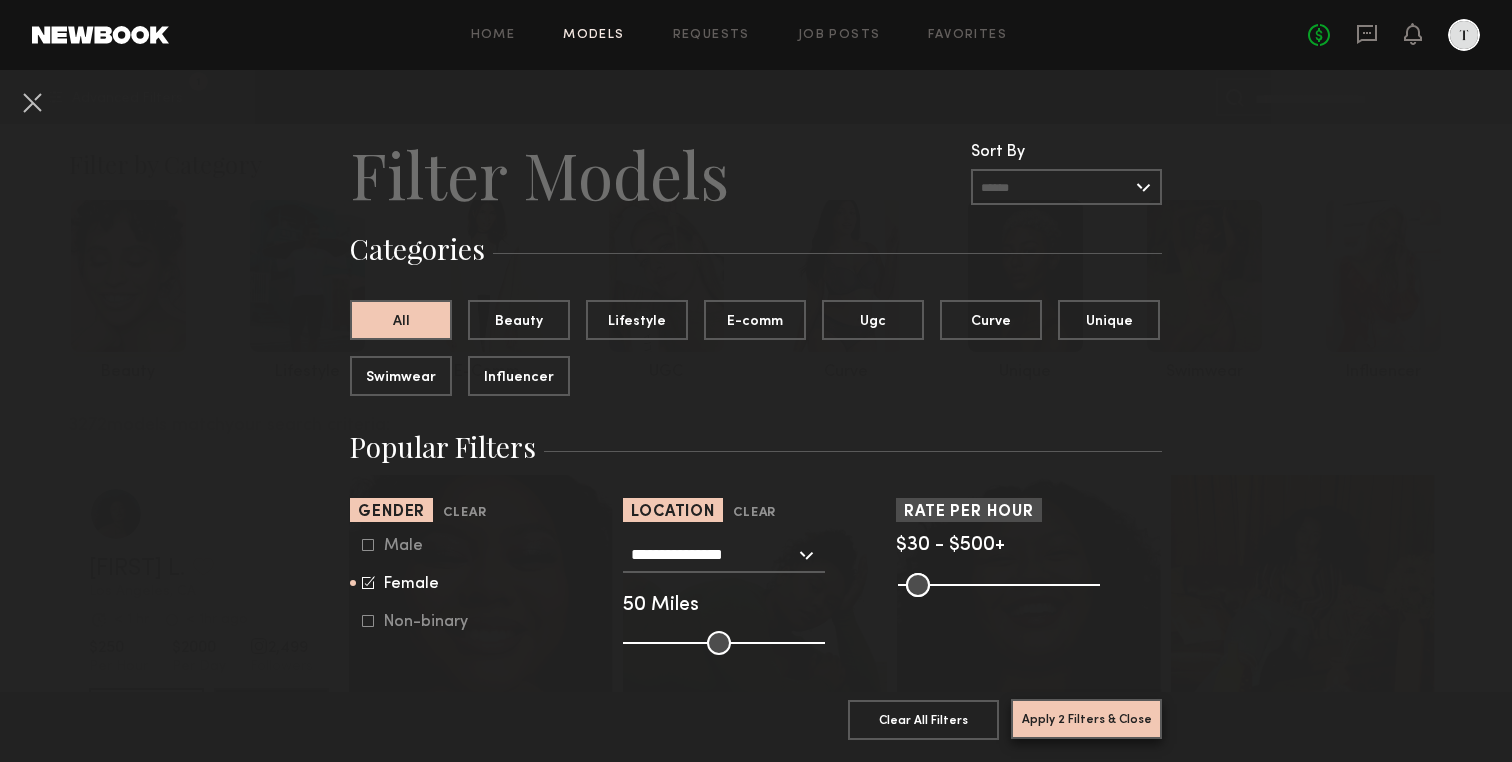 click on "Apply 2 Filters & Close" 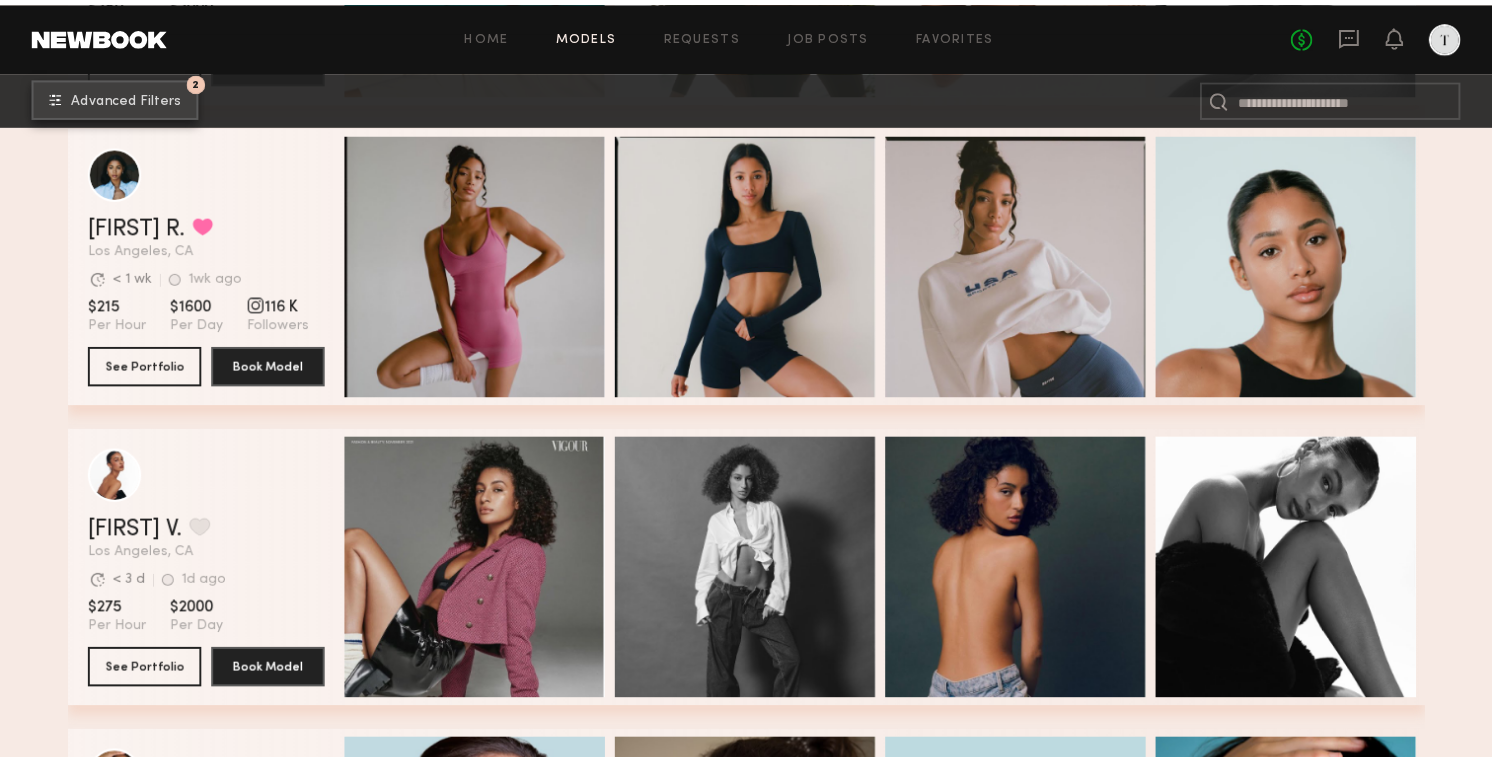 scroll, scrollTop: 725, scrollLeft: 0, axis: vertical 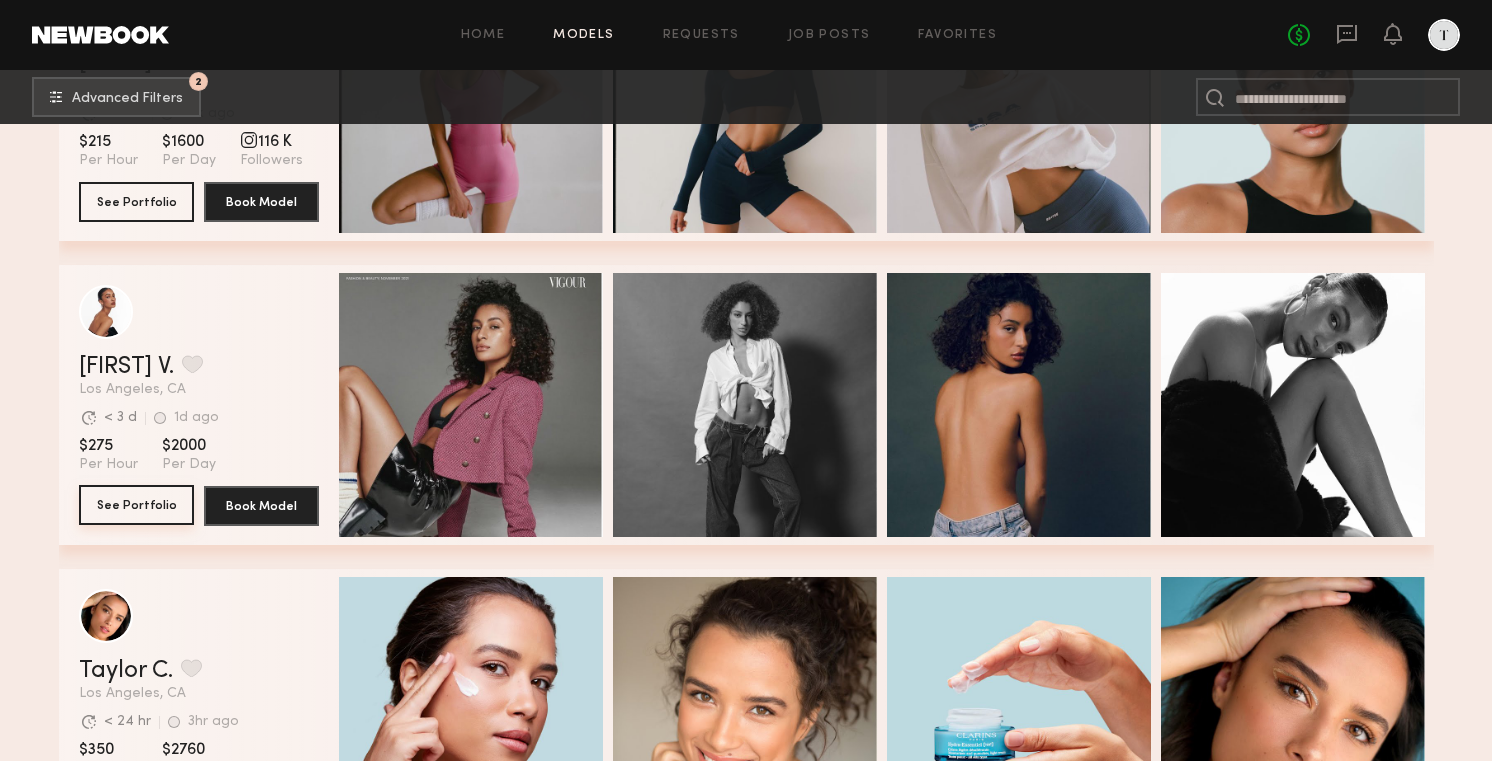 click on "See Portfolio" 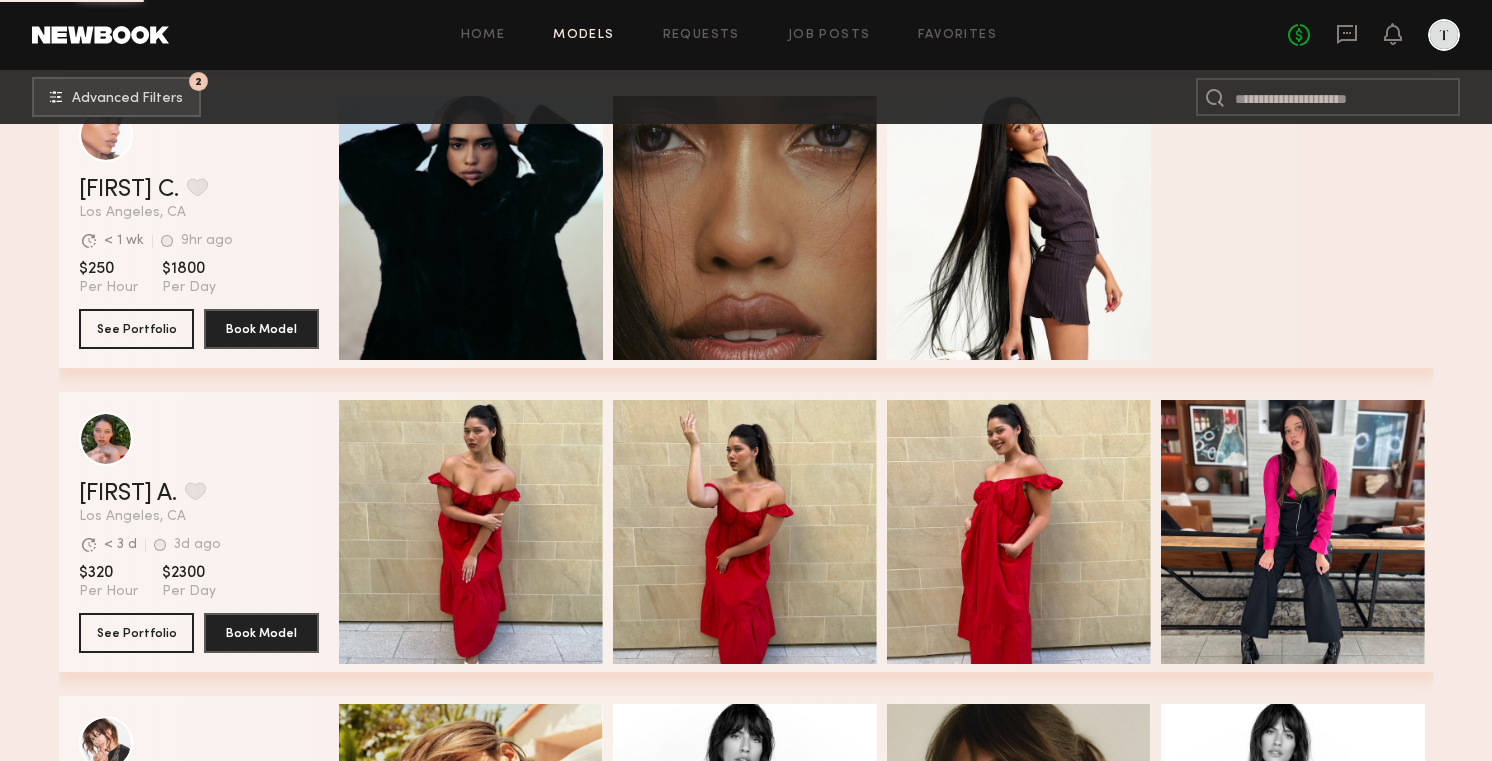 scroll, scrollTop: 35206, scrollLeft: 0, axis: vertical 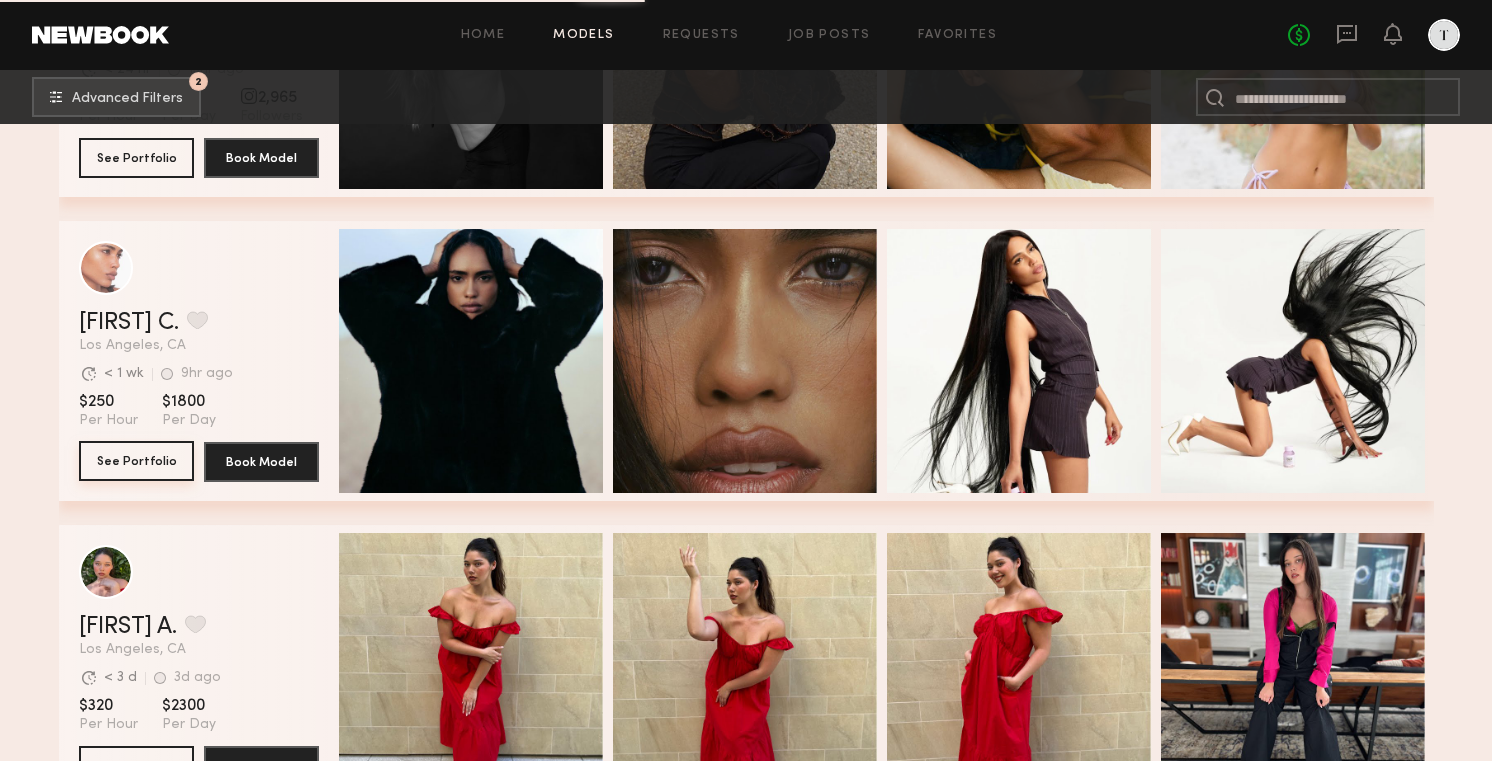 click on "See Portfolio" 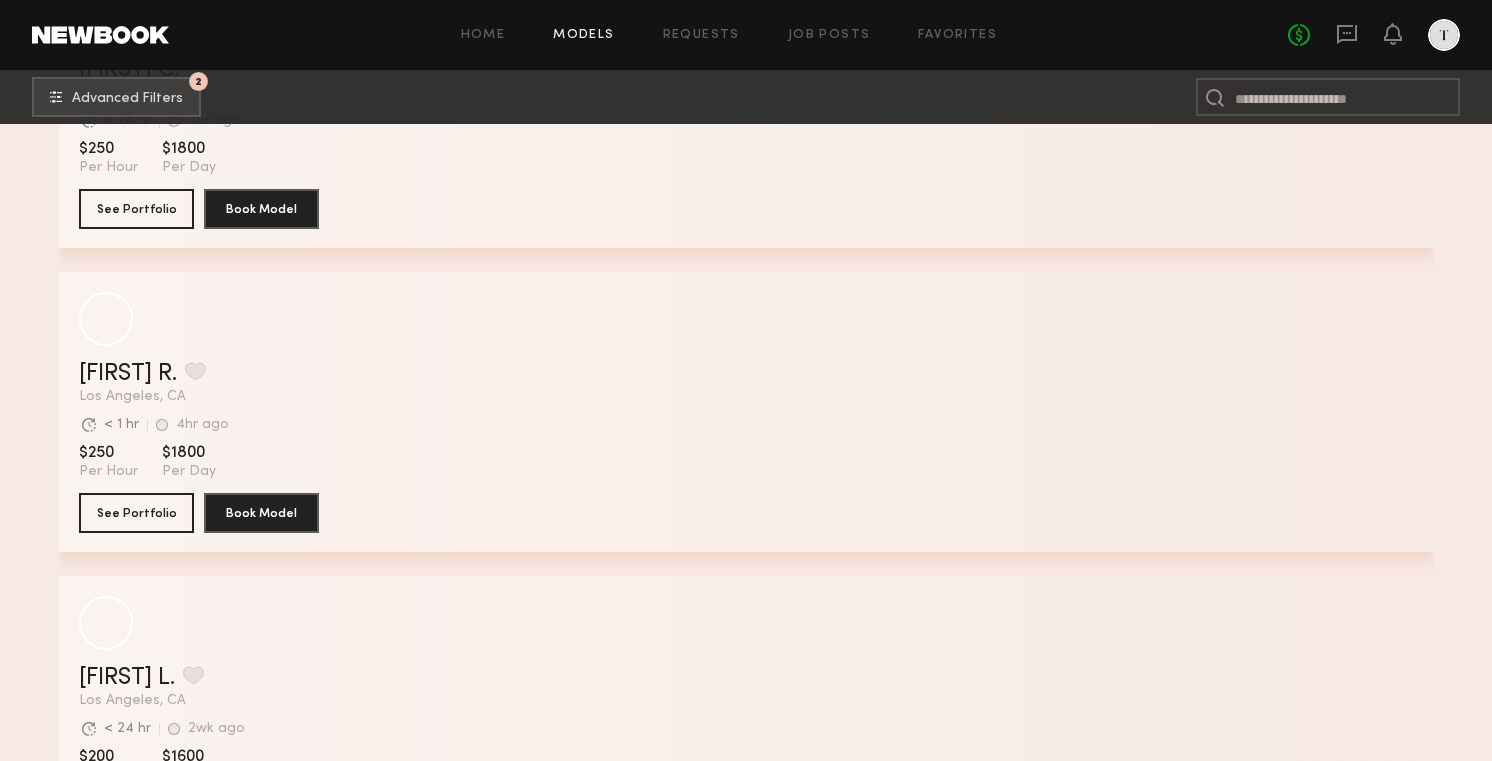 scroll, scrollTop: 40689, scrollLeft: 0, axis: vertical 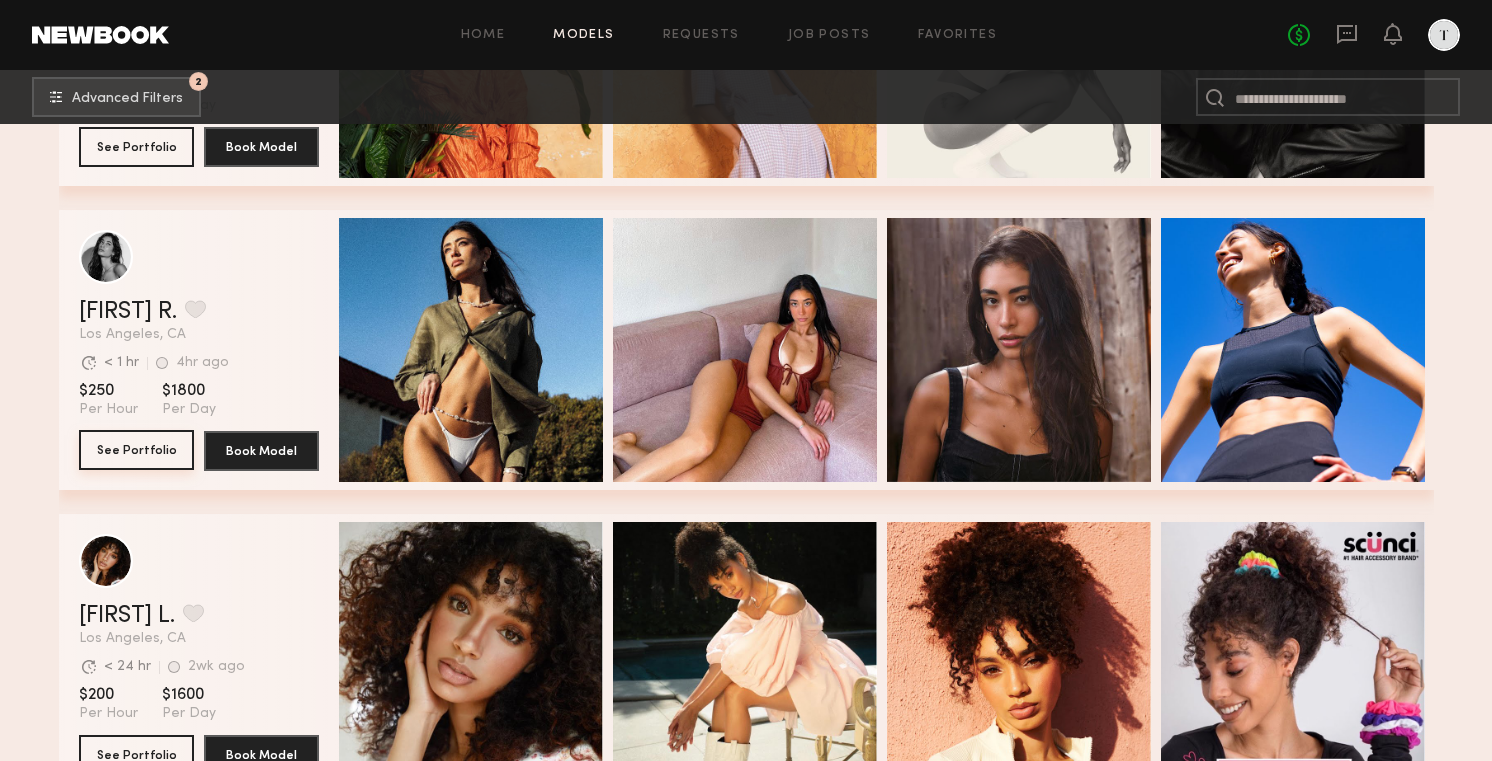 click on "See Portfolio" 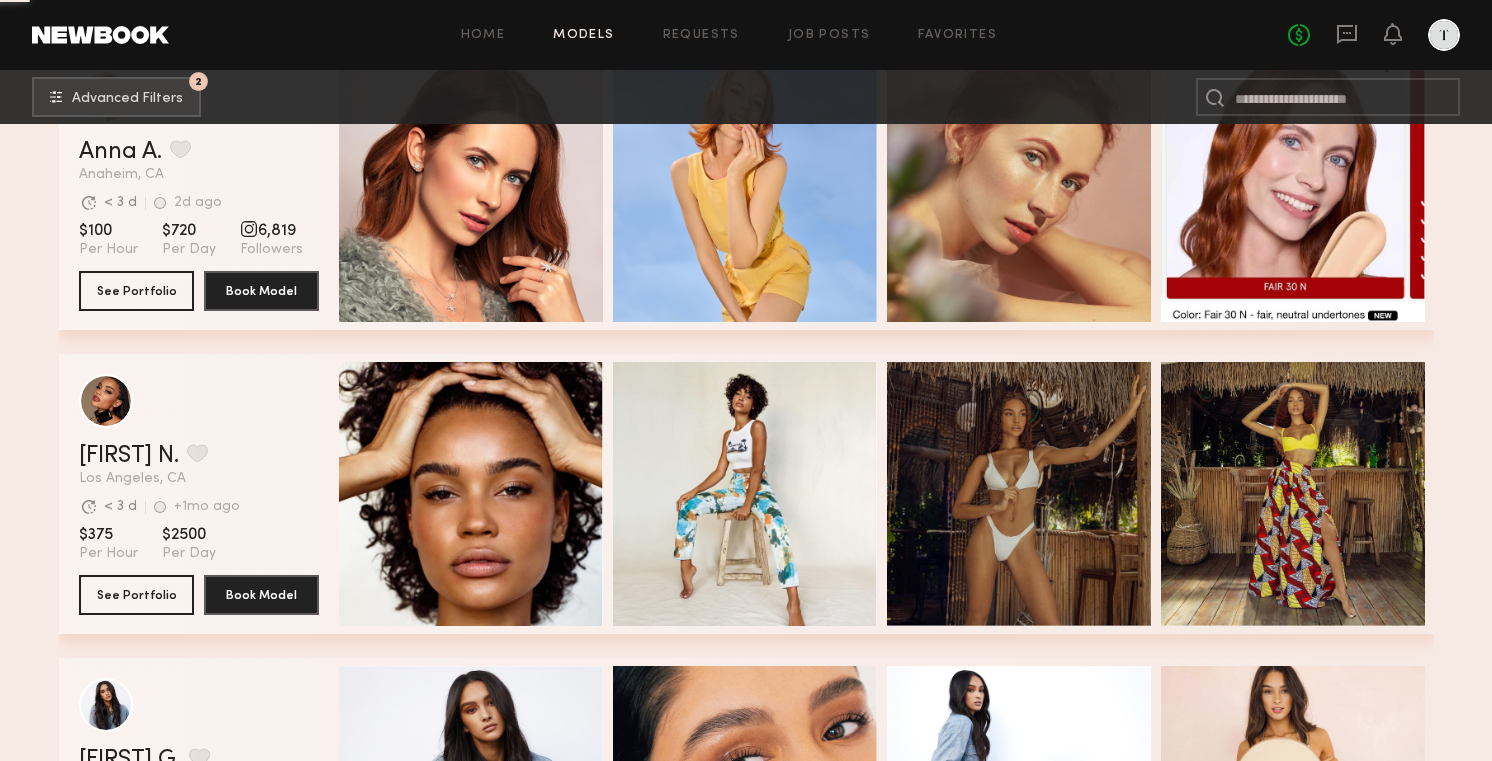 scroll, scrollTop: 42804, scrollLeft: 0, axis: vertical 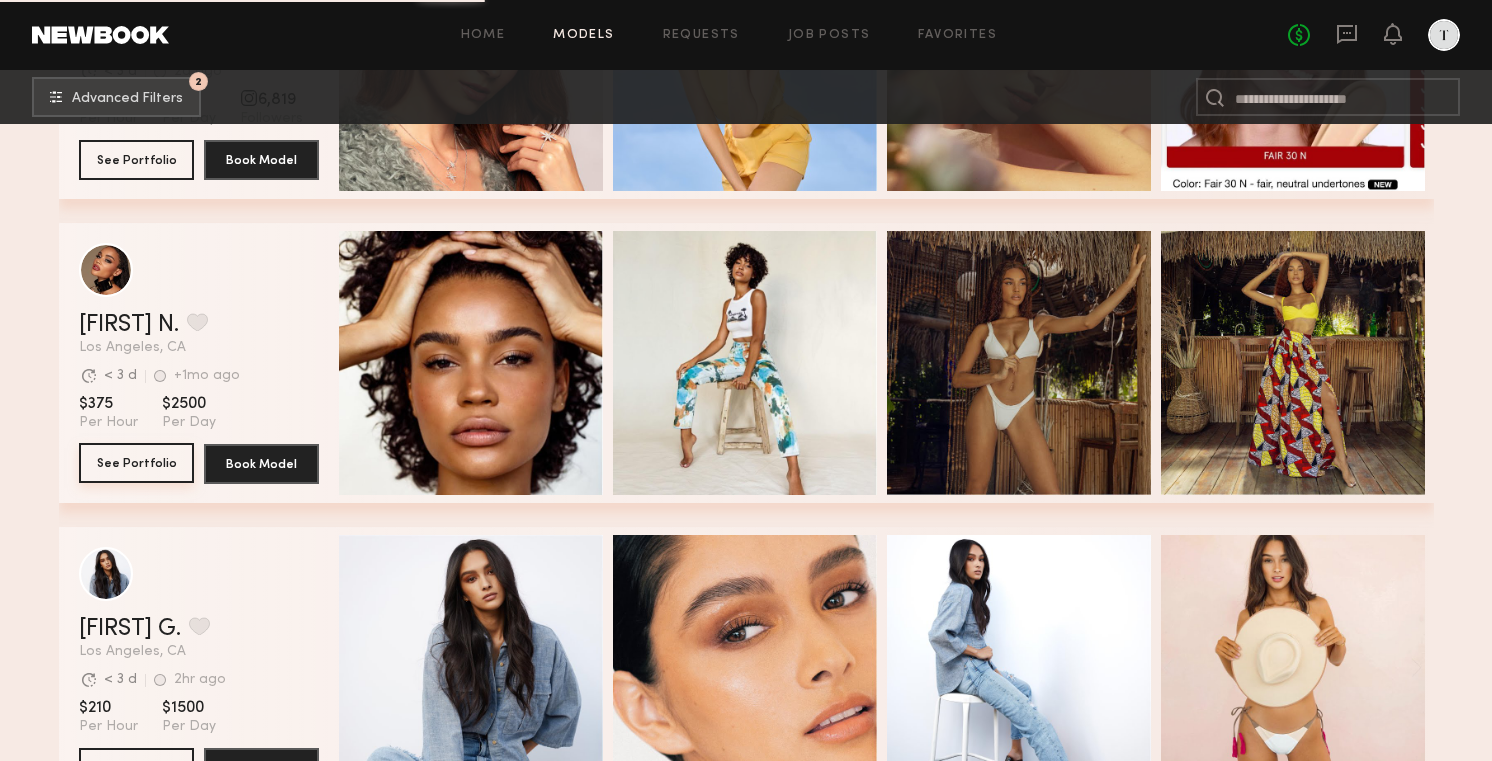 click on "See Portfolio" 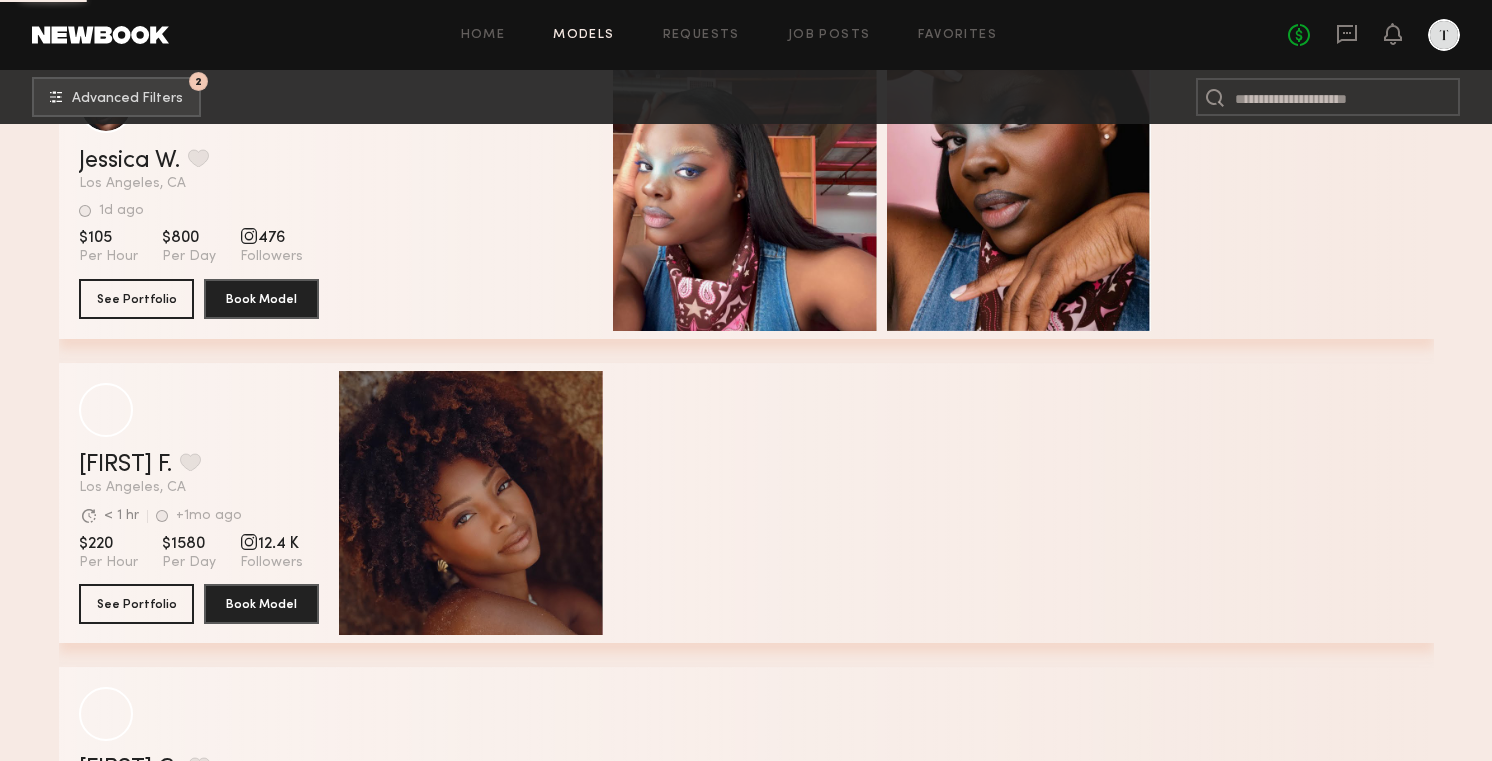 scroll, scrollTop: 90104, scrollLeft: 0, axis: vertical 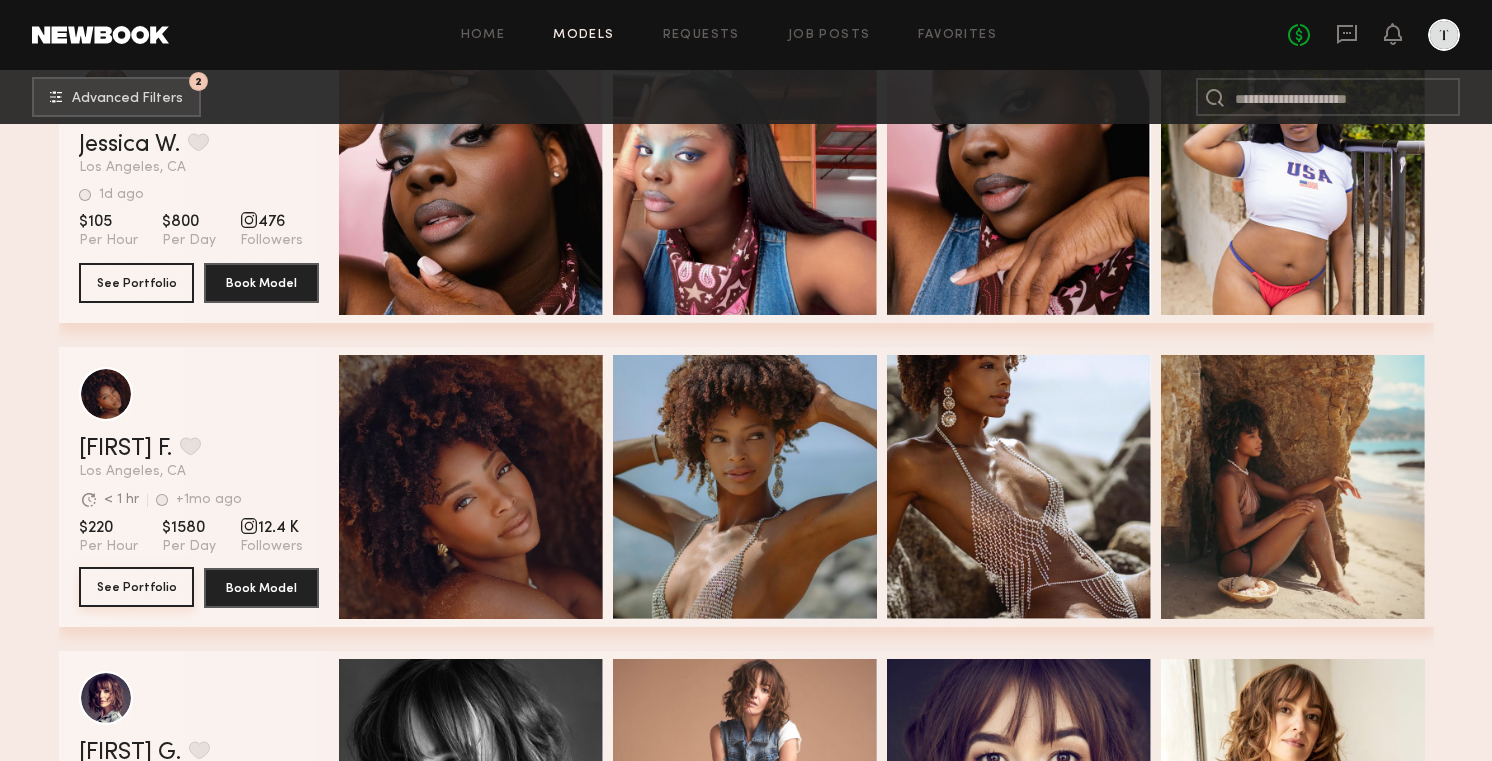 click on "See Portfolio" 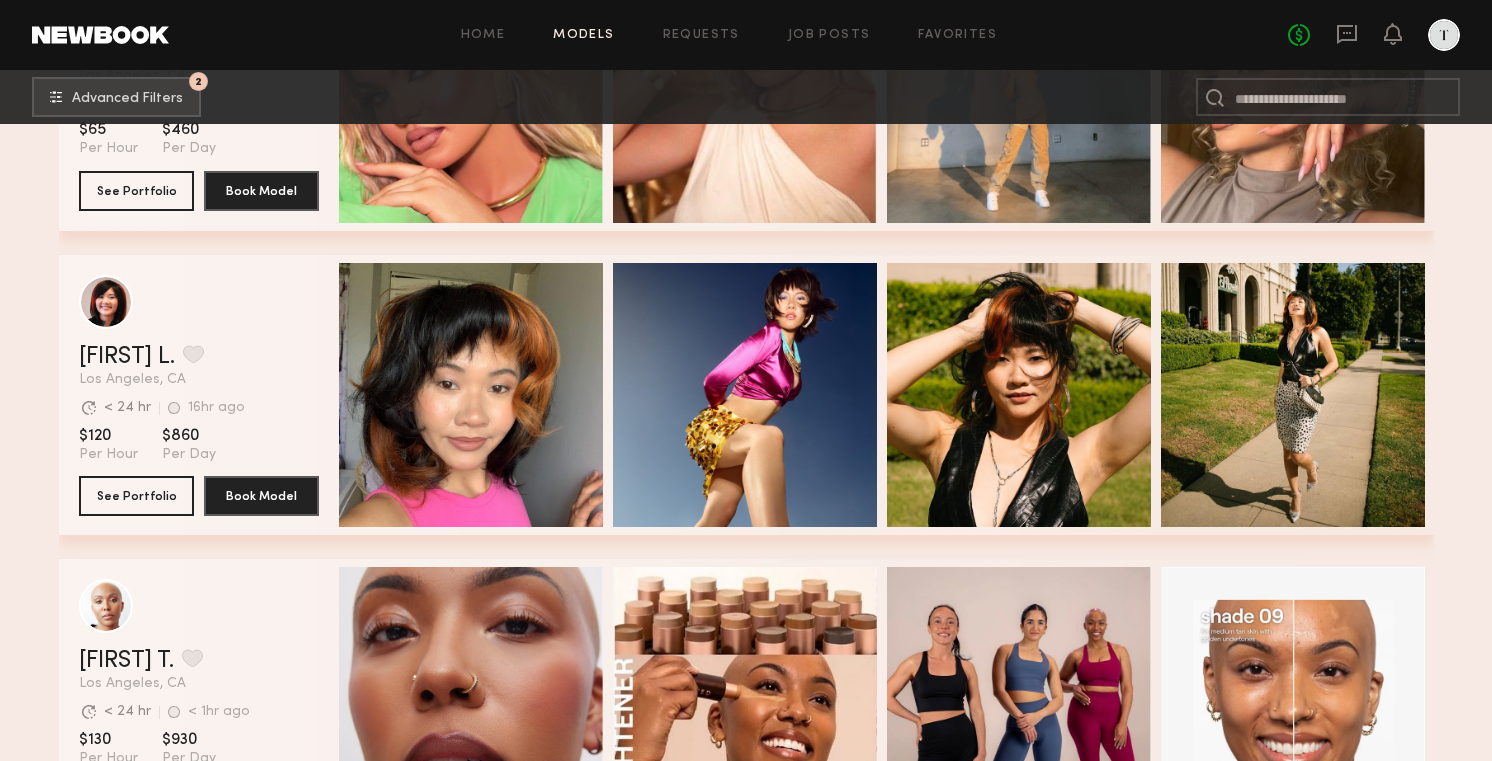 scroll, scrollTop: 95585, scrollLeft: 0, axis: vertical 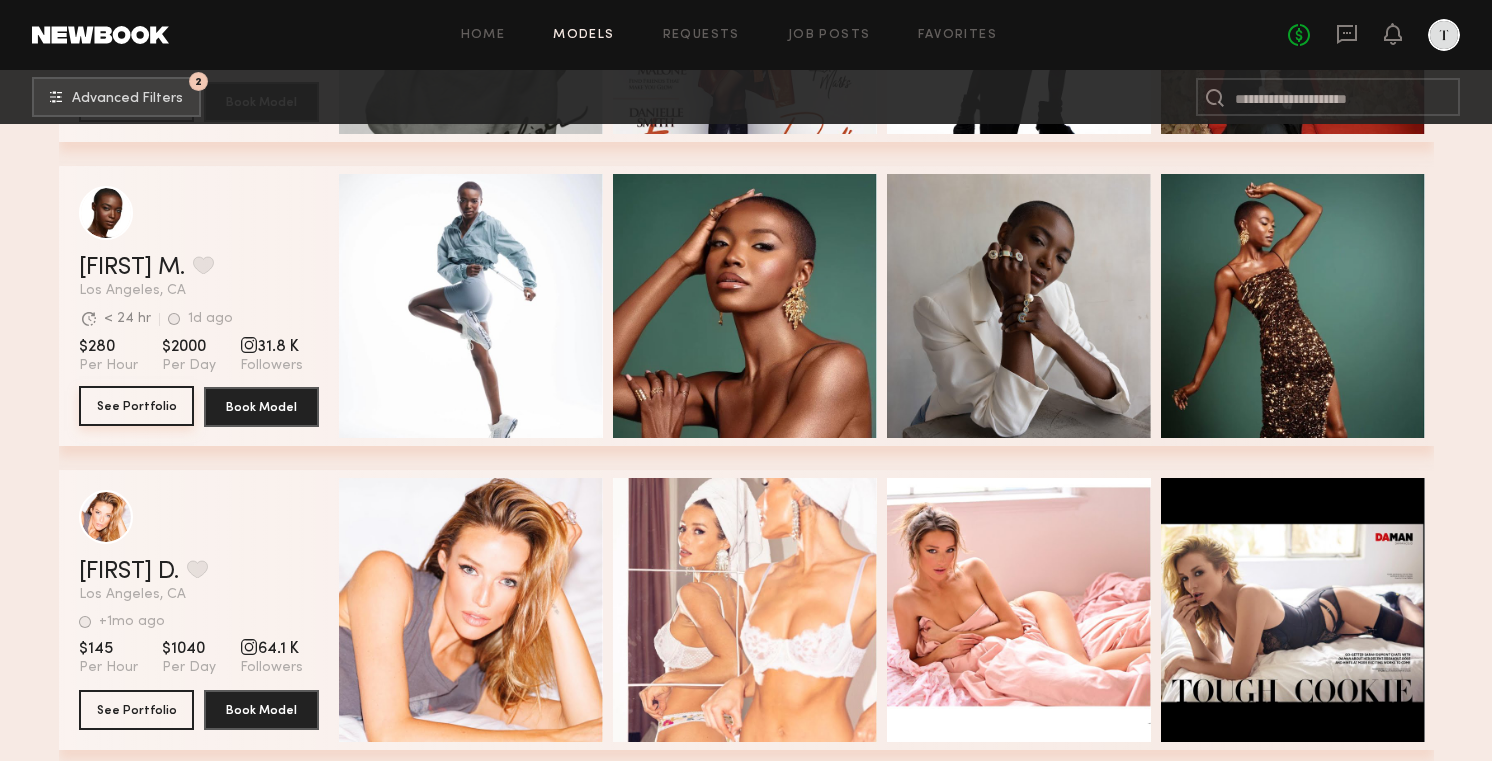 click on "See Portfolio" 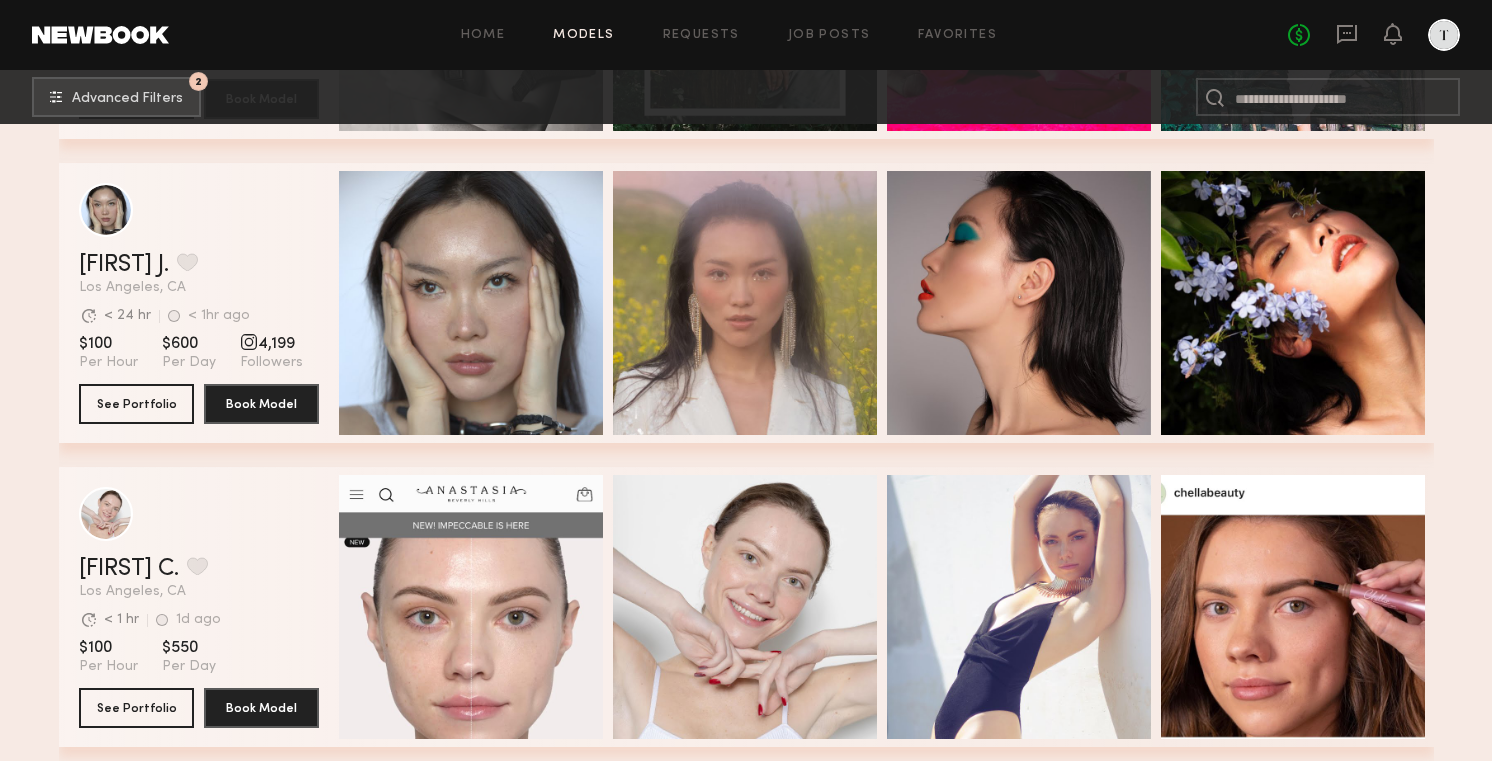 scroll, scrollTop: 114838, scrollLeft: 0, axis: vertical 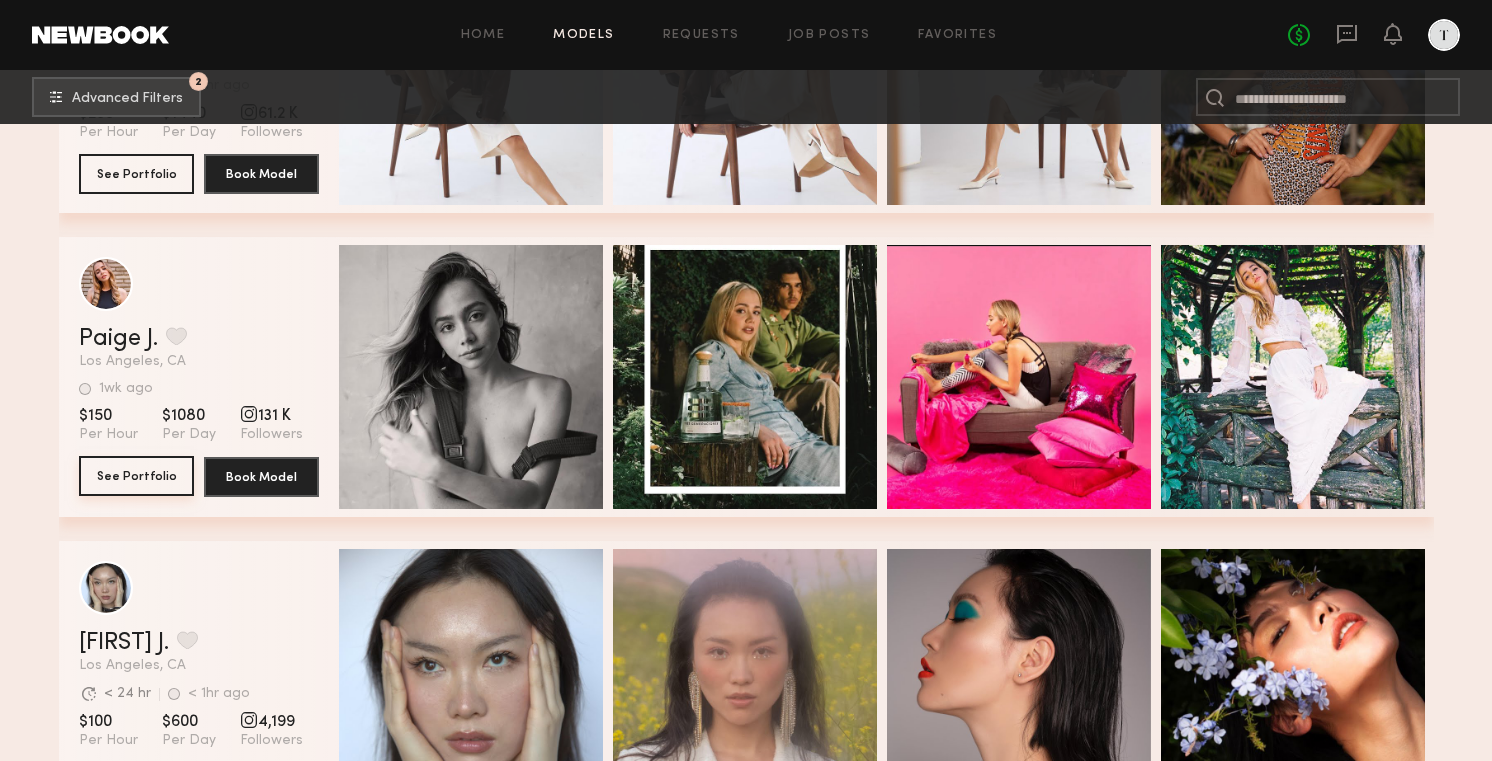 click on "See Portfolio" 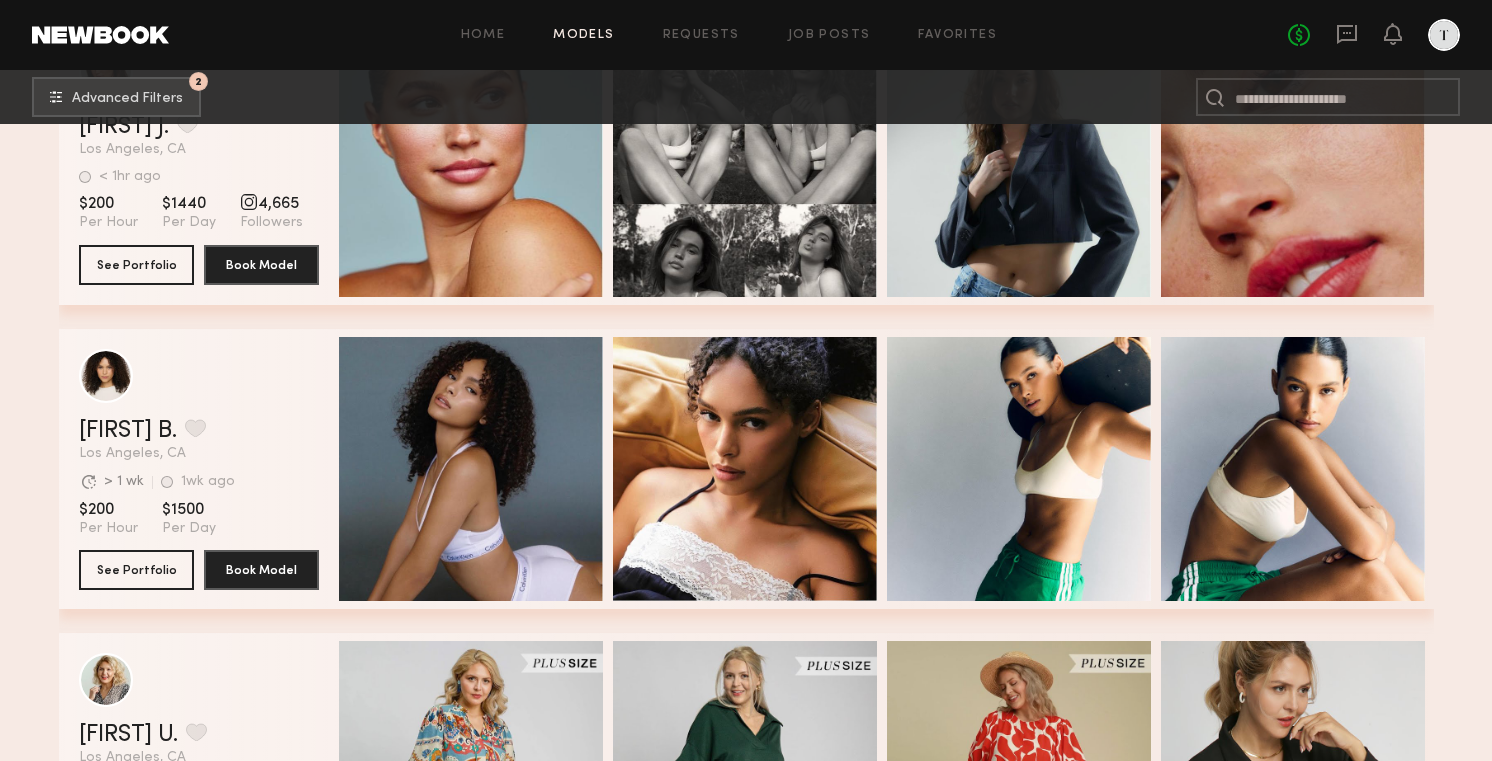 scroll, scrollTop: 140679, scrollLeft: 0, axis: vertical 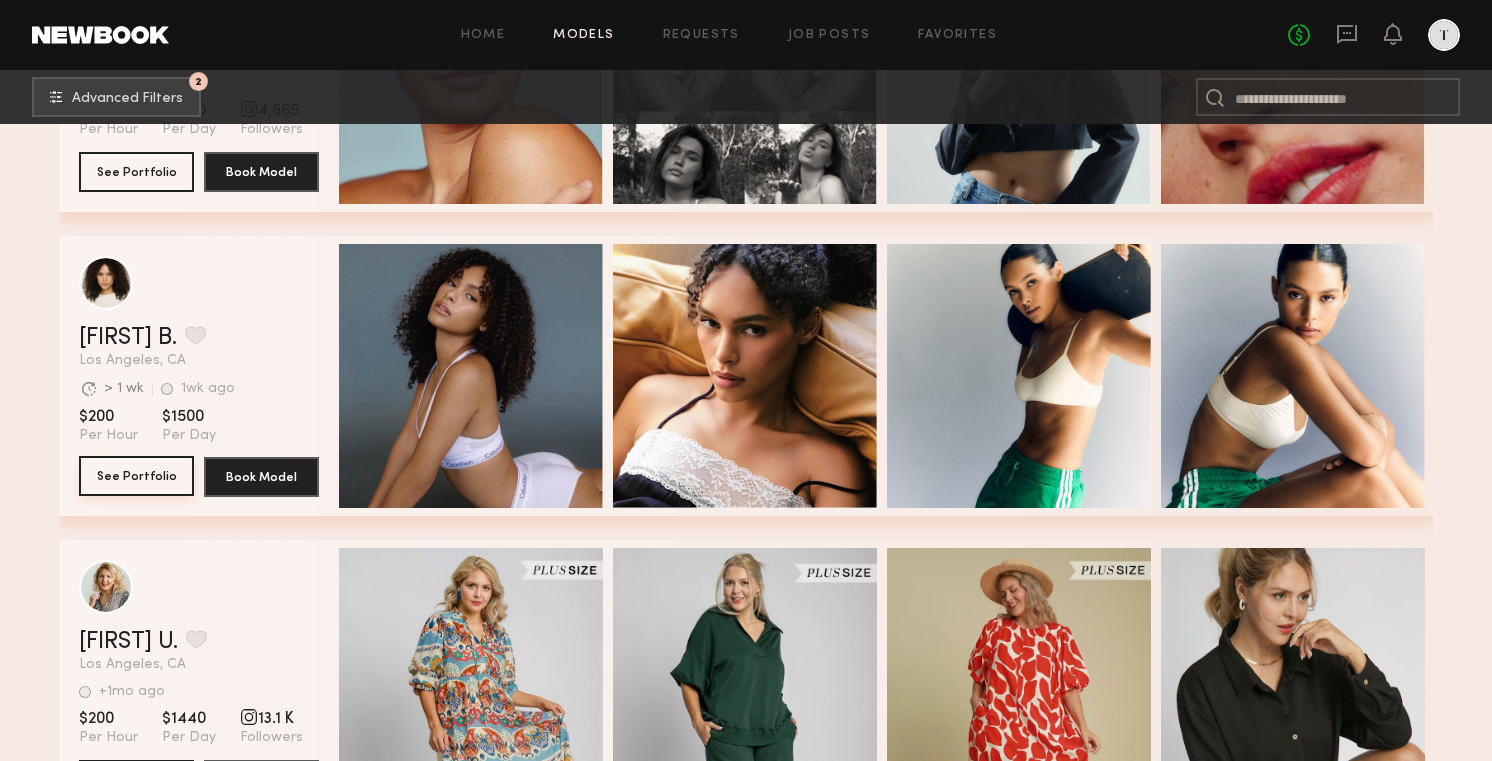 click on "See Portfolio" 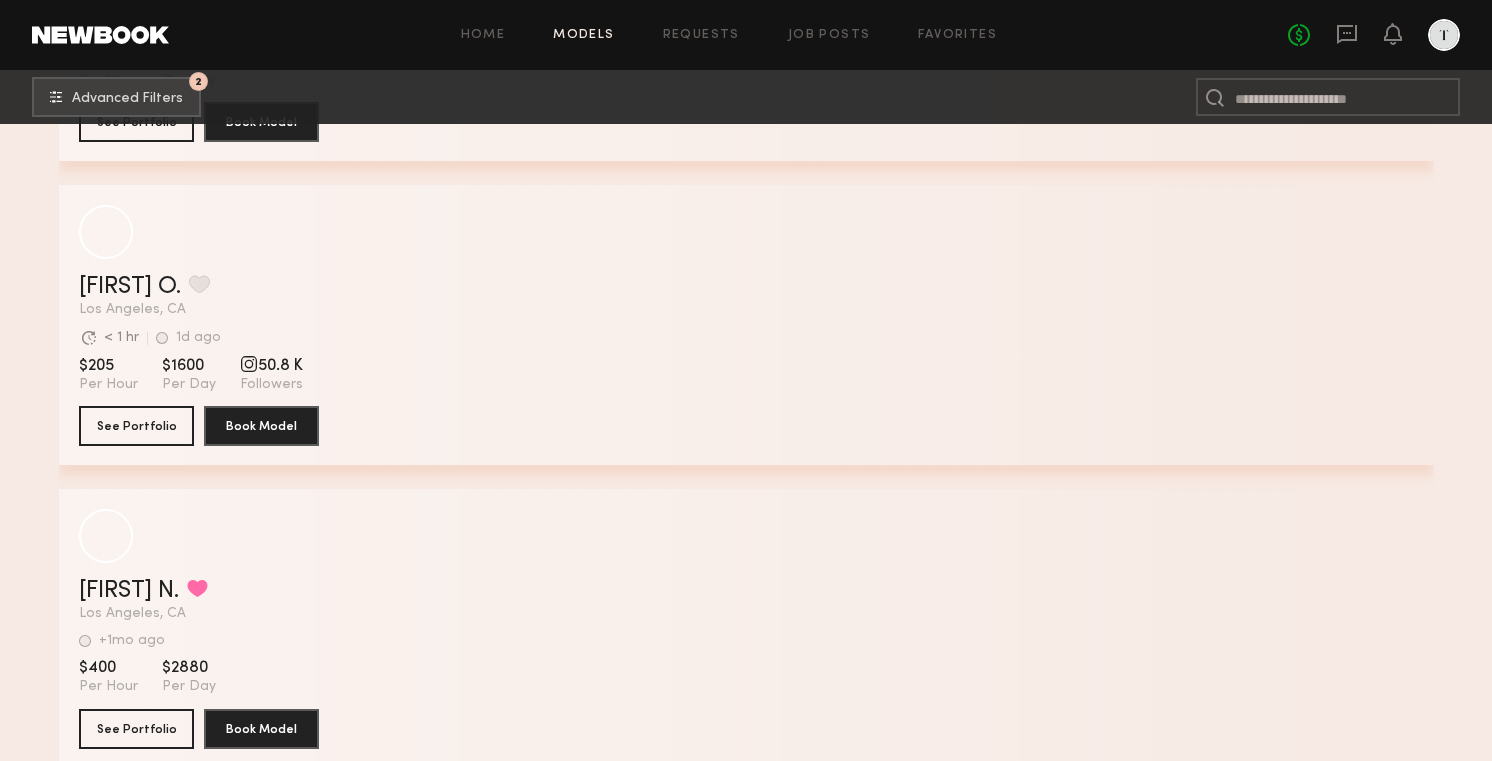 scroll, scrollTop: 143734, scrollLeft: 0, axis: vertical 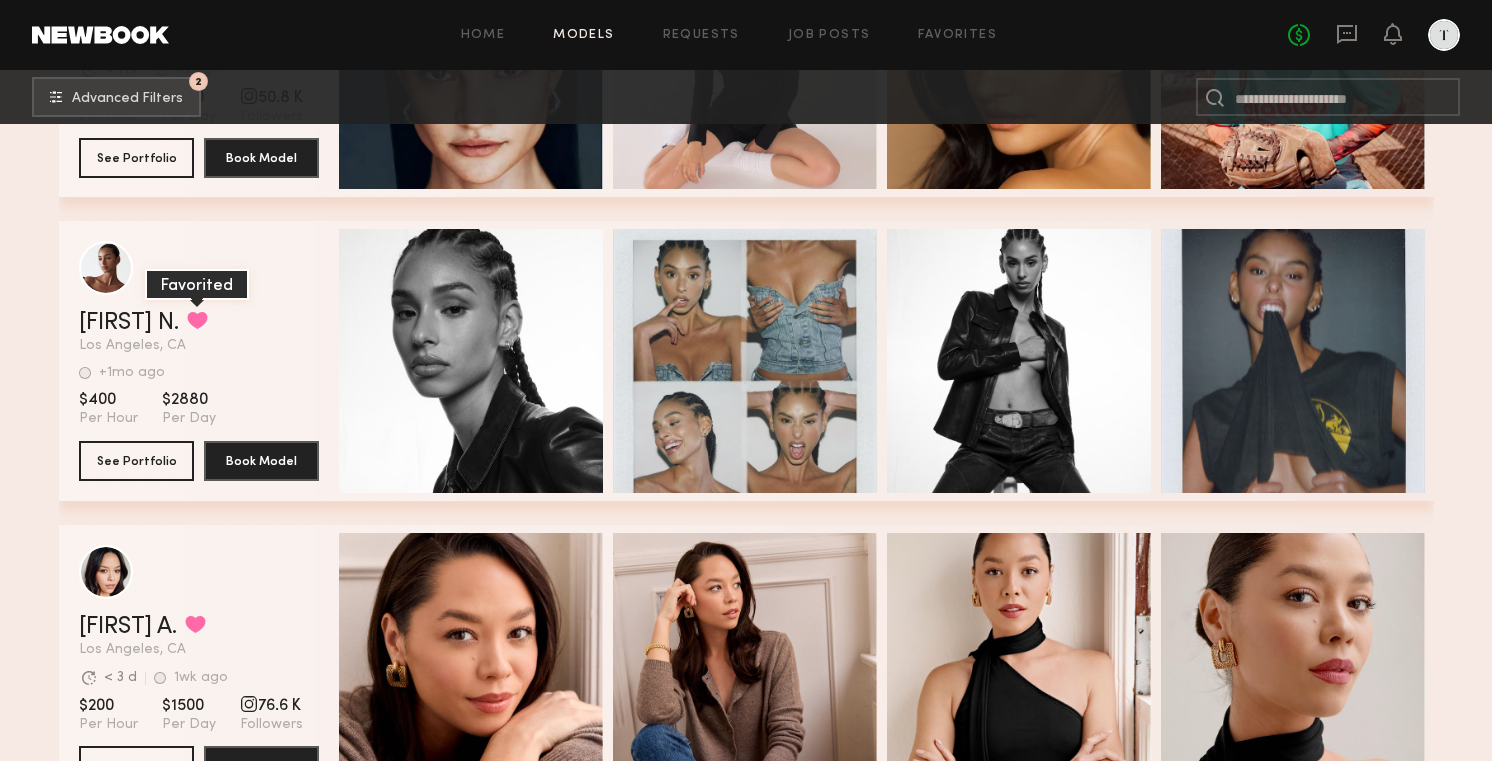 click 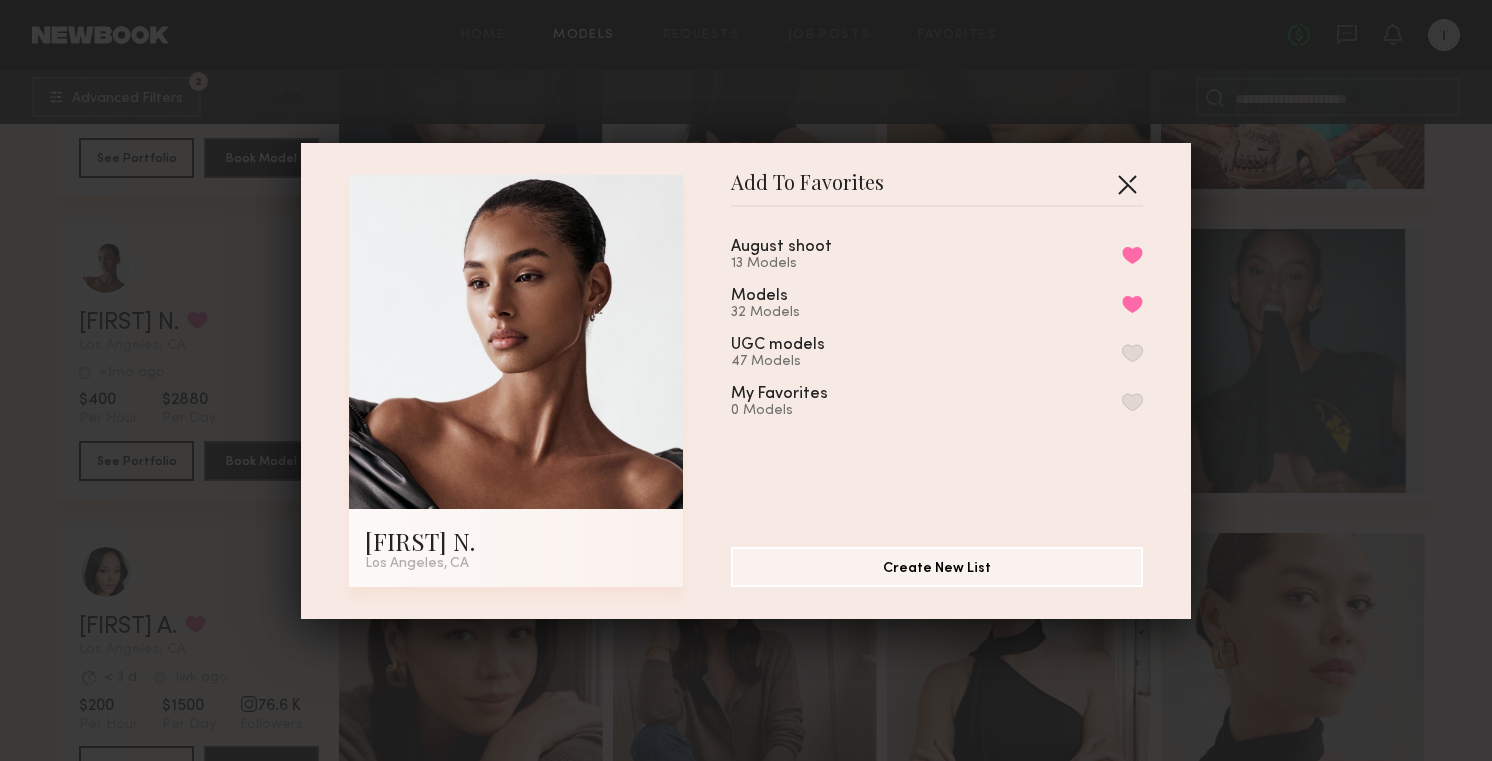 click at bounding box center (1127, 184) 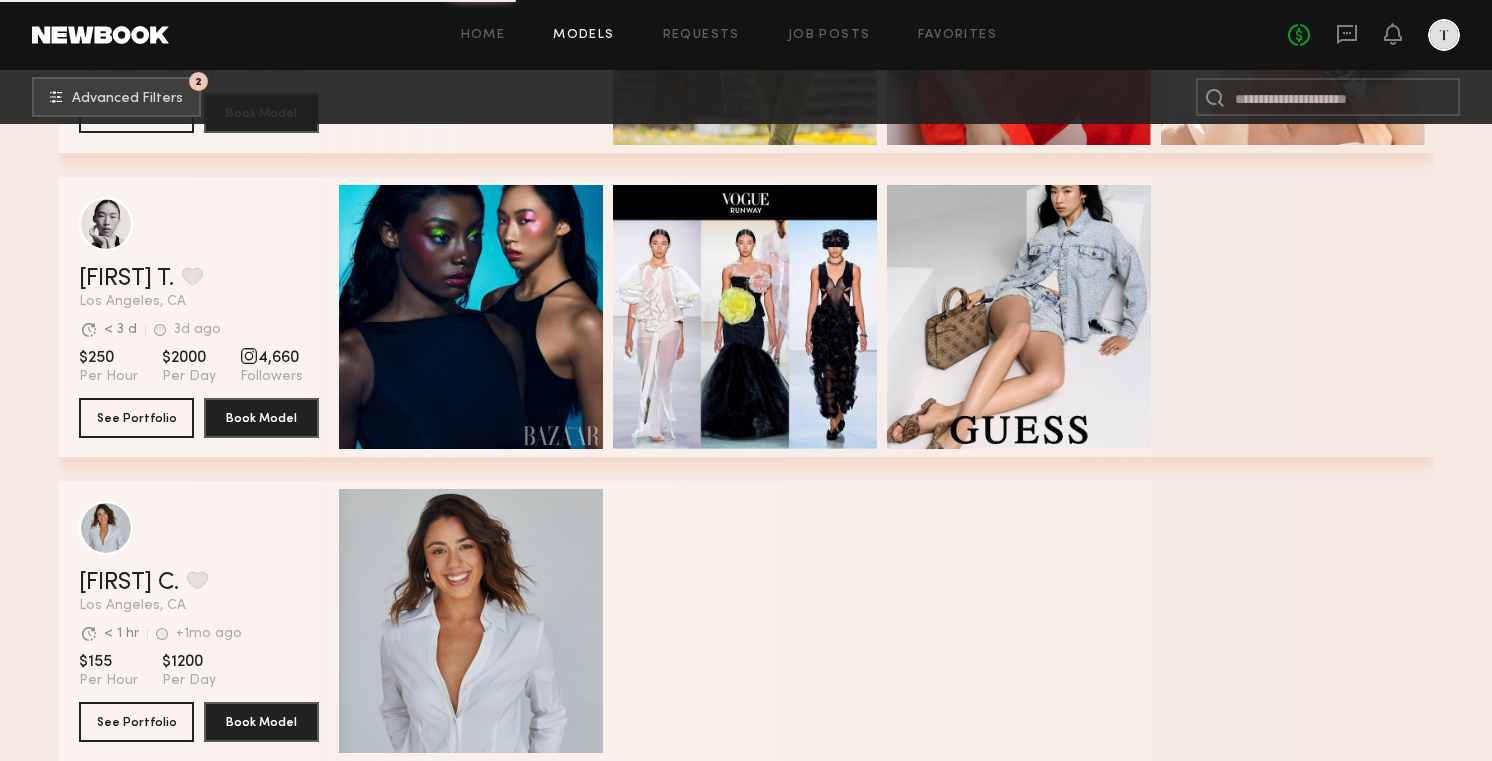 scroll, scrollTop: 156570, scrollLeft: 0, axis: vertical 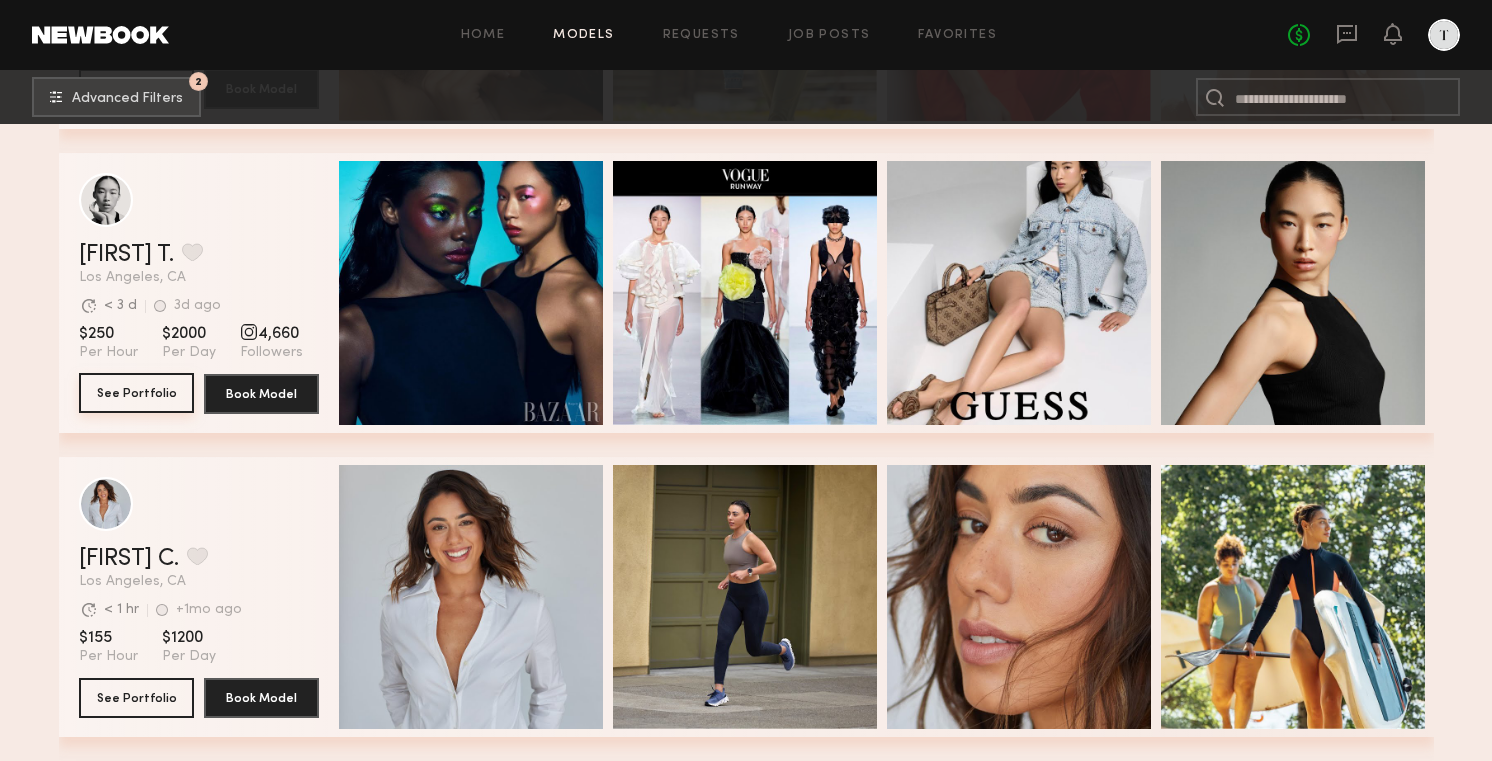 click on "See Portfolio" 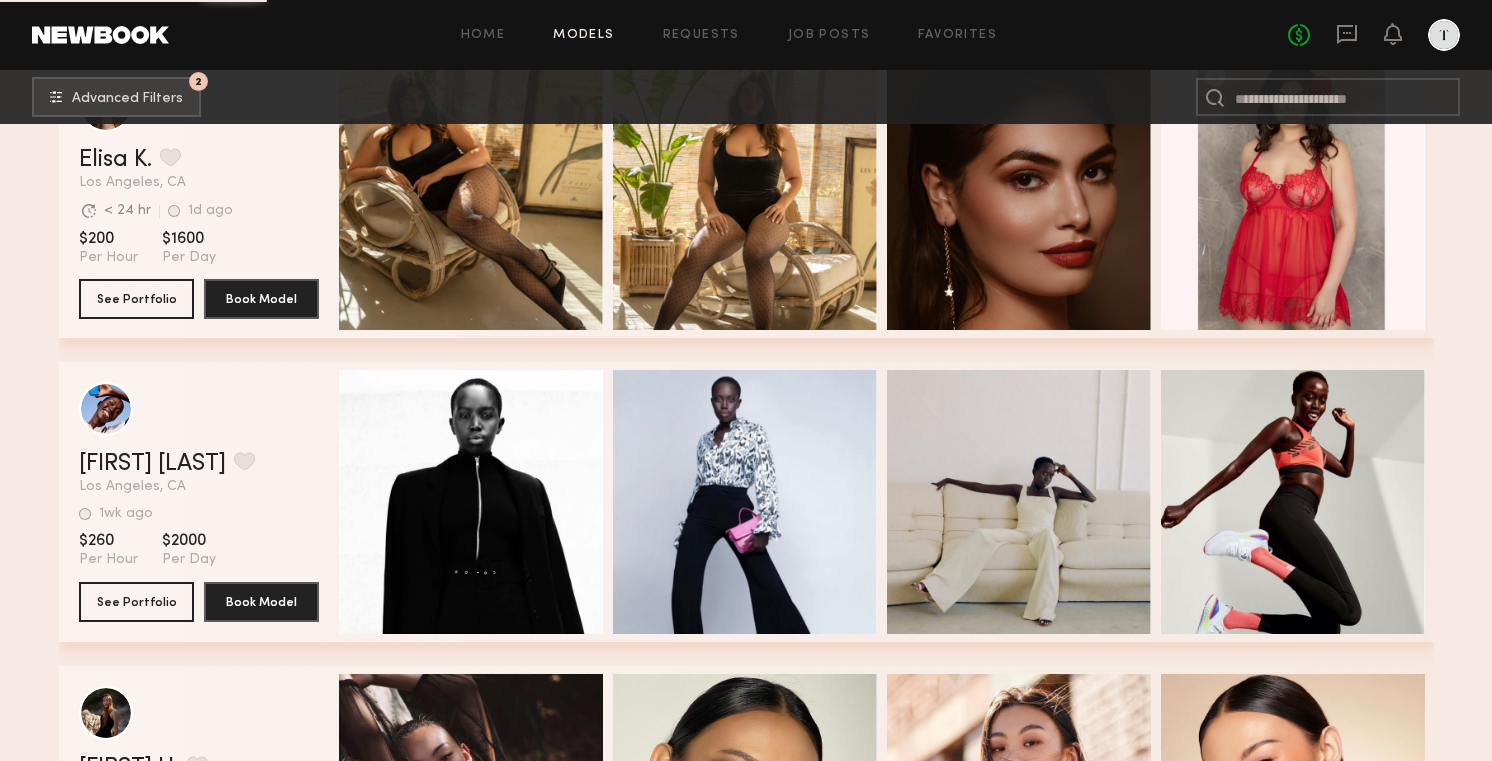 scroll, scrollTop: 185655, scrollLeft: 0, axis: vertical 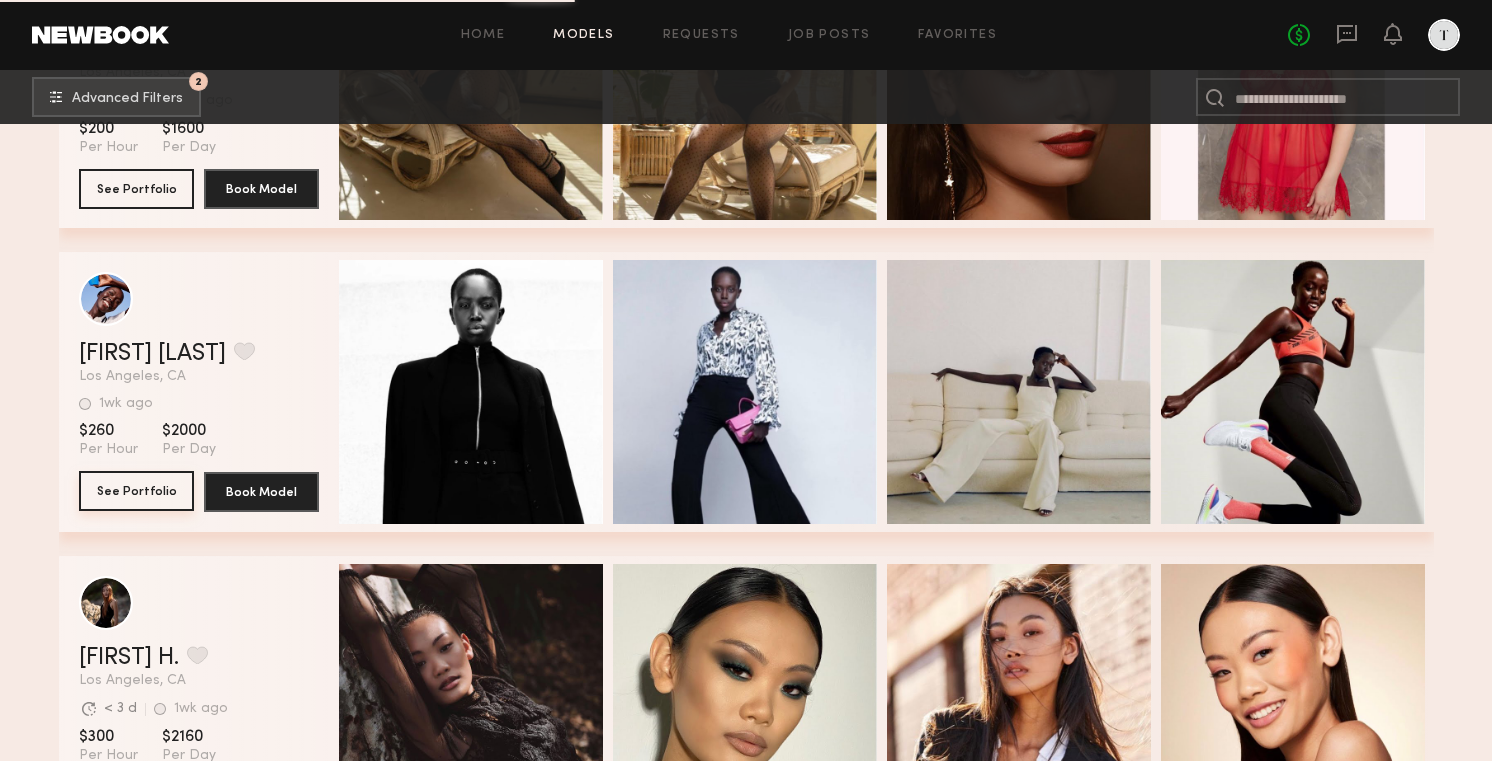 click on "See Portfolio" 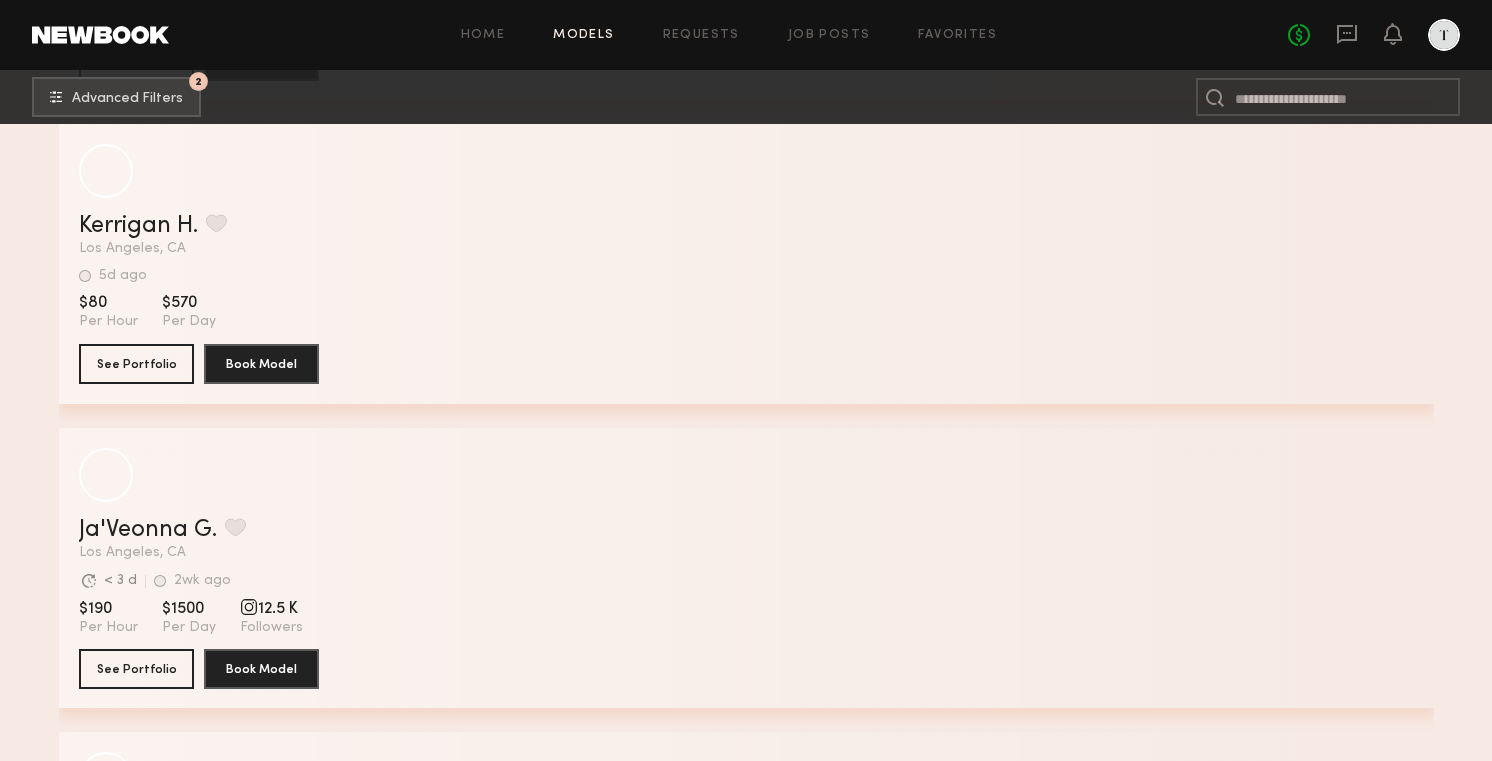 scroll, scrollTop: 190349, scrollLeft: 0, axis: vertical 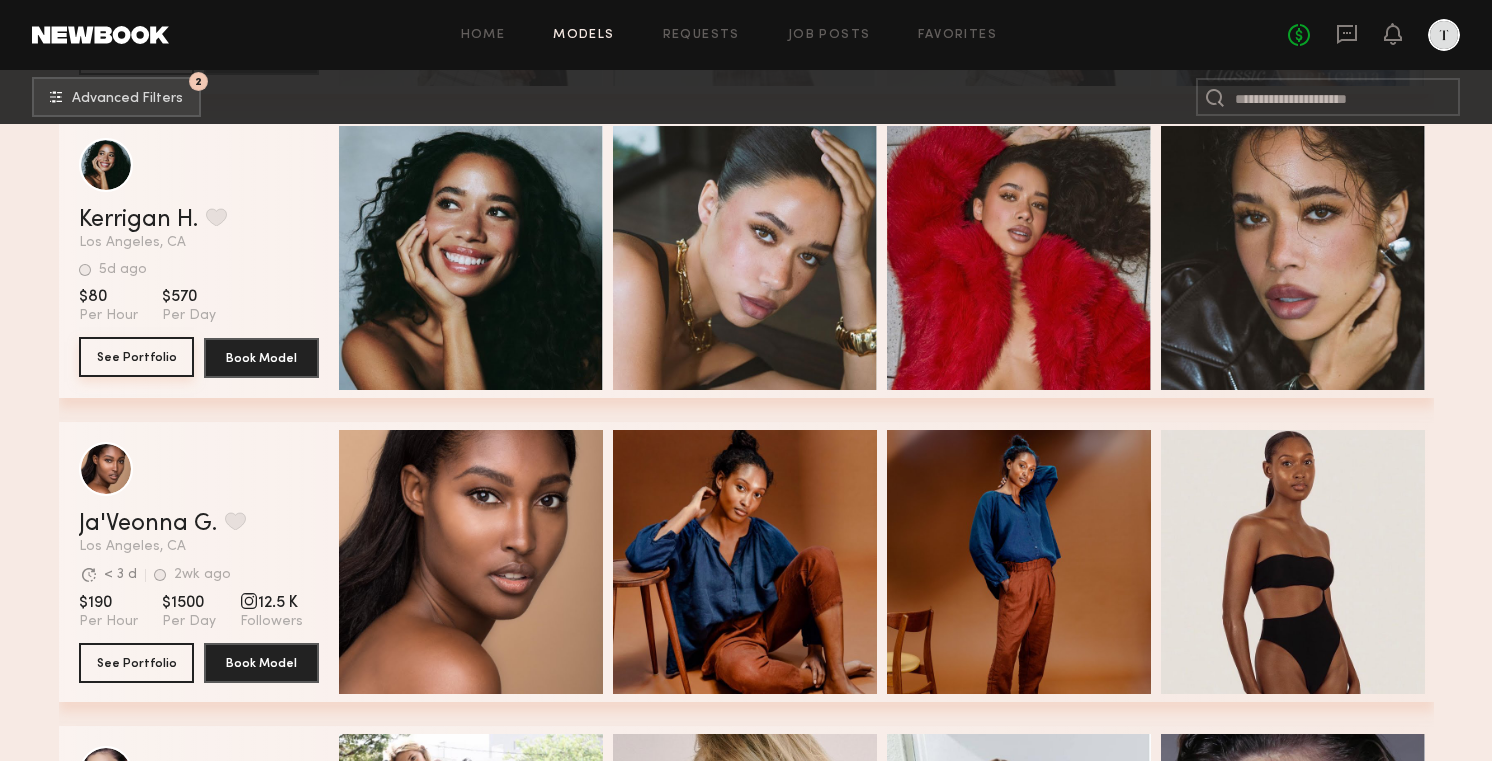 click on "See Portfolio" 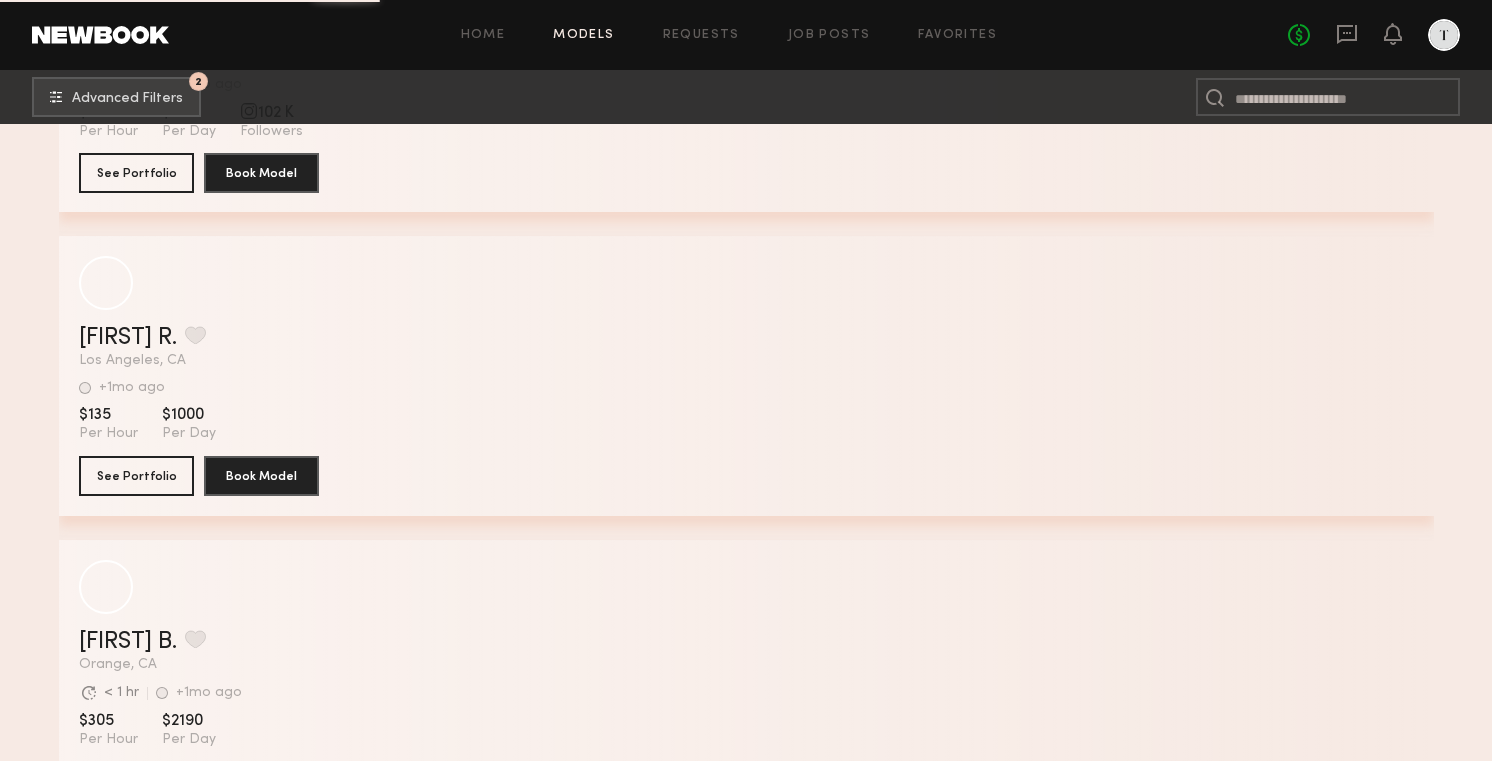 scroll, scrollTop: 196221, scrollLeft: 0, axis: vertical 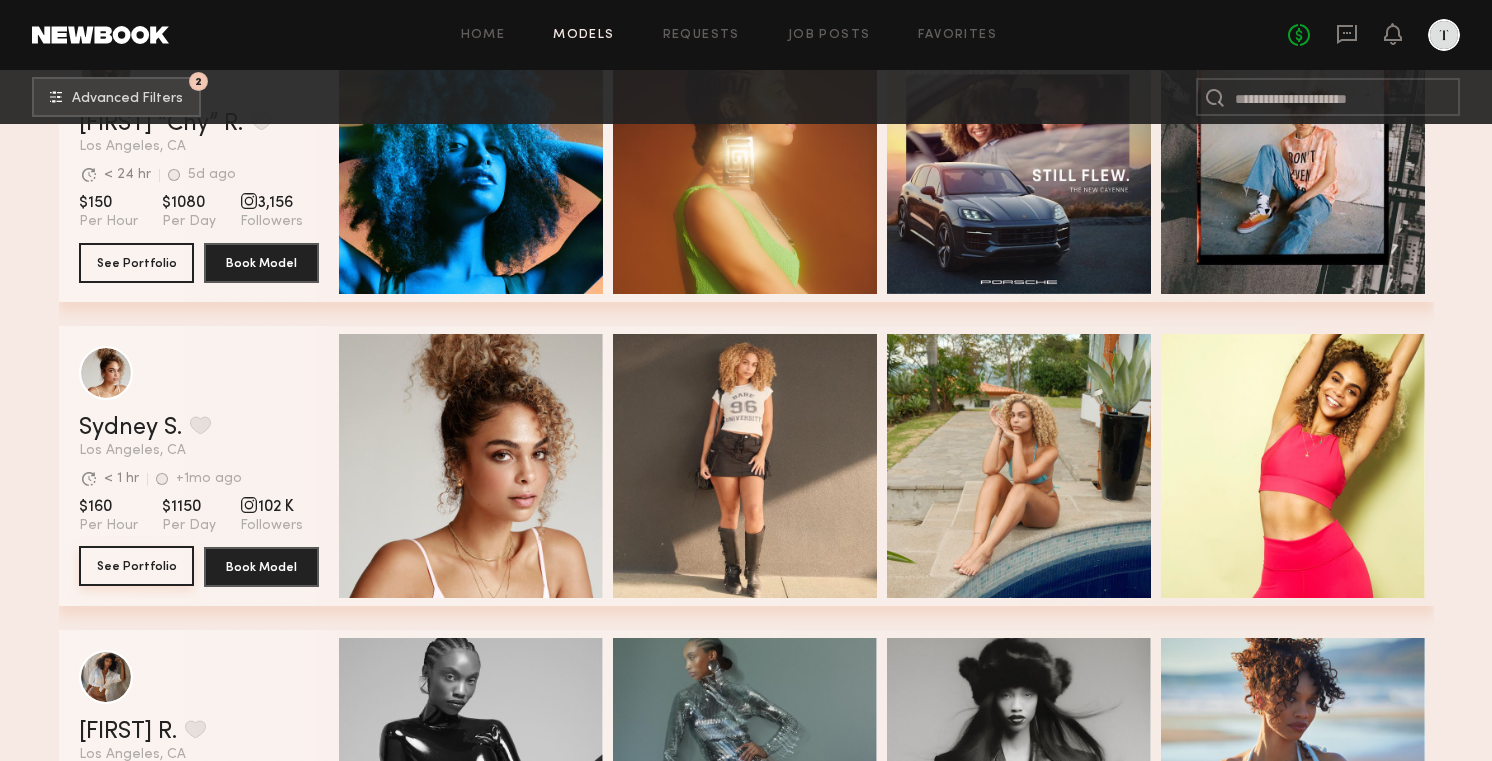 click on "See Portfolio" 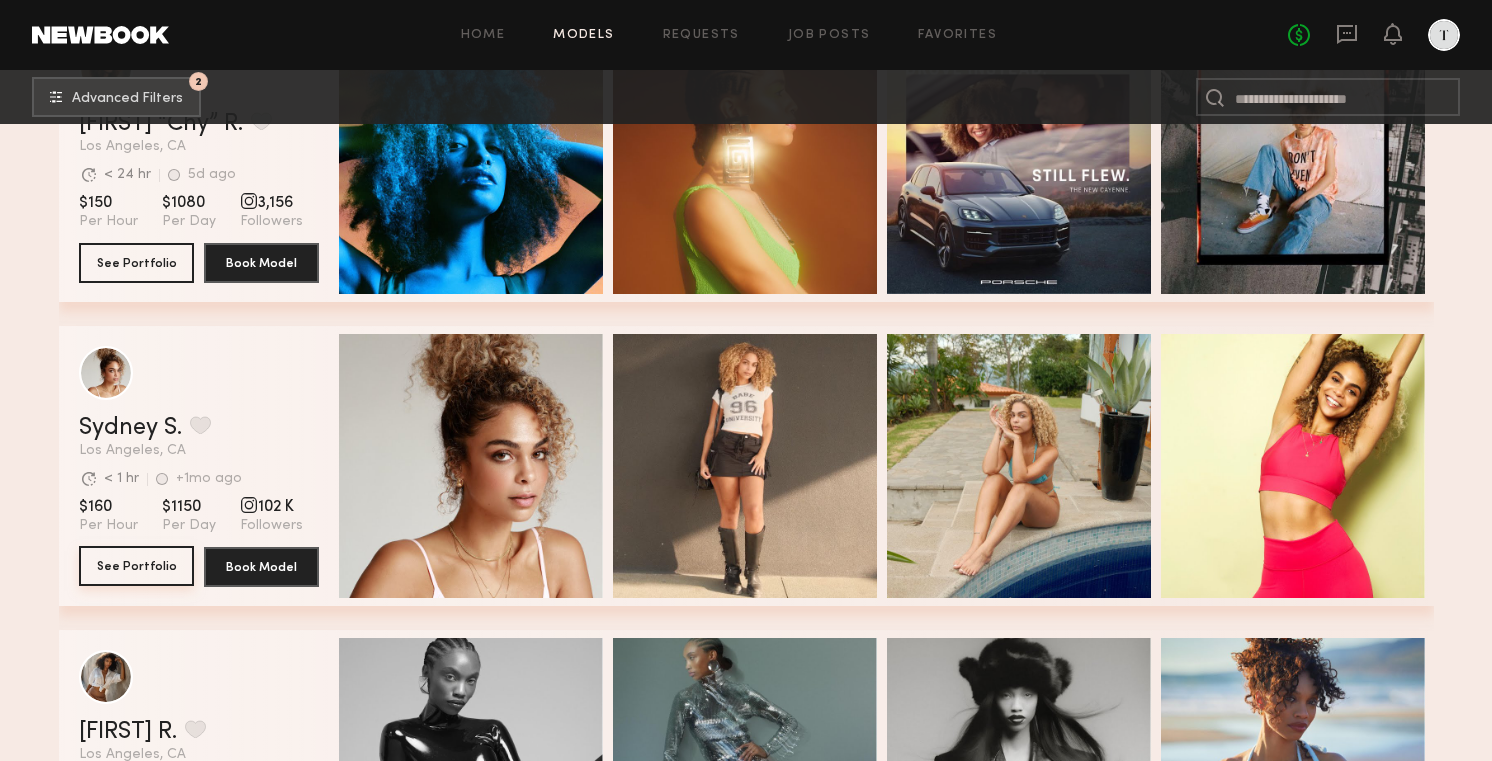 scroll, scrollTop: 196700, scrollLeft: 0, axis: vertical 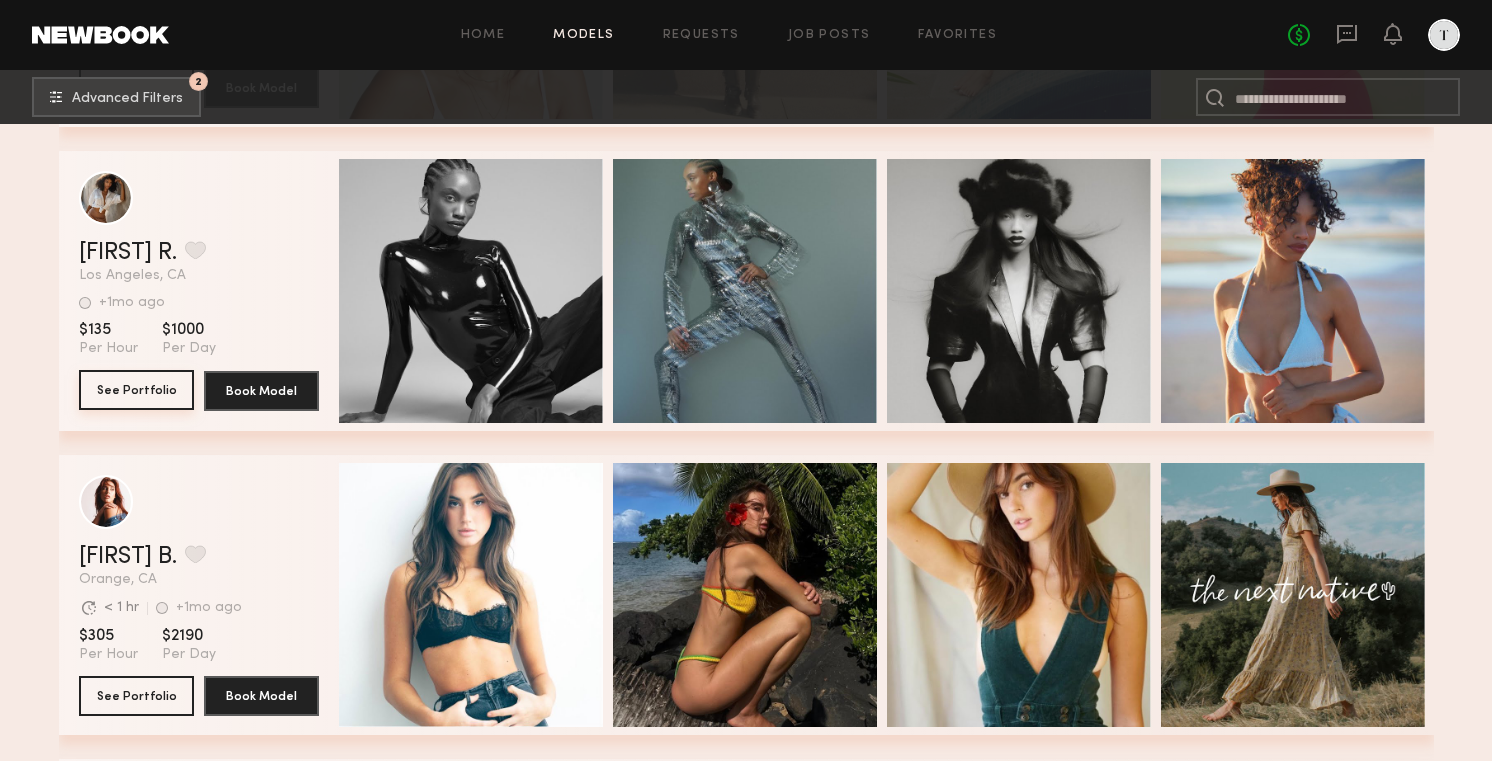 click on "See Portfolio" 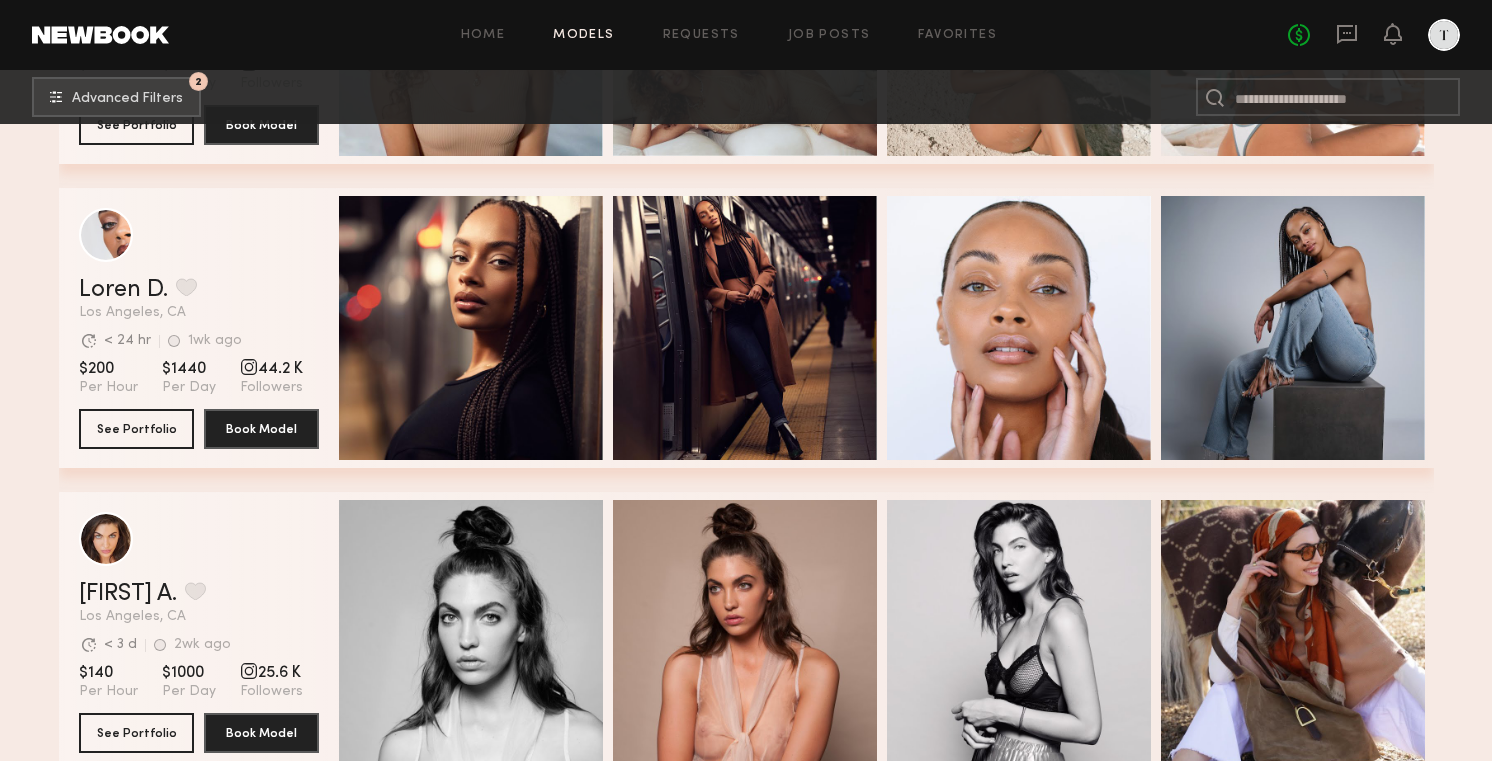 scroll, scrollTop: 198682, scrollLeft: 0, axis: vertical 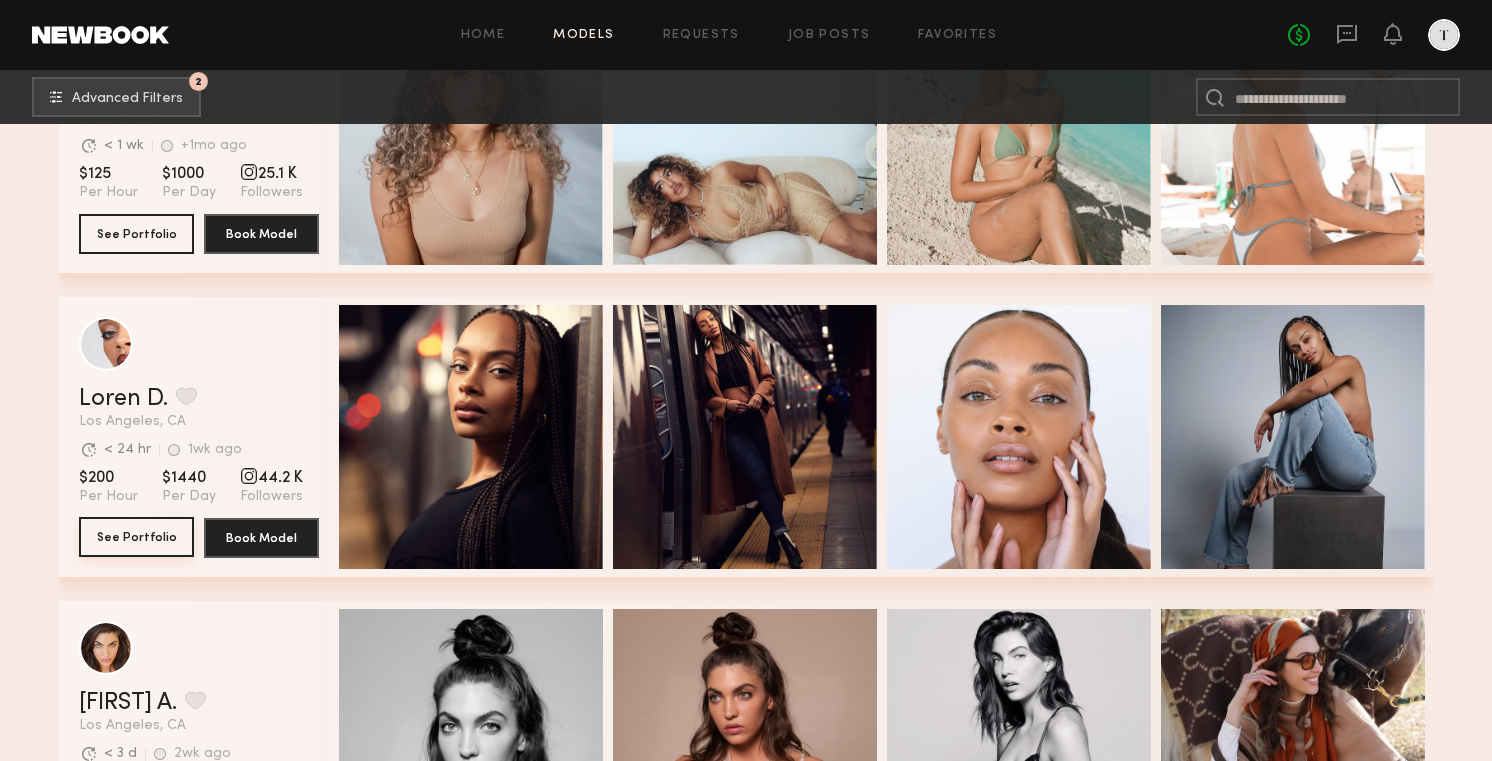 click on "See Portfolio" 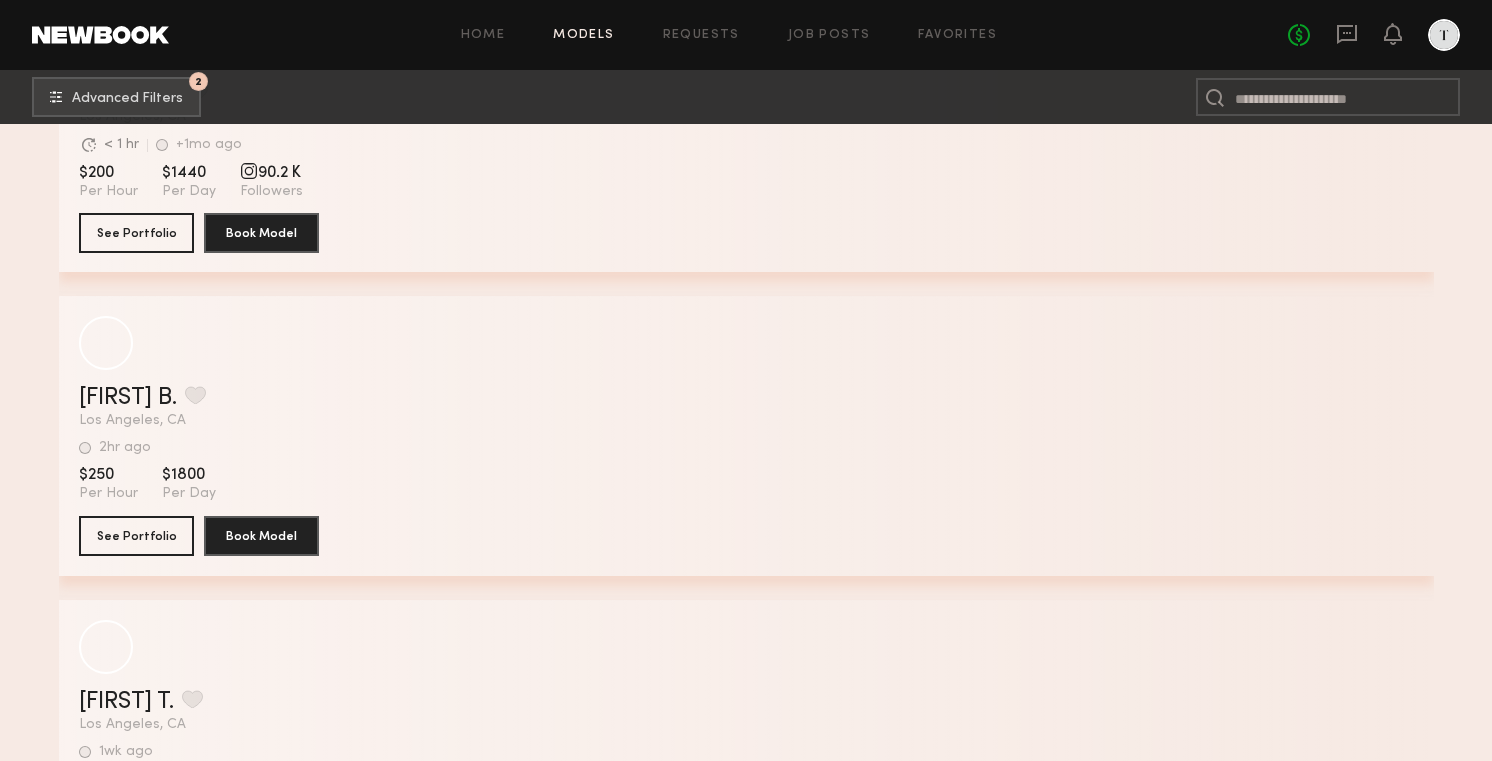 scroll, scrollTop: 237382, scrollLeft: 0, axis: vertical 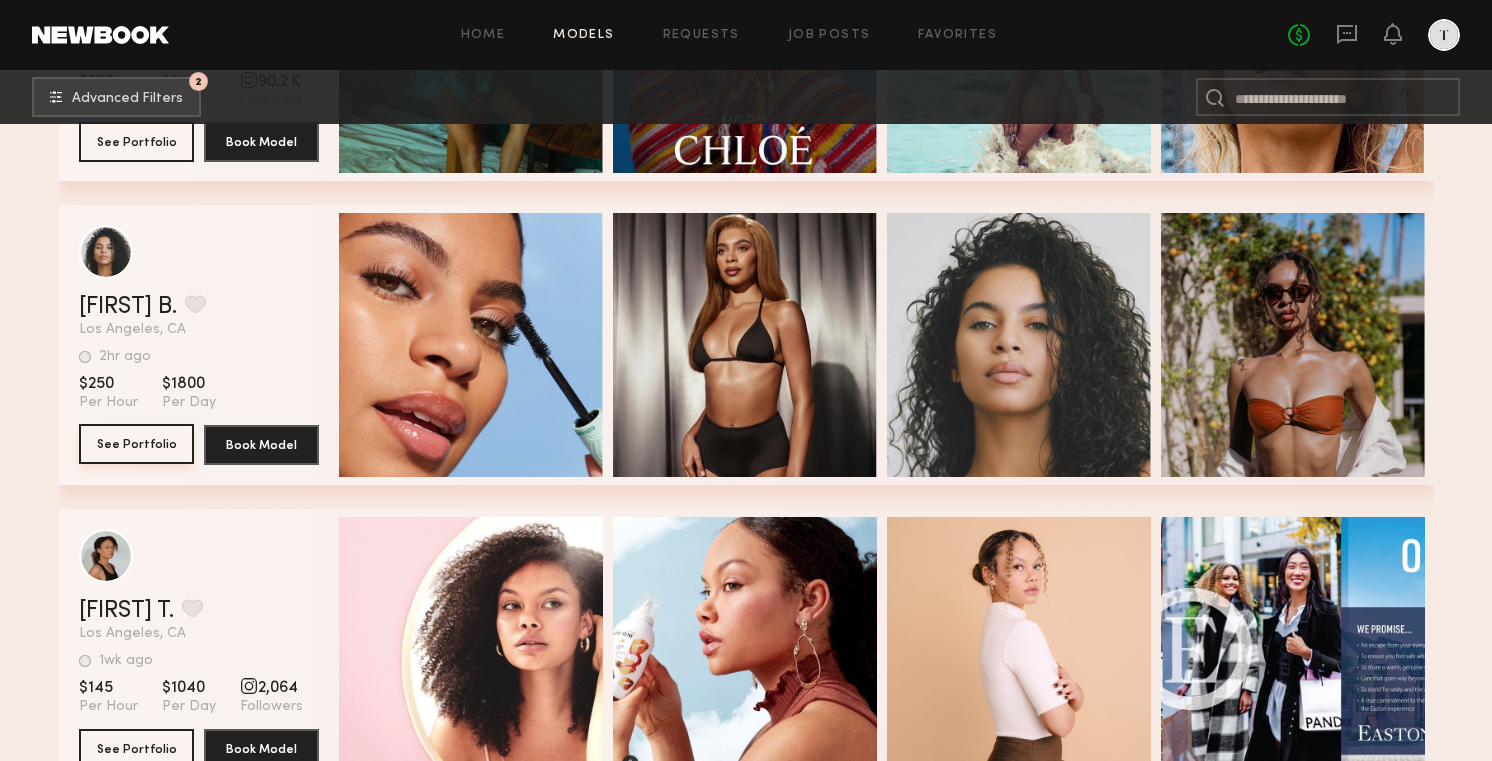 click on "See Portfolio" 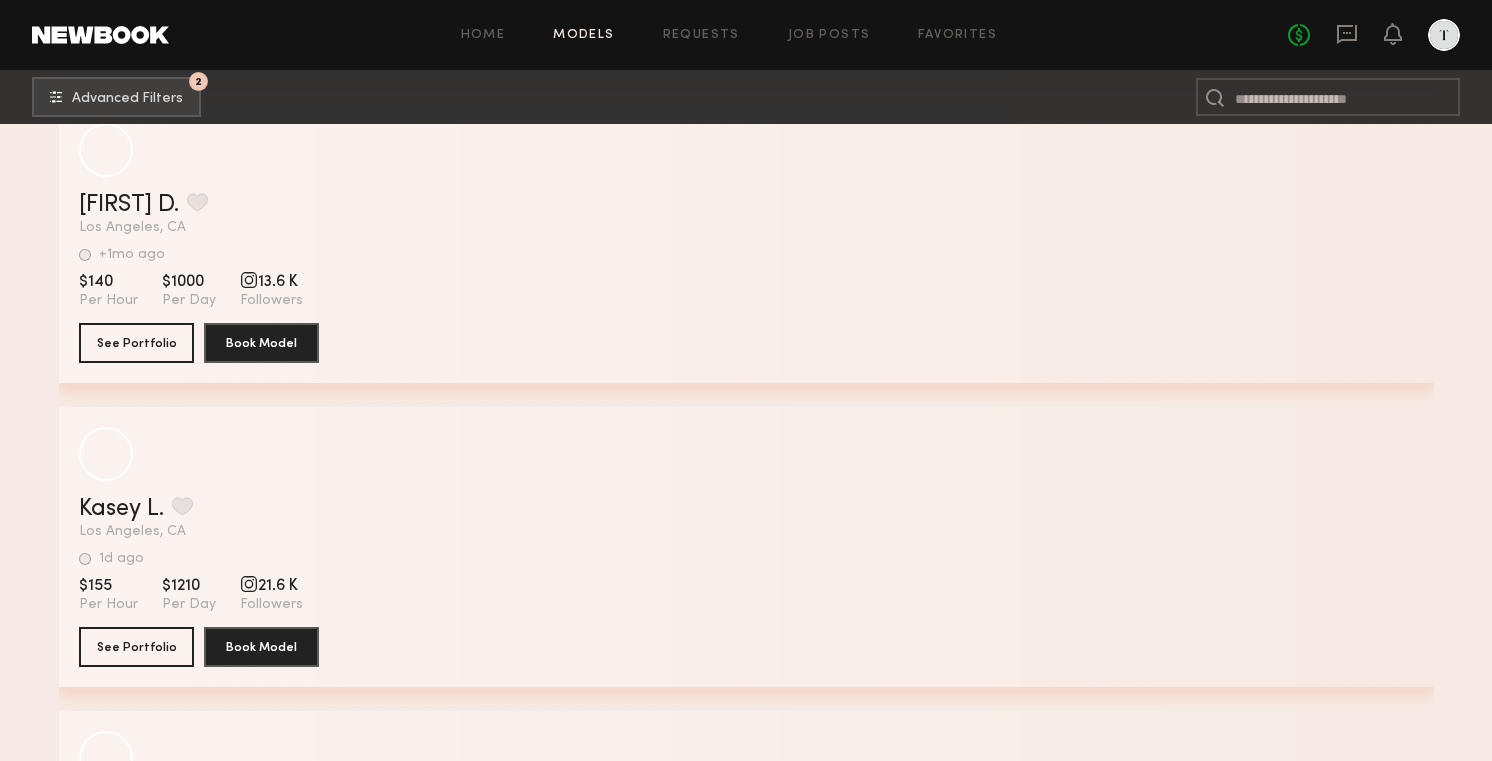 scroll, scrollTop: 244517, scrollLeft: 0, axis: vertical 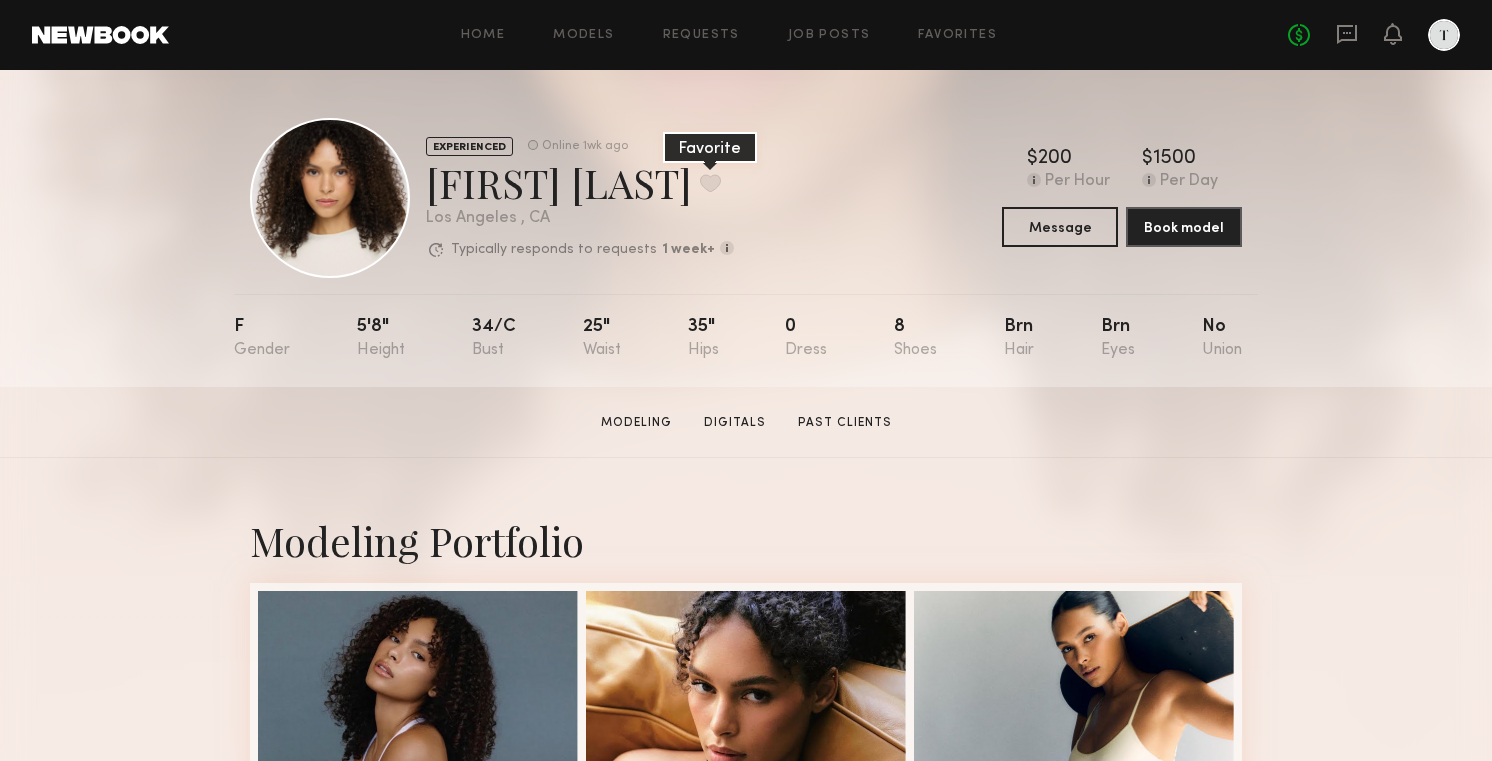click 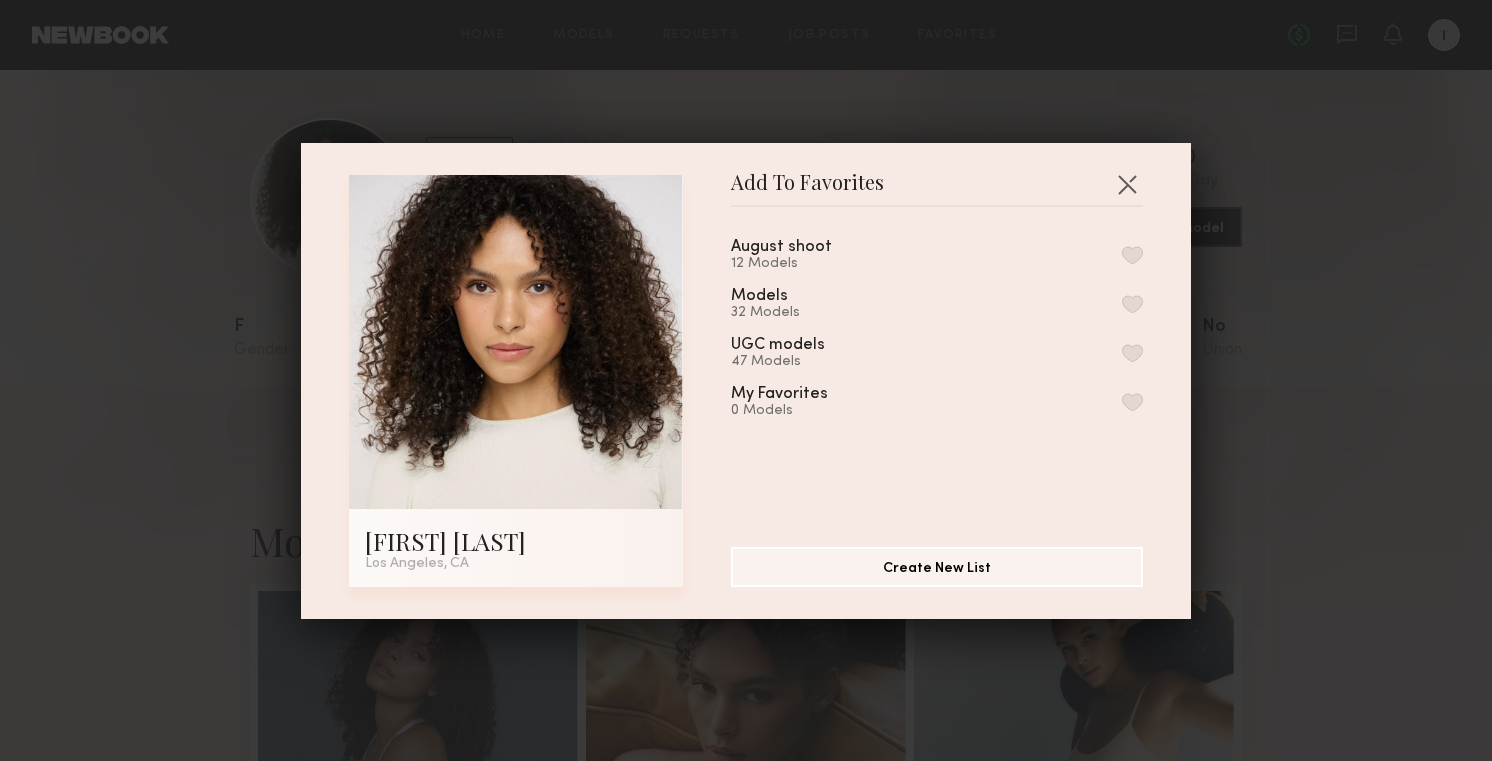 click on "August shoot 12   Models" at bounding box center (937, 255) 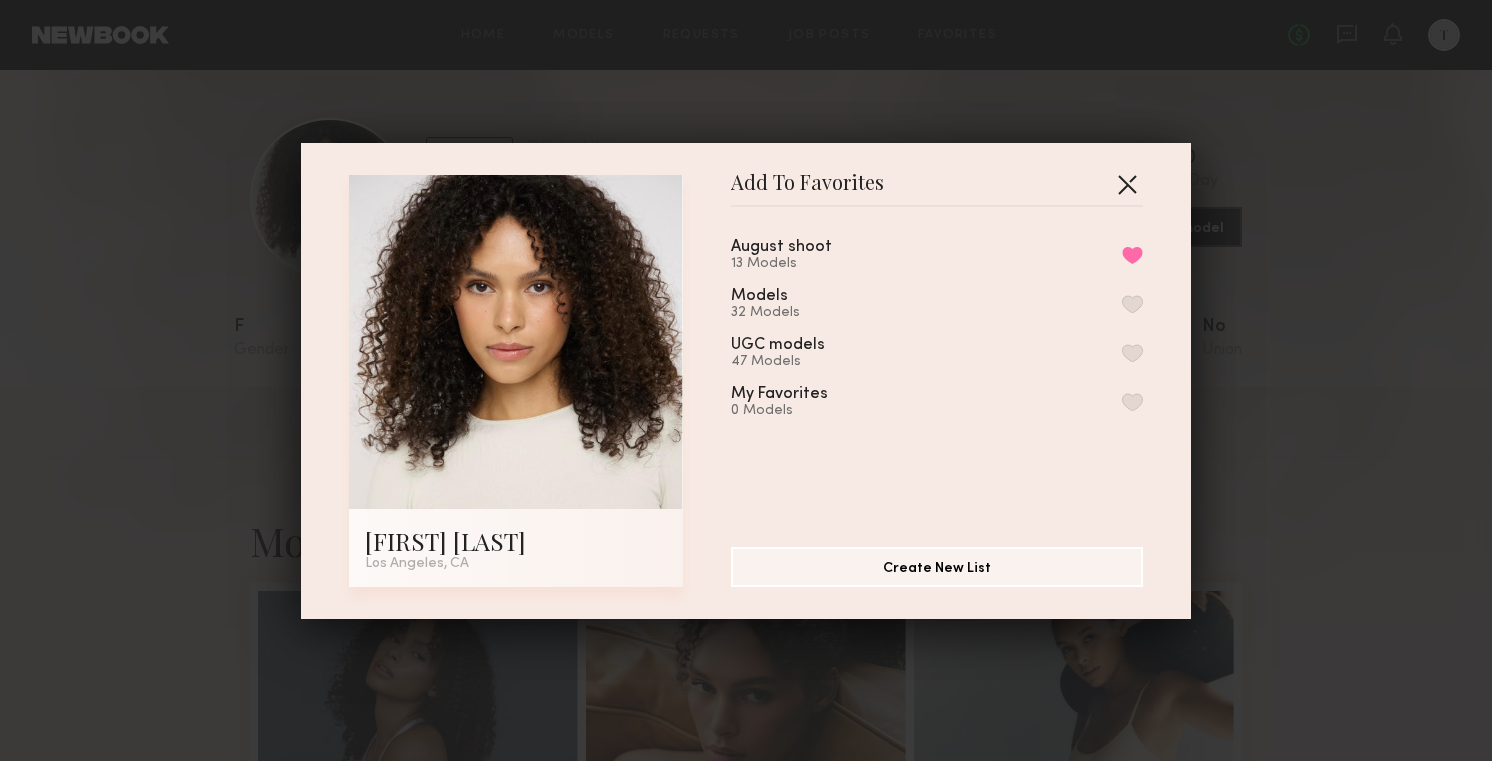 click at bounding box center [1127, 184] 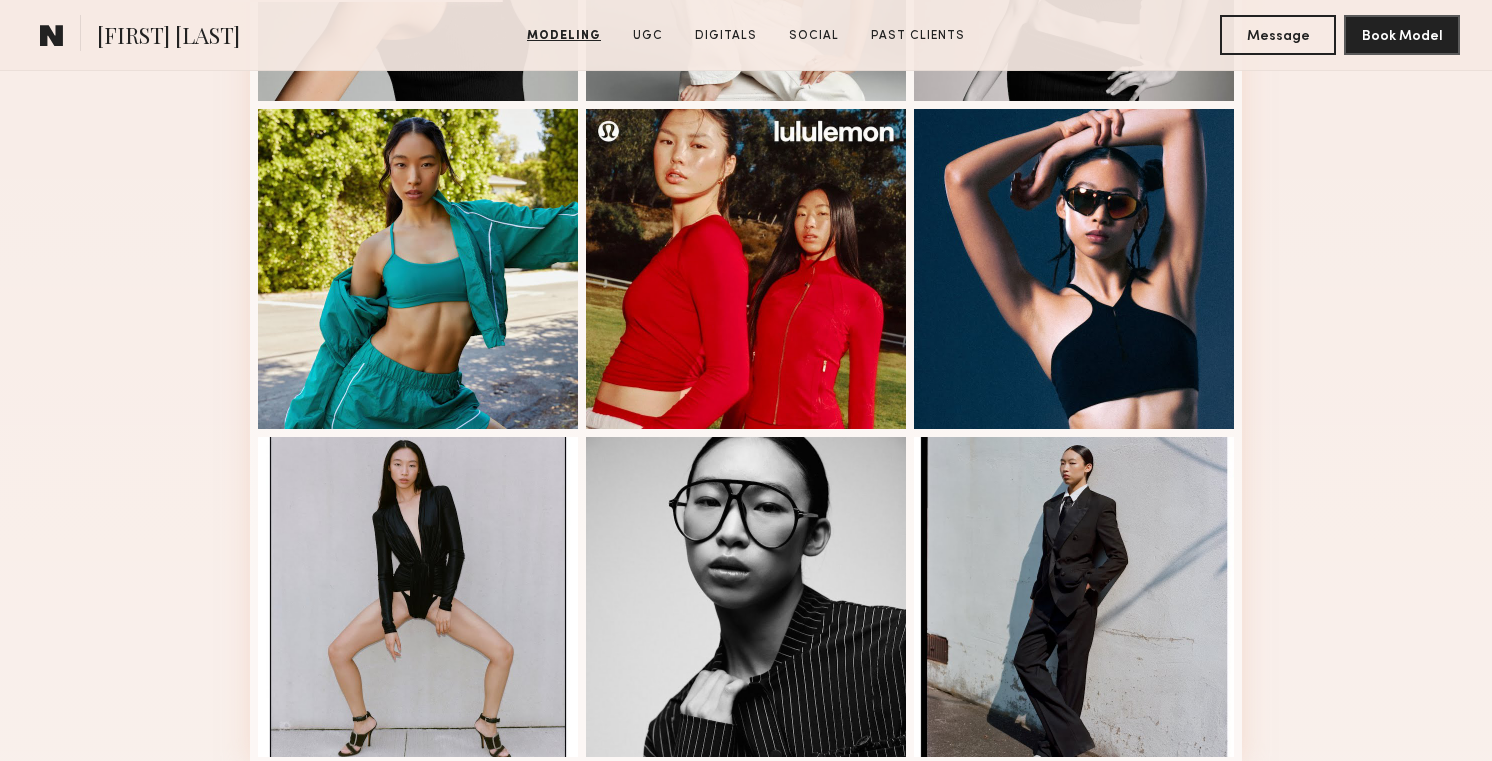 scroll, scrollTop: 1325, scrollLeft: 0, axis: vertical 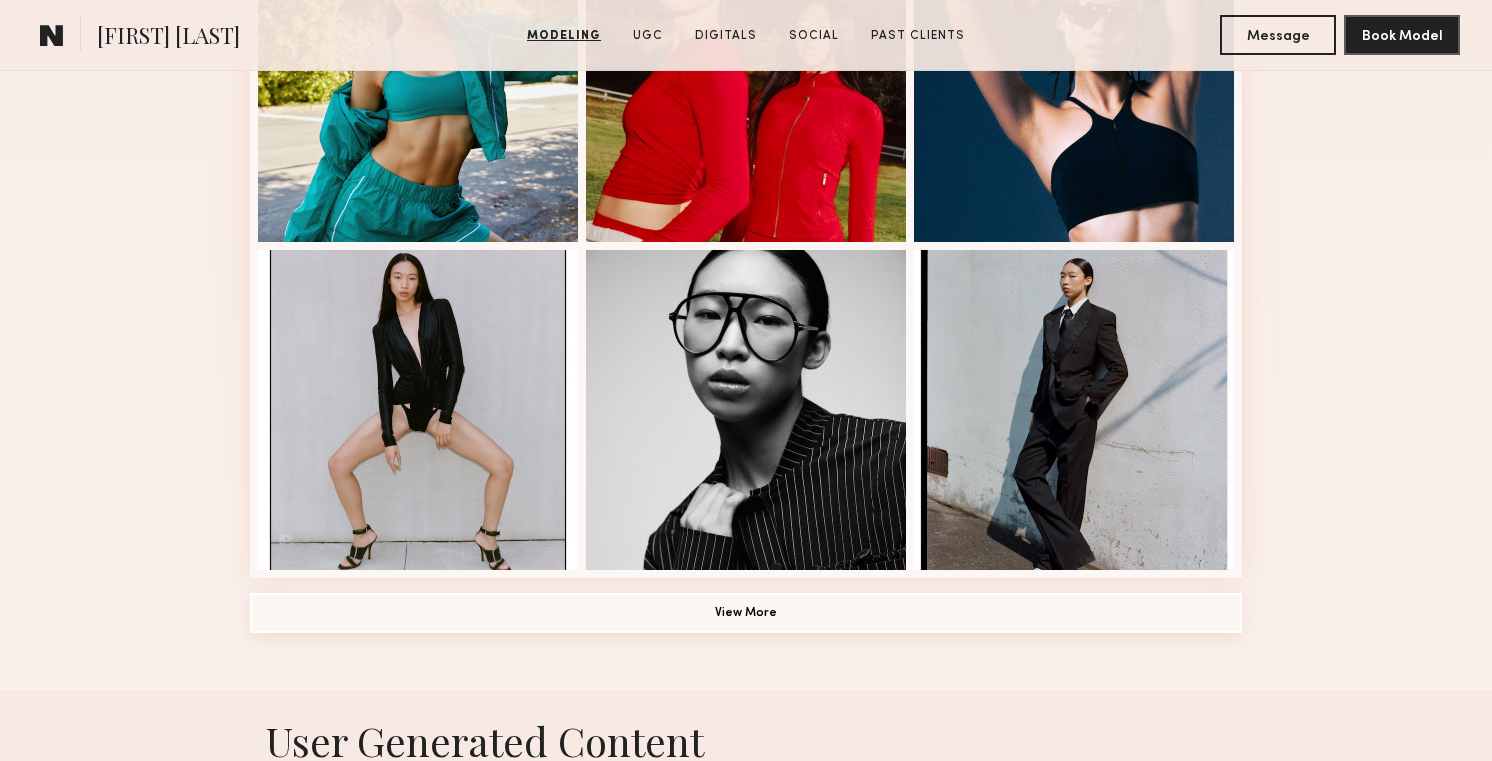 click on "View More" 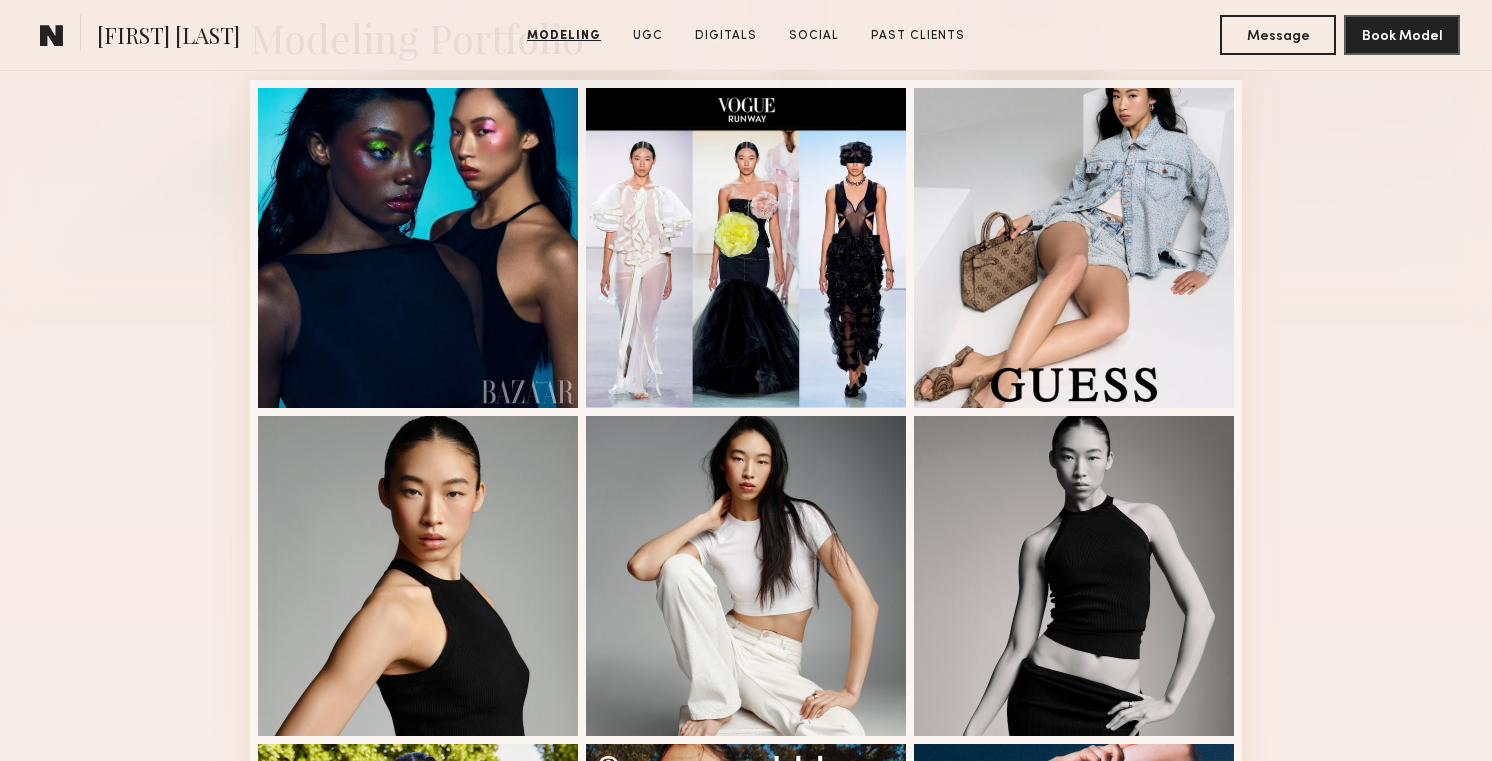 scroll, scrollTop: 0, scrollLeft: 0, axis: both 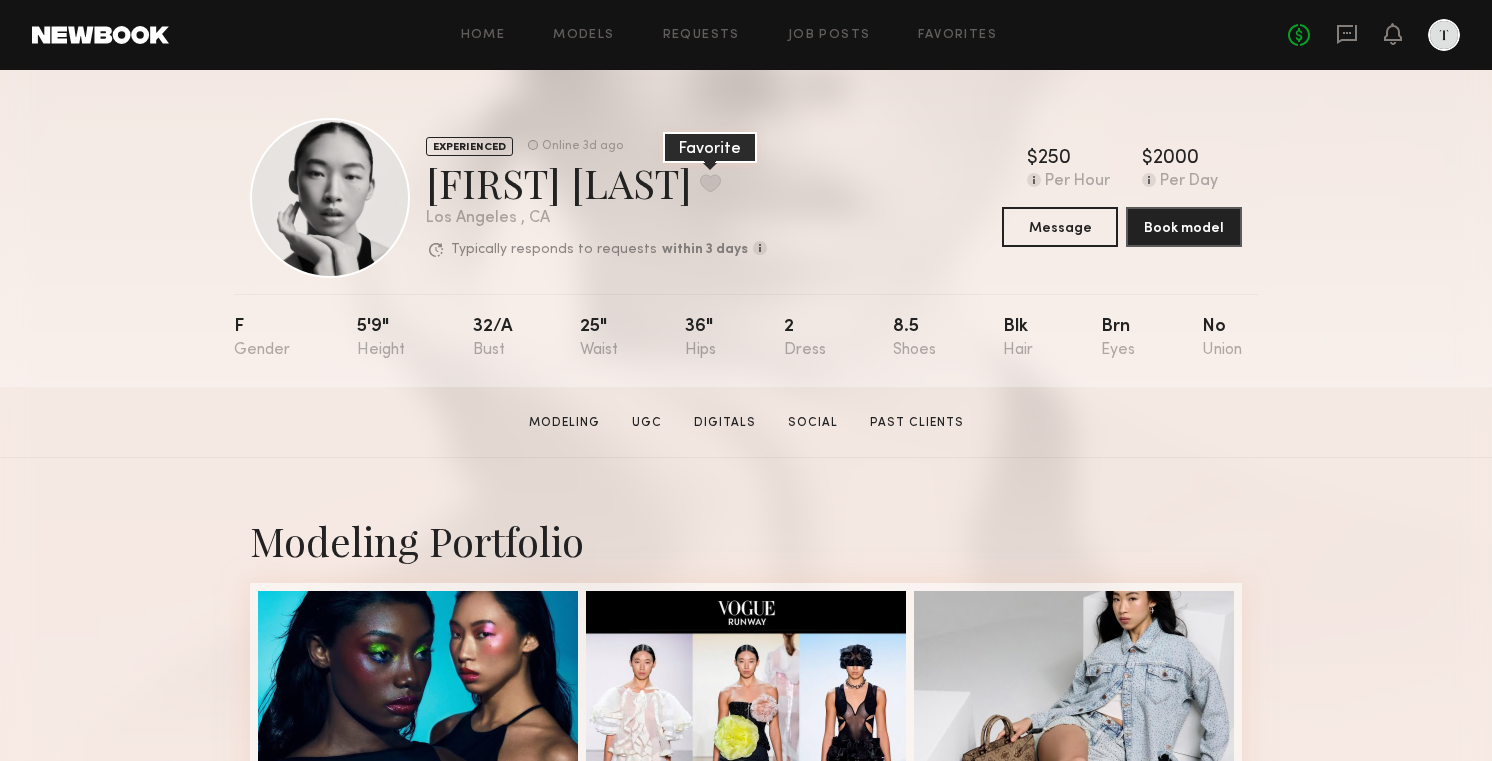 click 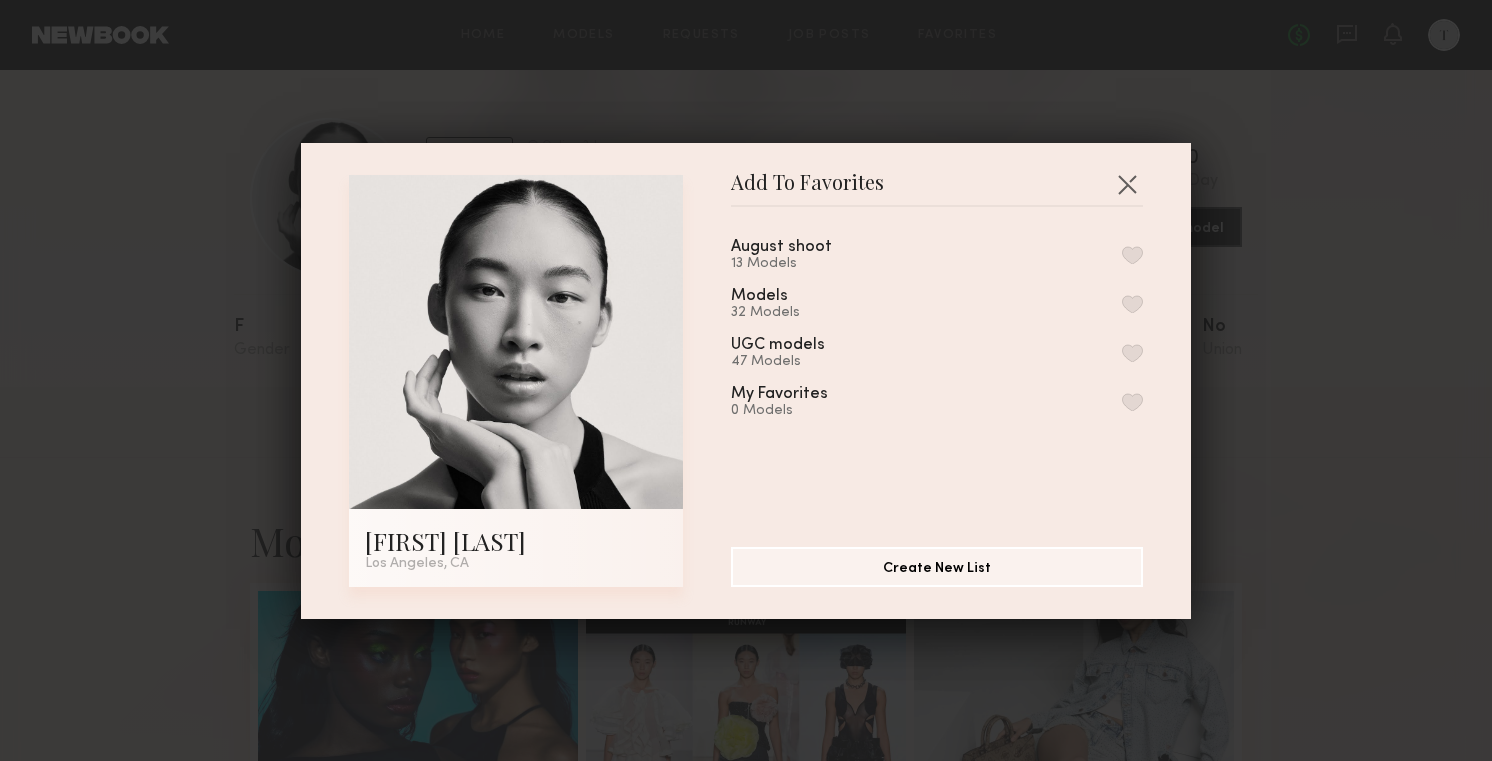 click at bounding box center [1132, 255] 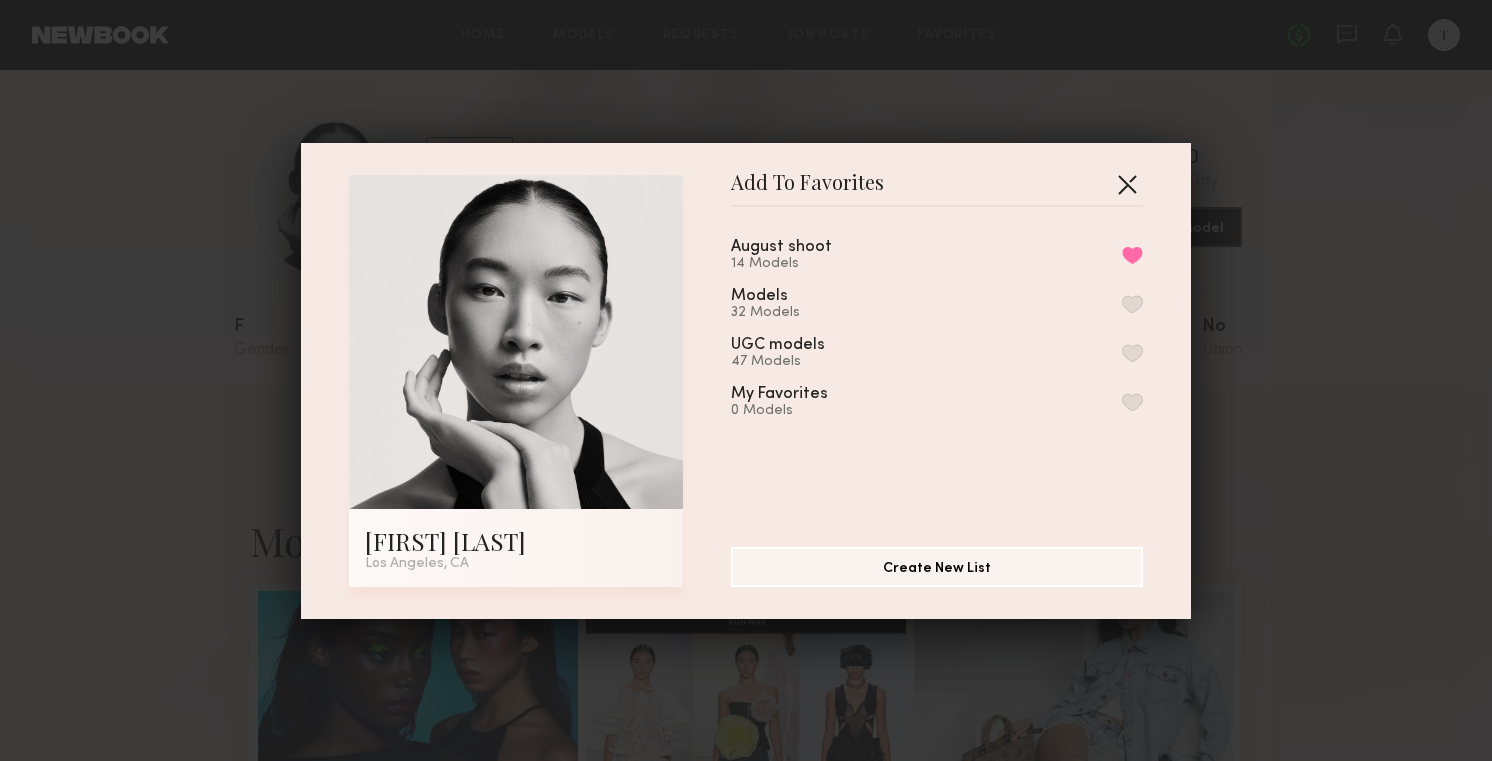 click at bounding box center (1127, 184) 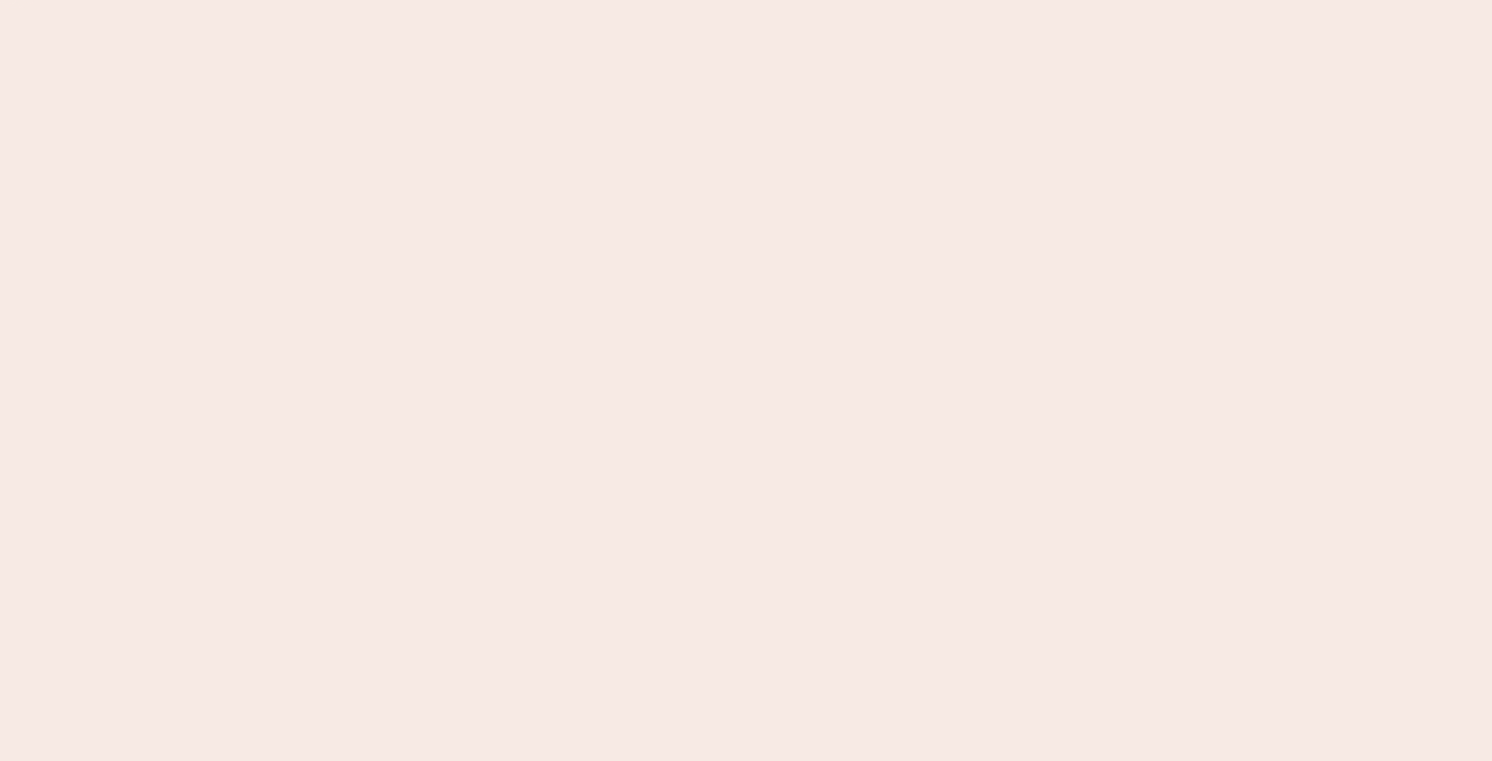 scroll, scrollTop: 0, scrollLeft: 0, axis: both 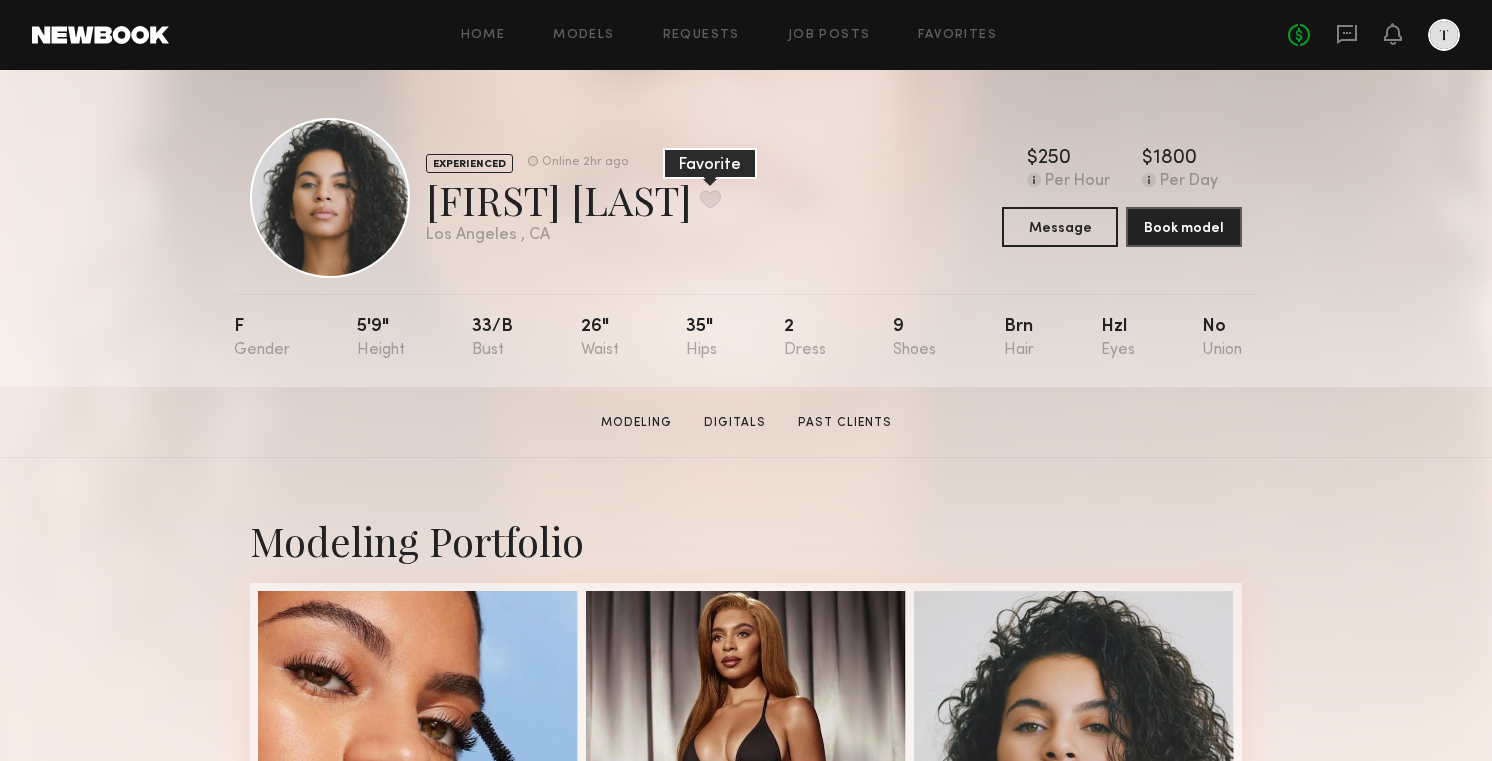 click 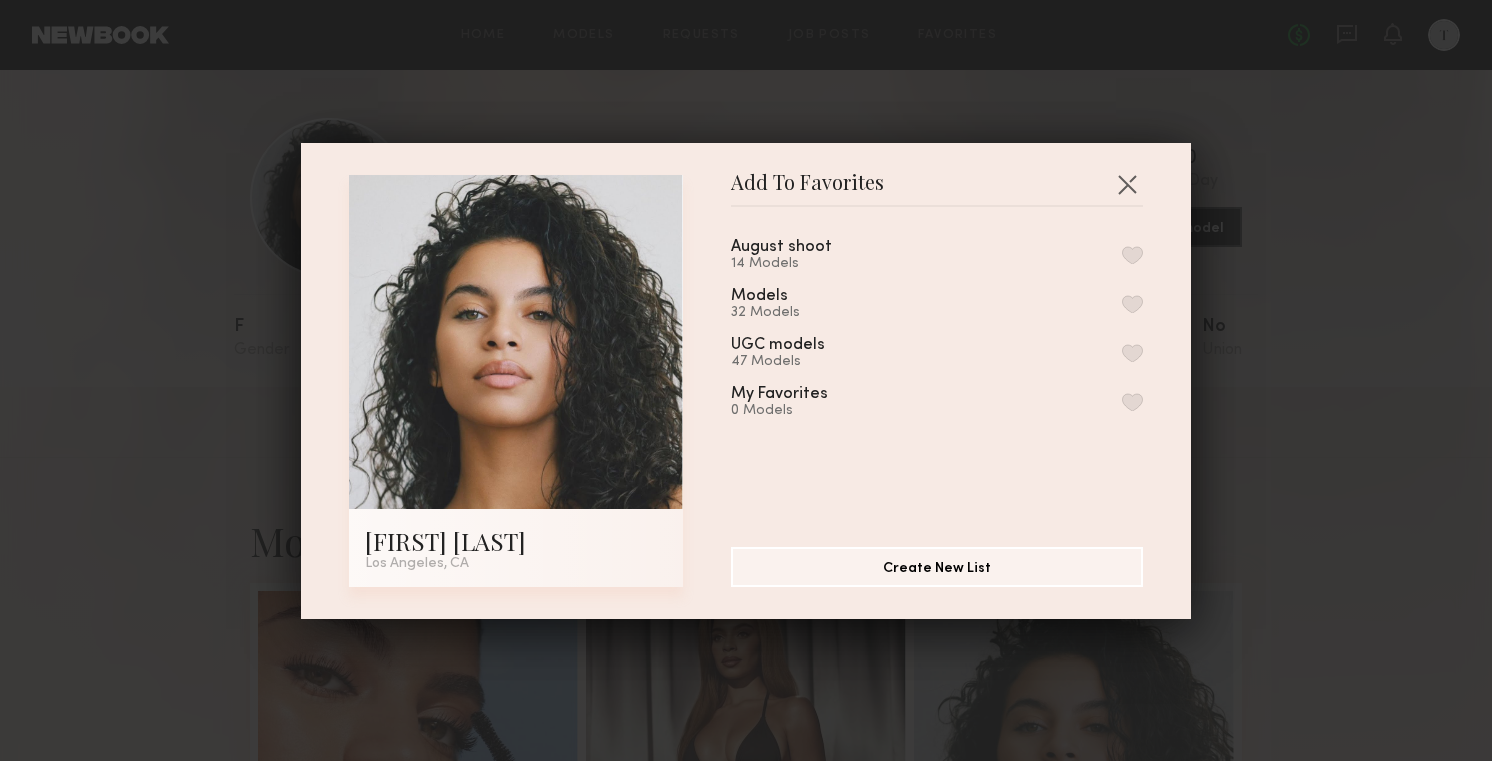 click at bounding box center (1132, 255) 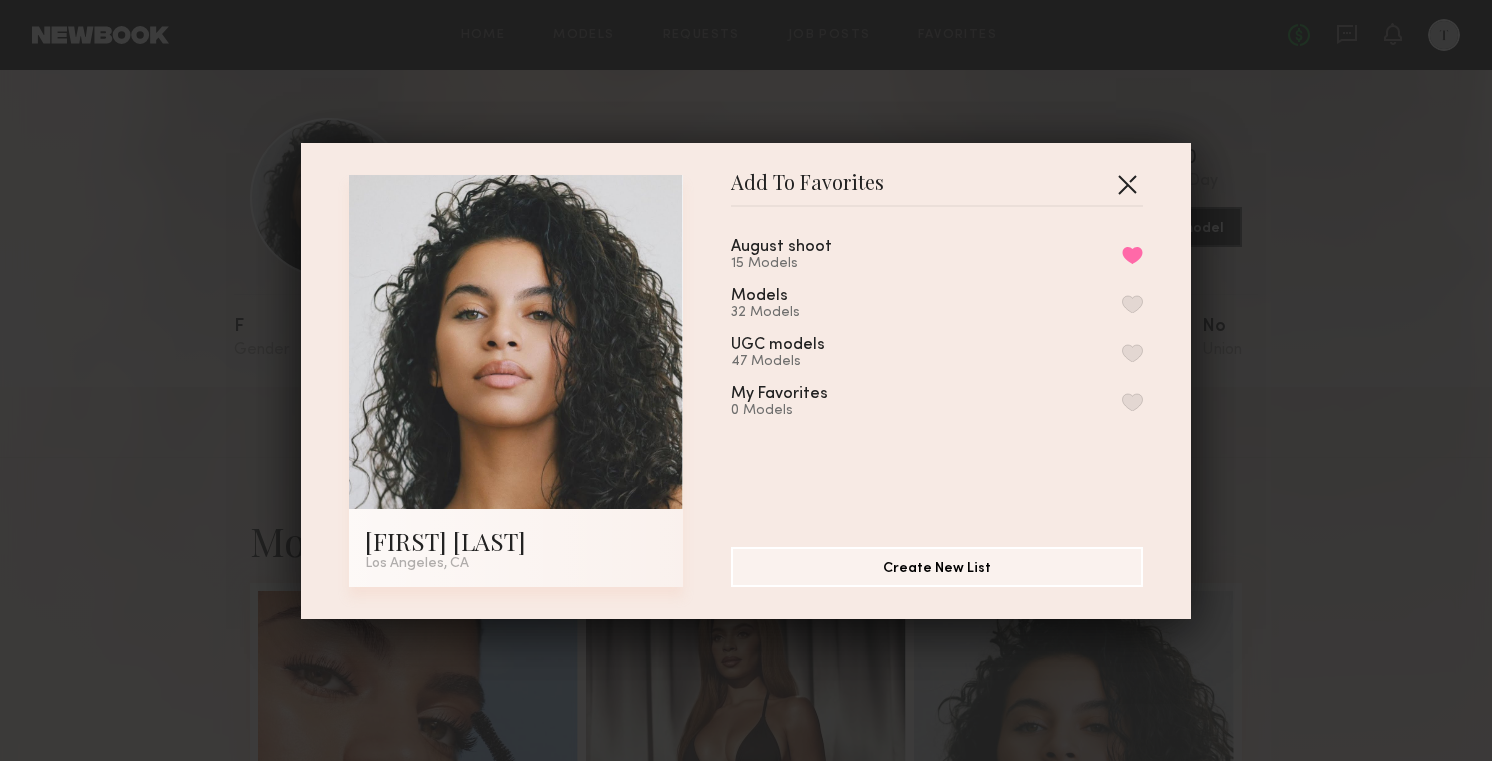 click at bounding box center [1127, 184] 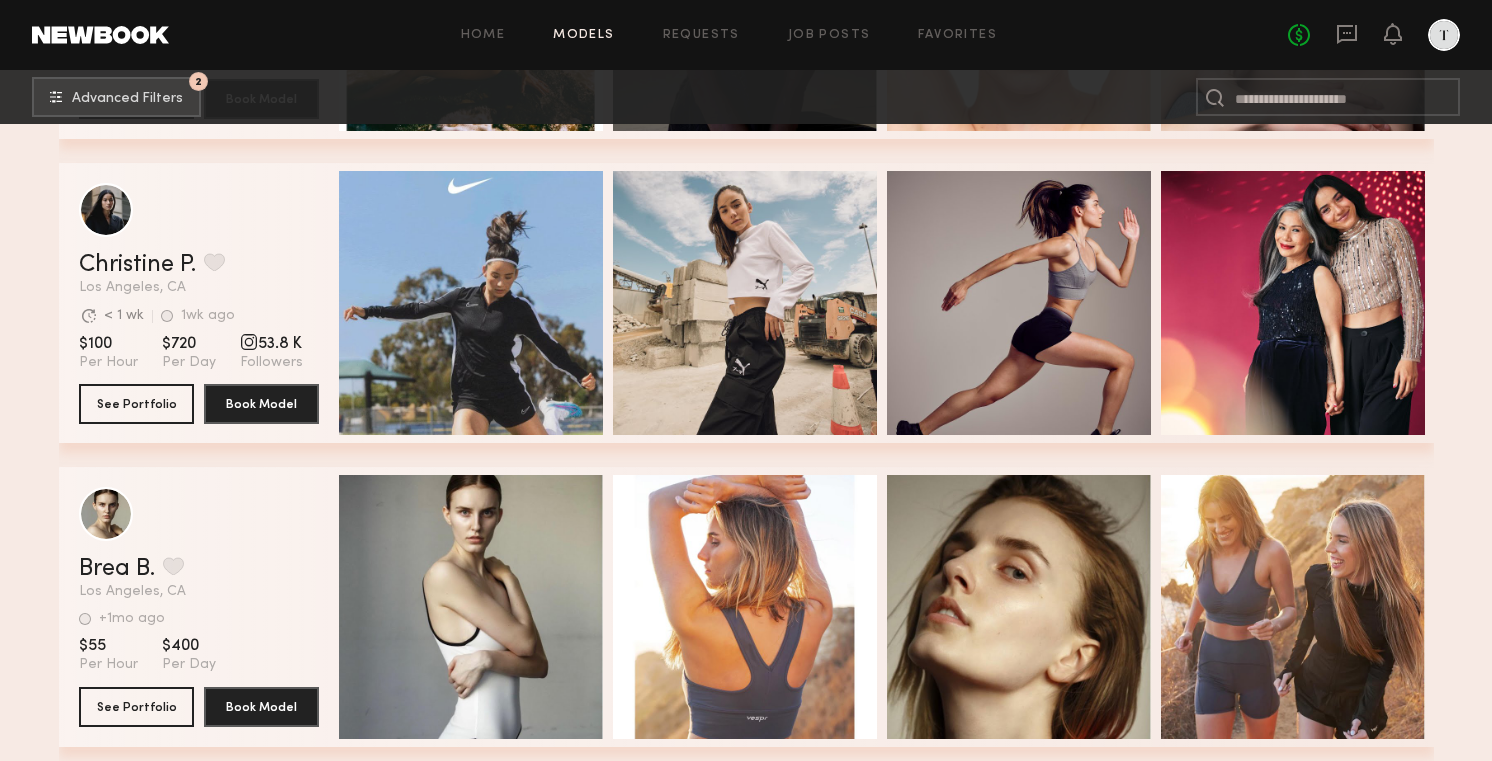 scroll, scrollTop: 256246, scrollLeft: 0, axis: vertical 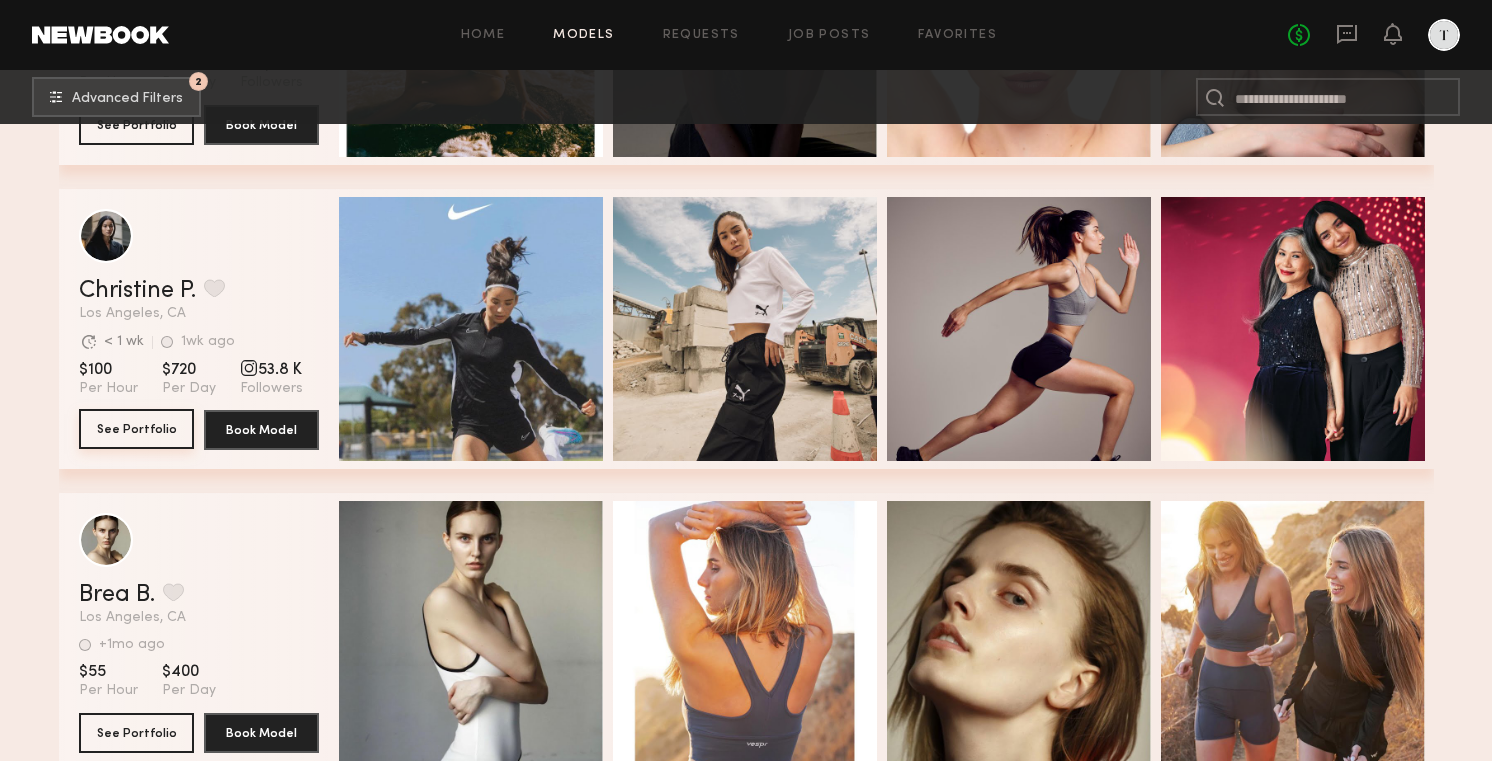 click on "See Portfolio" 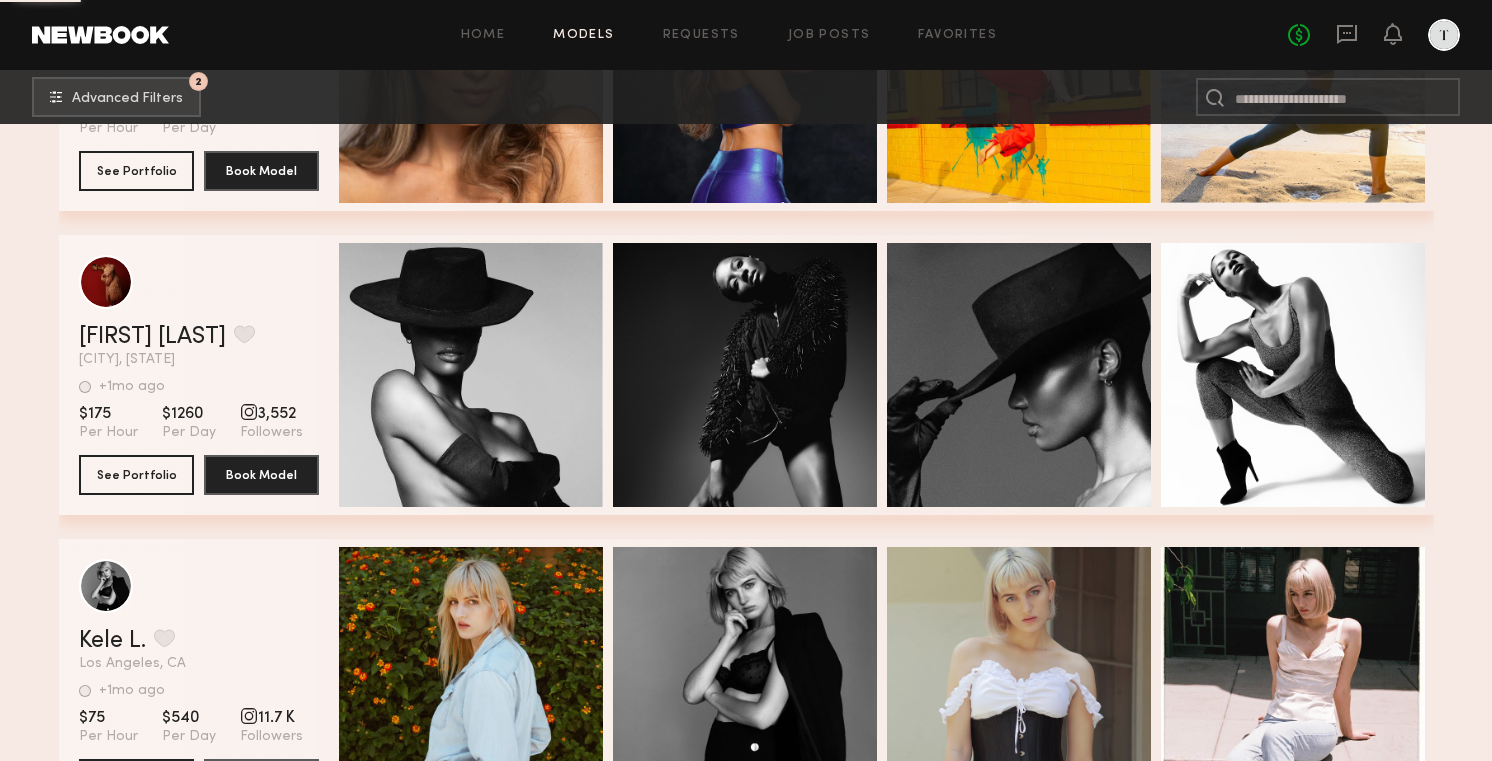 scroll, scrollTop: 283592, scrollLeft: 0, axis: vertical 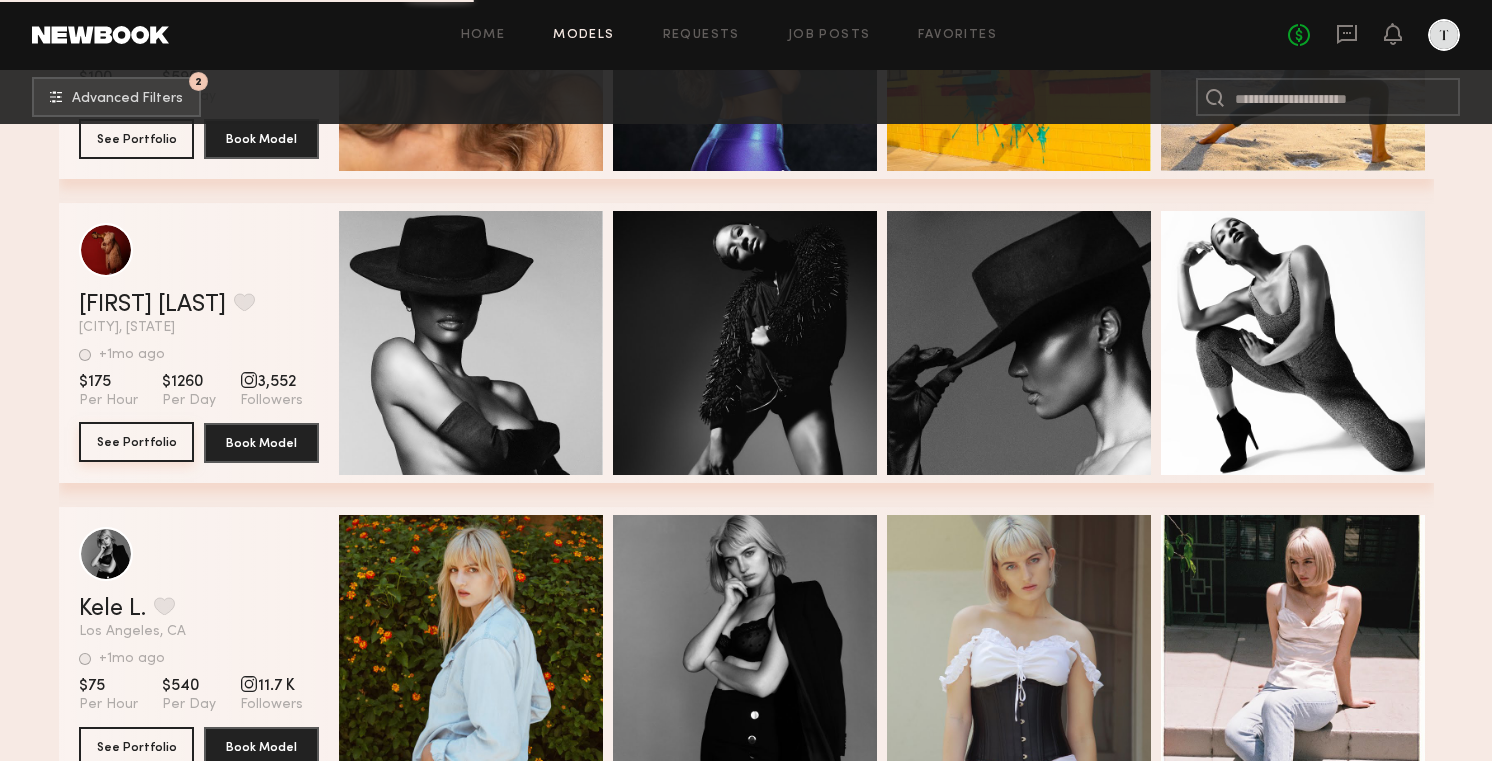 click on "See Portfolio" 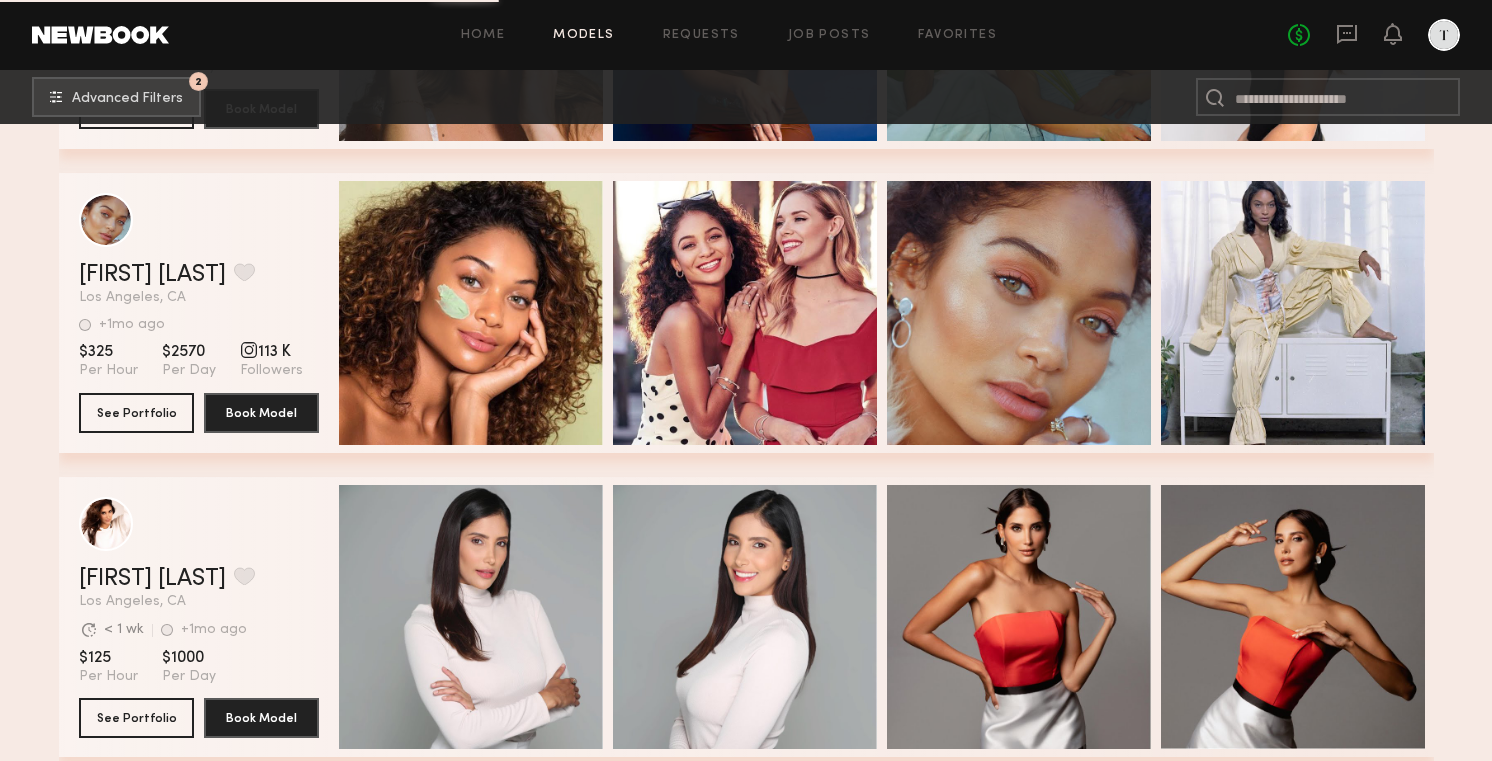 scroll, scrollTop: 287564, scrollLeft: 0, axis: vertical 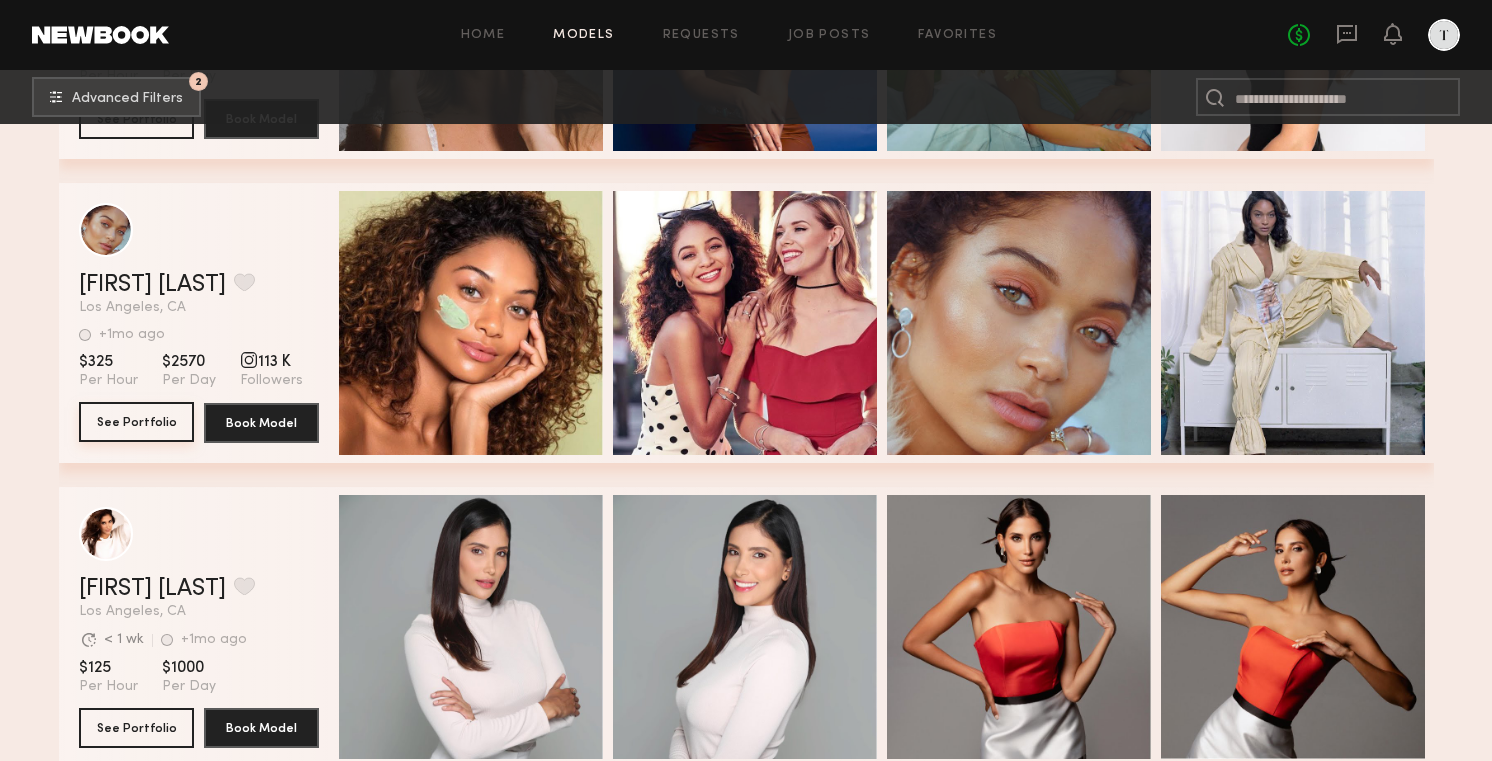 click on "See Portfolio" 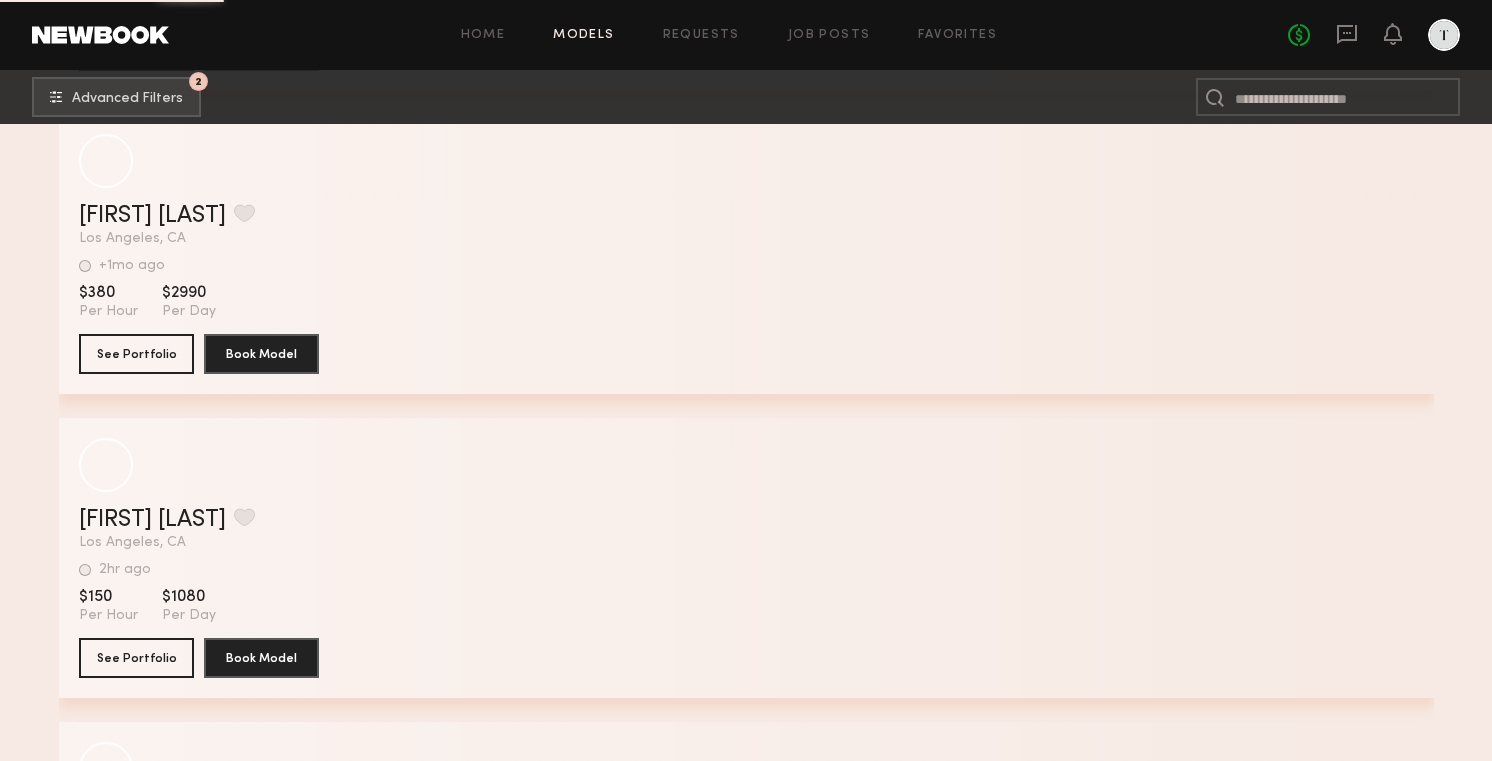 scroll, scrollTop: 305225, scrollLeft: 0, axis: vertical 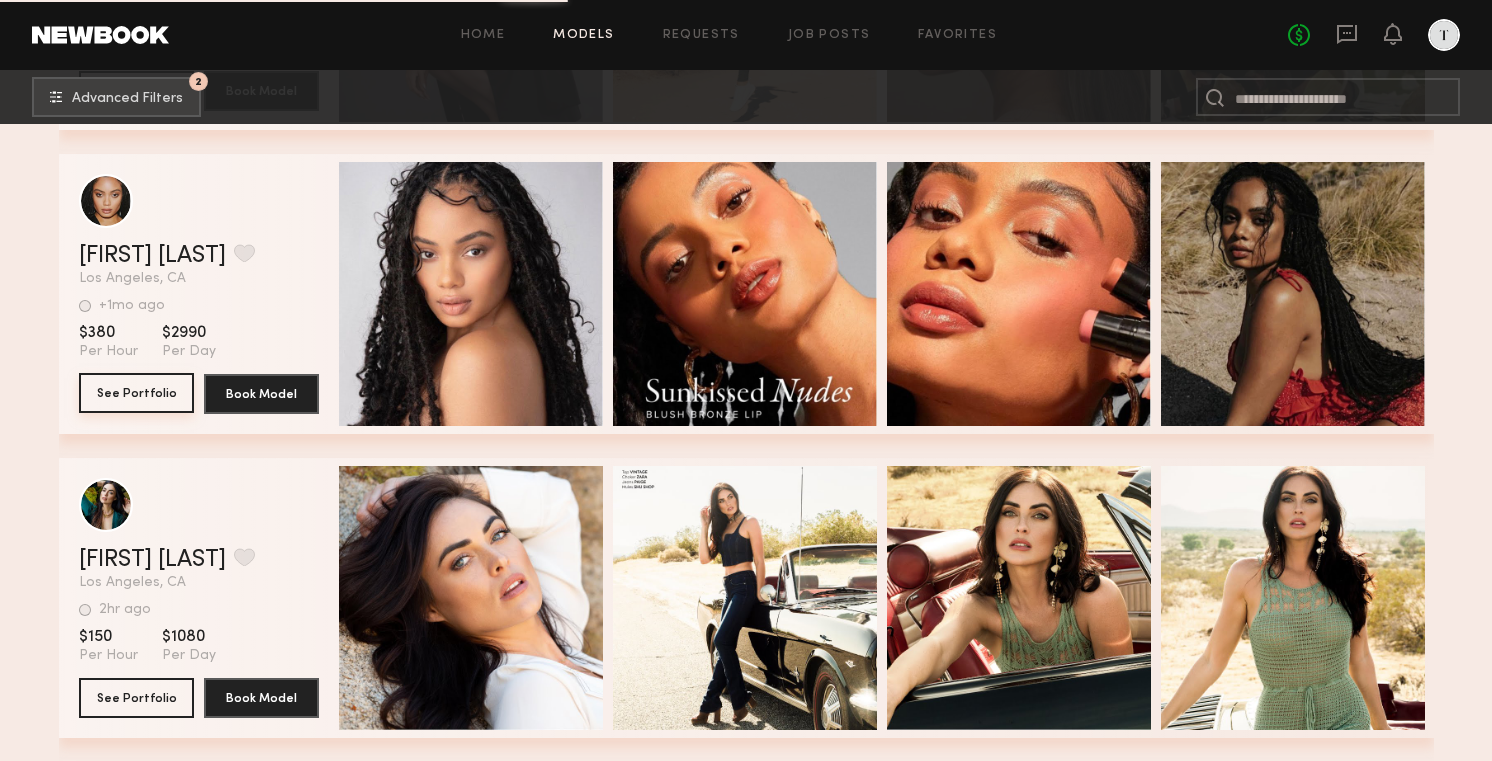 click on "See Portfolio" 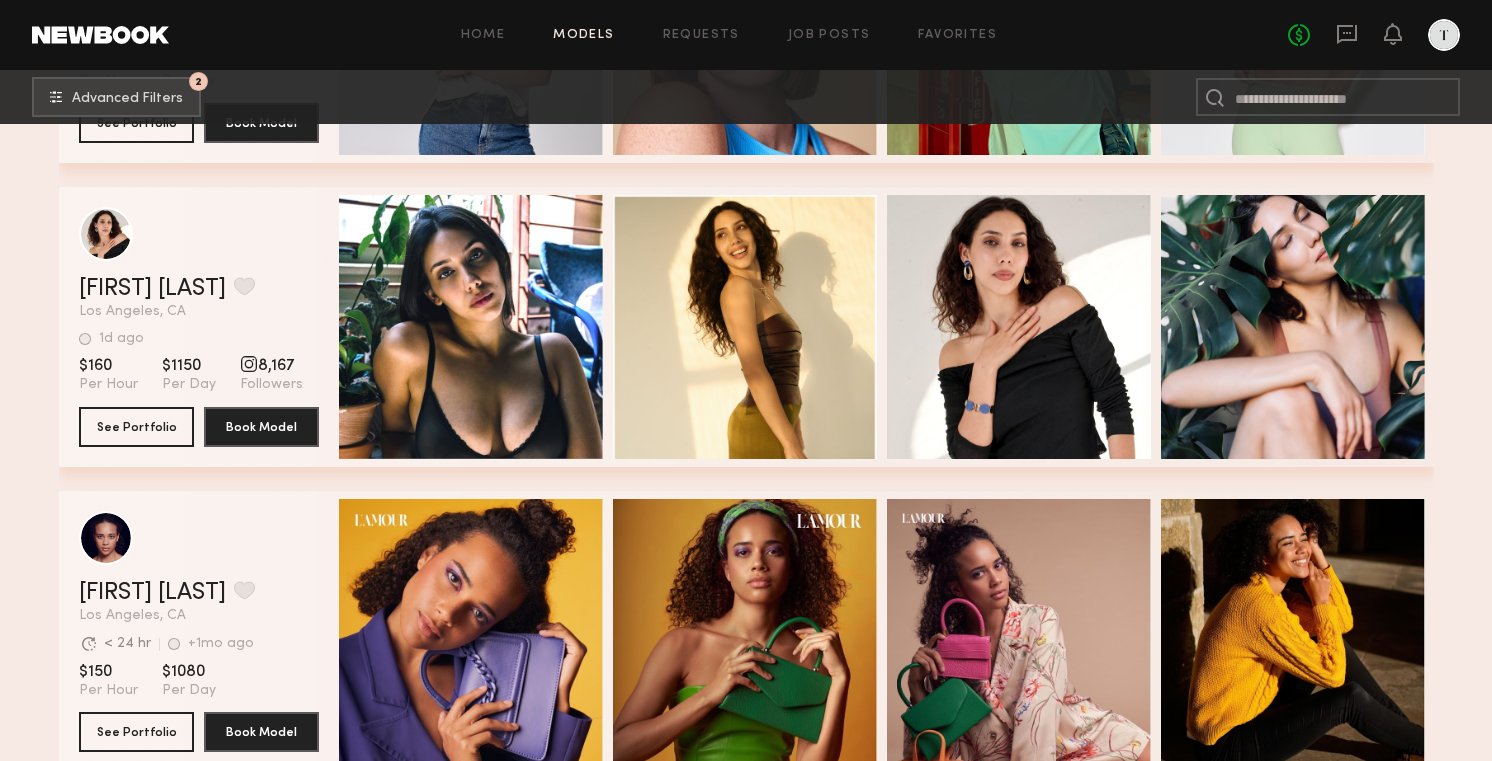 scroll, scrollTop: 343637, scrollLeft: 0, axis: vertical 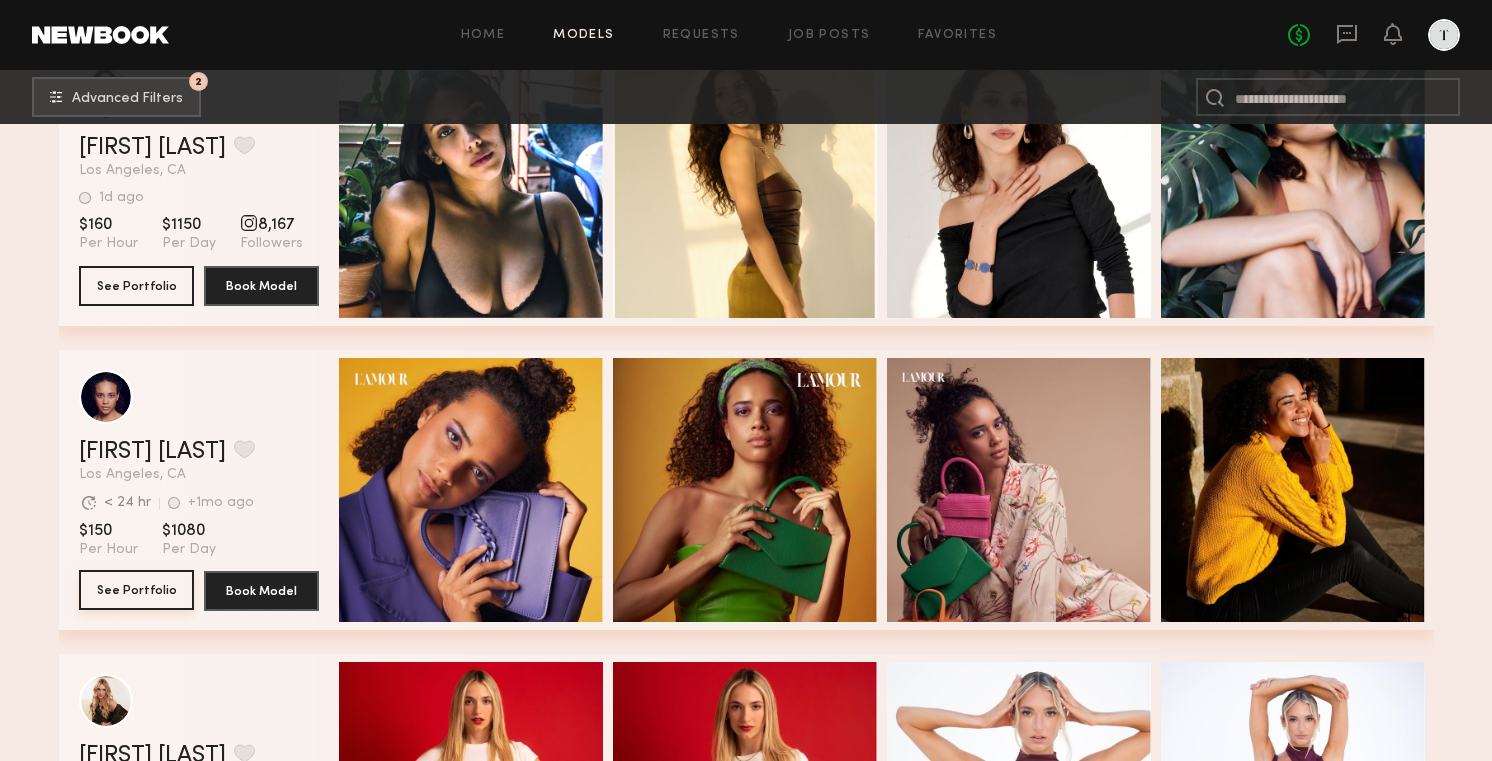click on "See Portfolio" 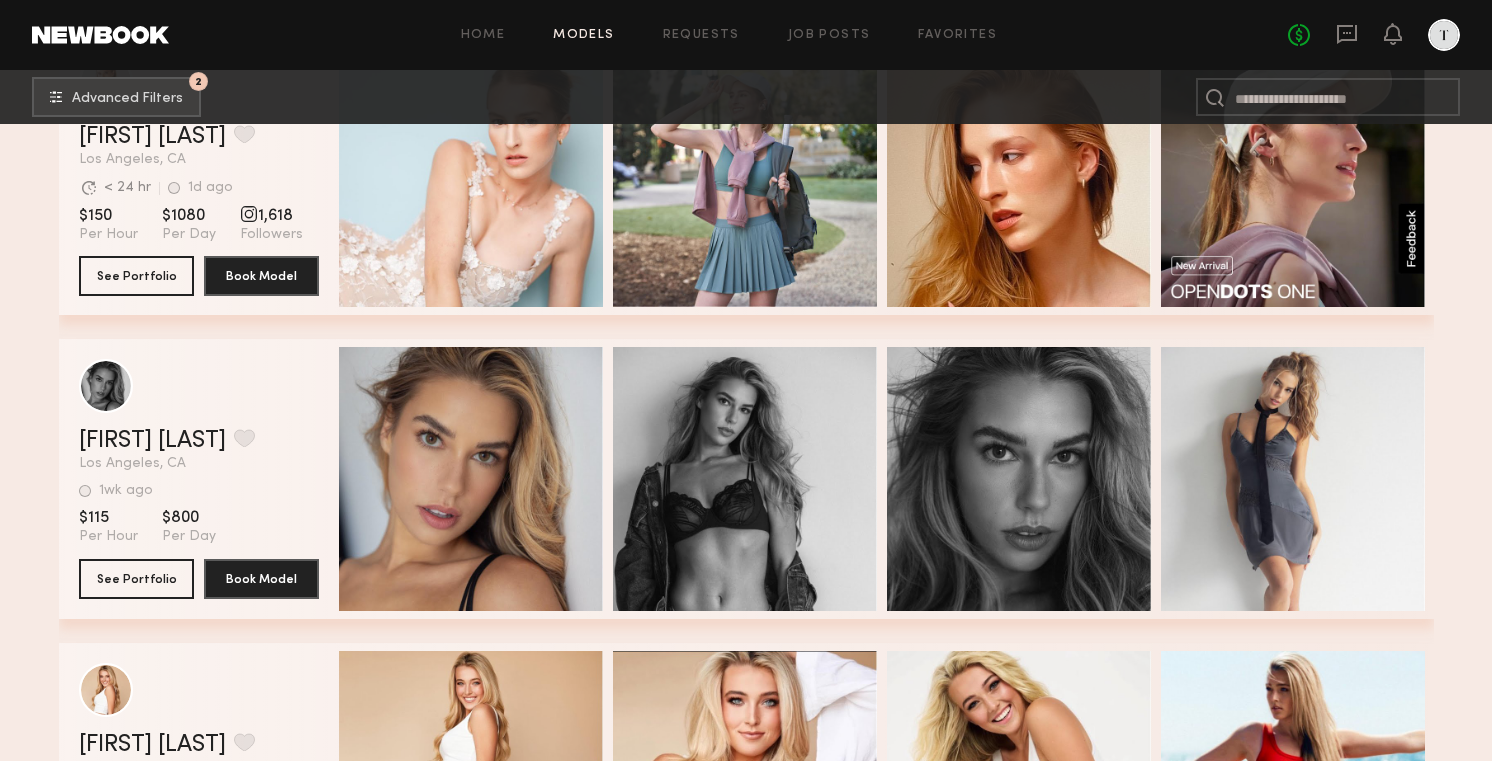 scroll, scrollTop: 344638, scrollLeft: 0, axis: vertical 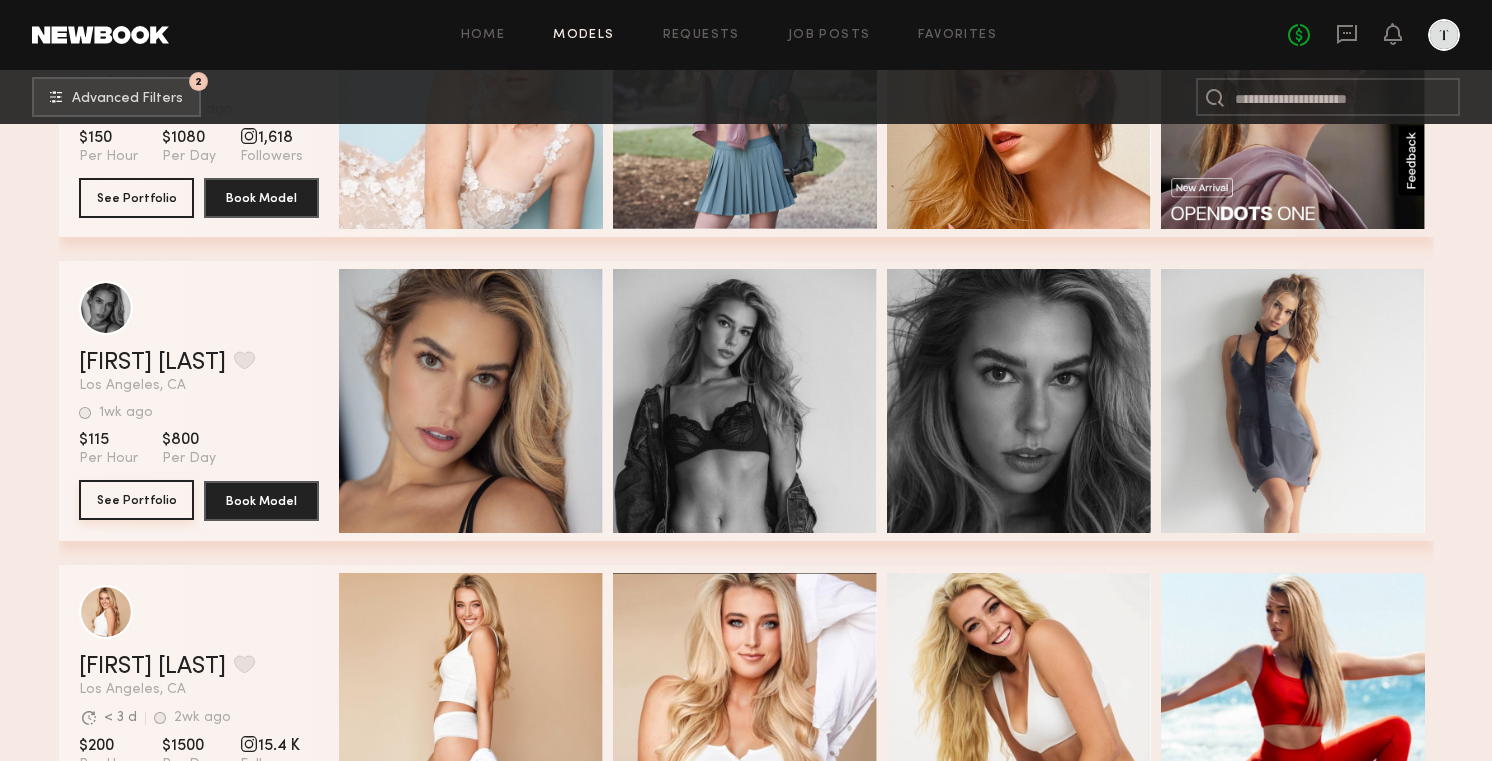 click on "See Portfolio" 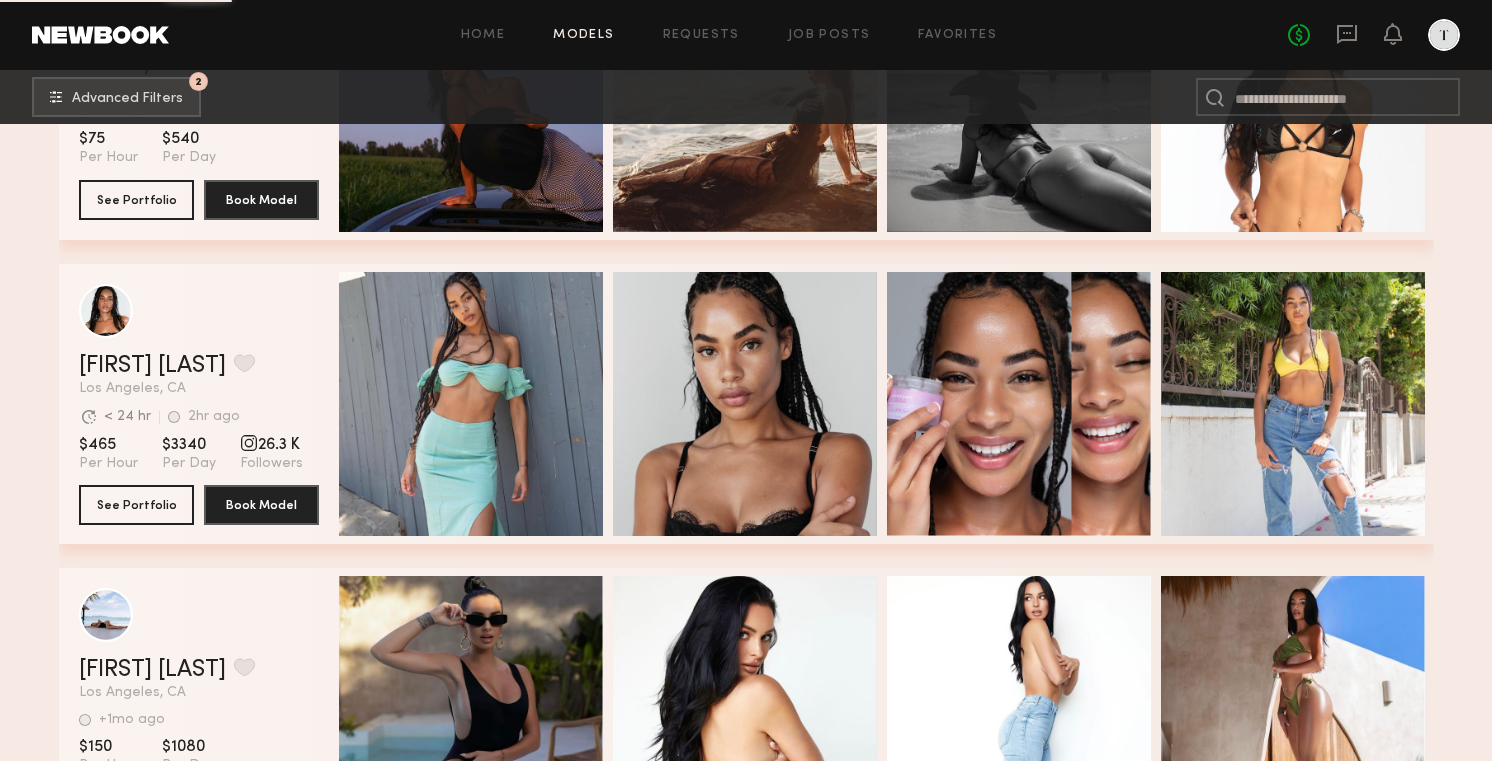 scroll, scrollTop: 382446, scrollLeft: 0, axis: vertical 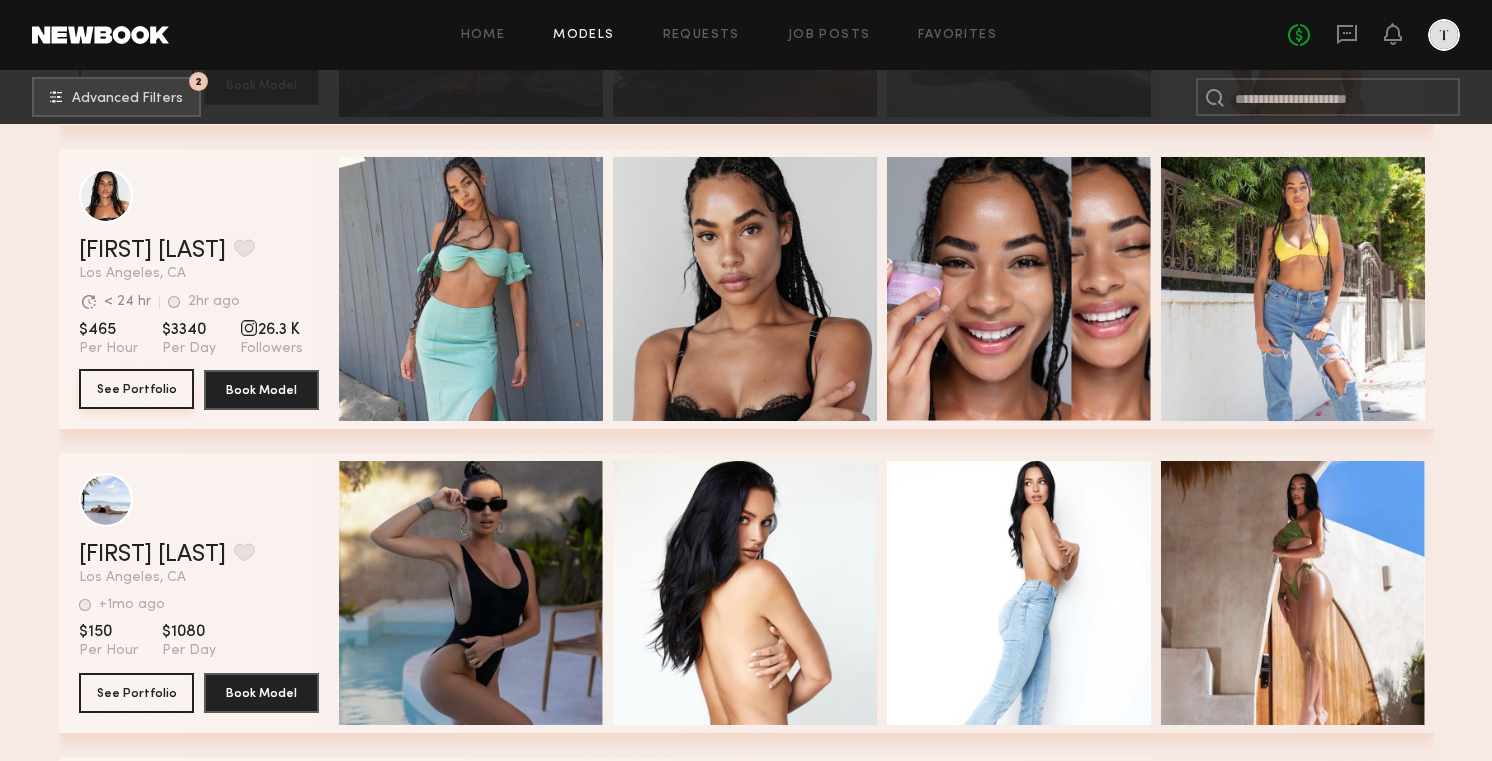 click on "See Portfolio" 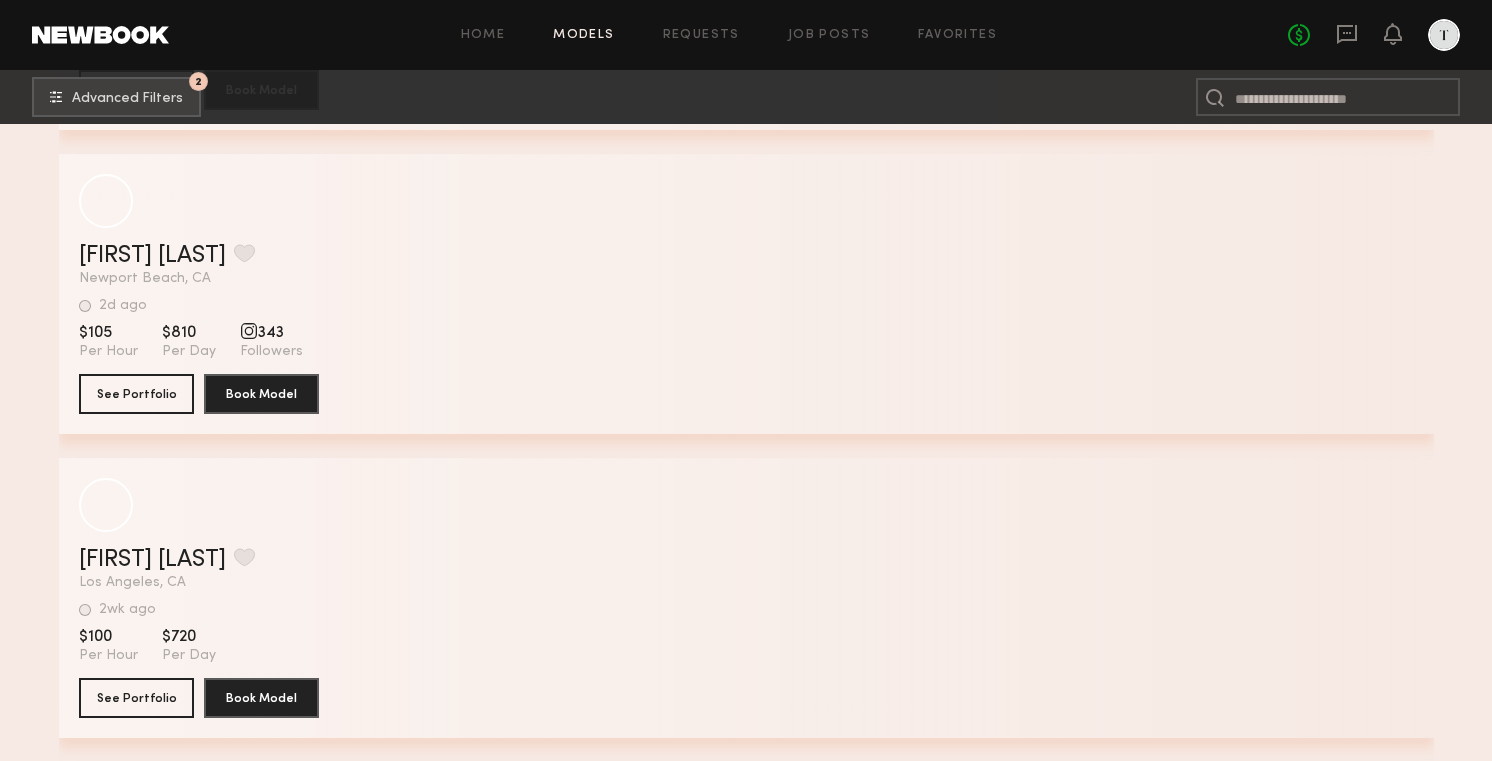 scroll, scrollTop: 393994, scrollLeft: 0, axis: vertical 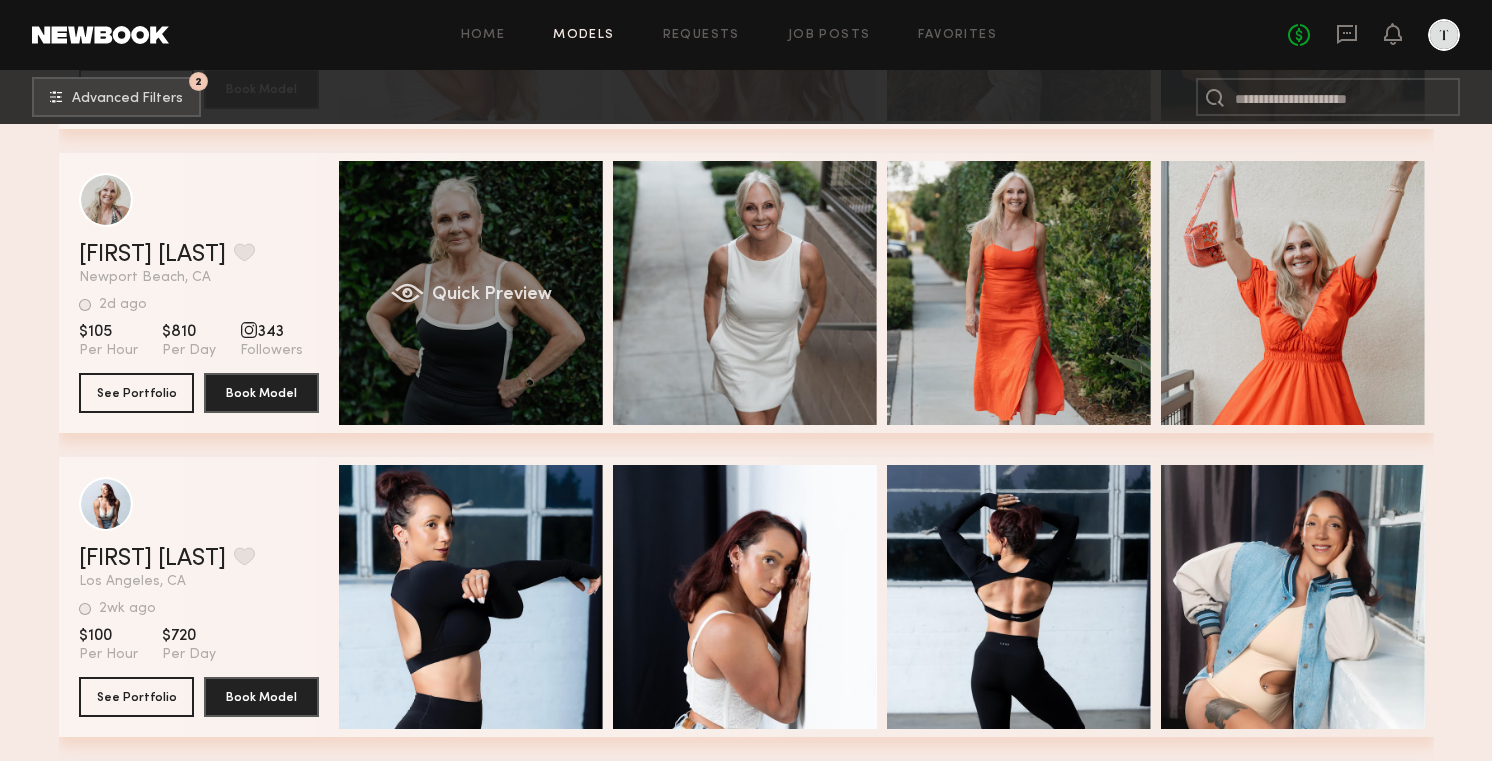 click on "Quick Preview" 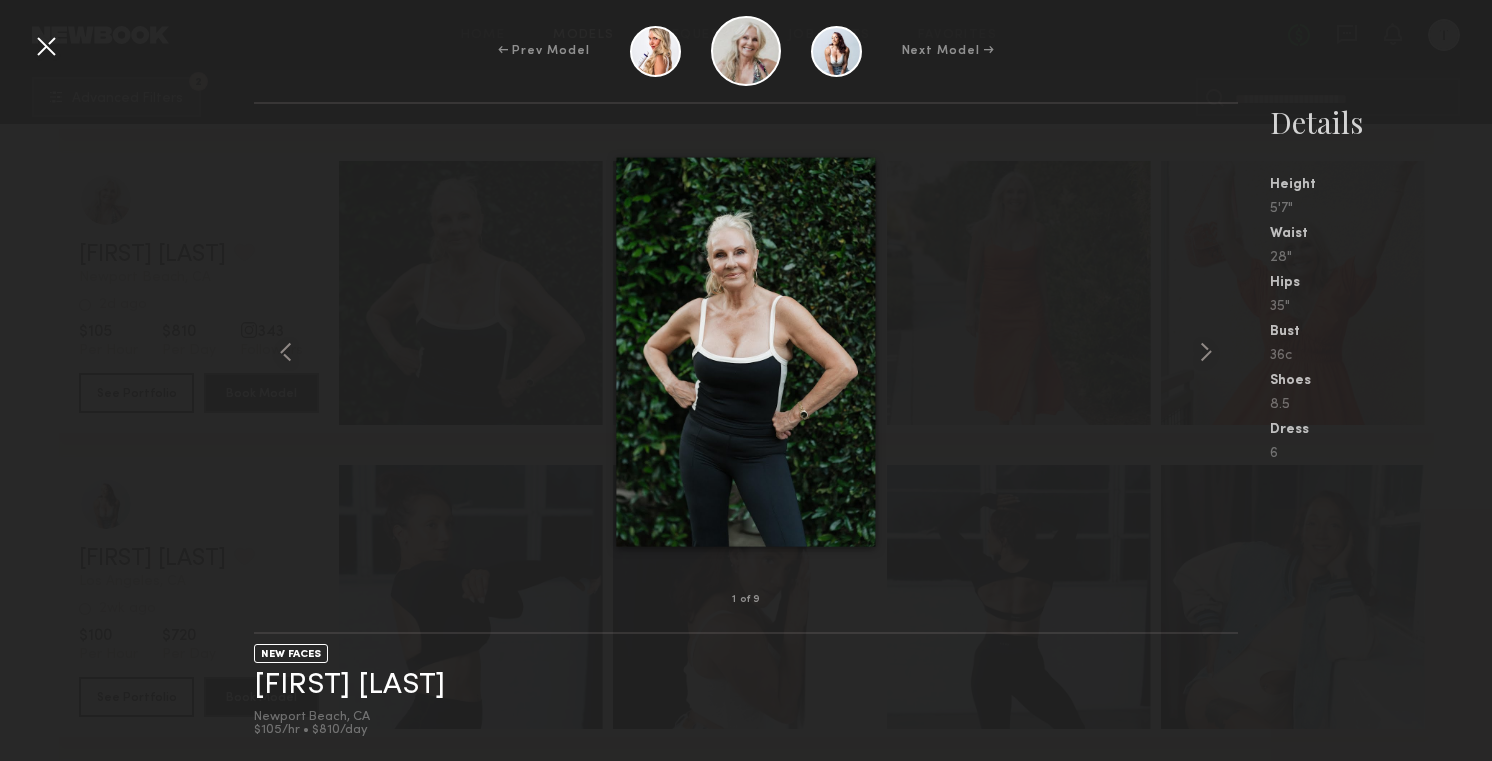 click at bounding box center [46, 46] 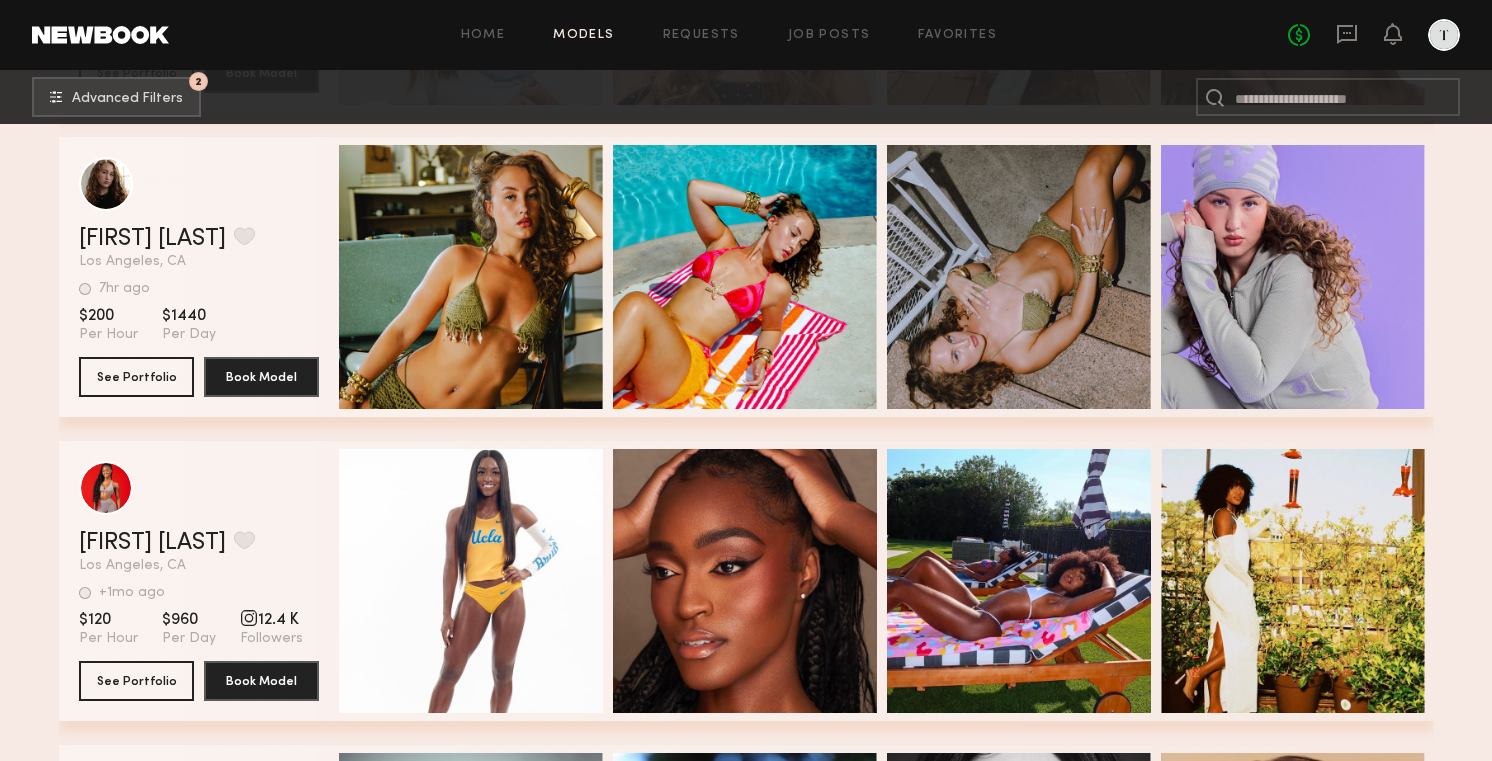 scroll, scrollTop: 399018, scrollLeft: 0, axis: vertical 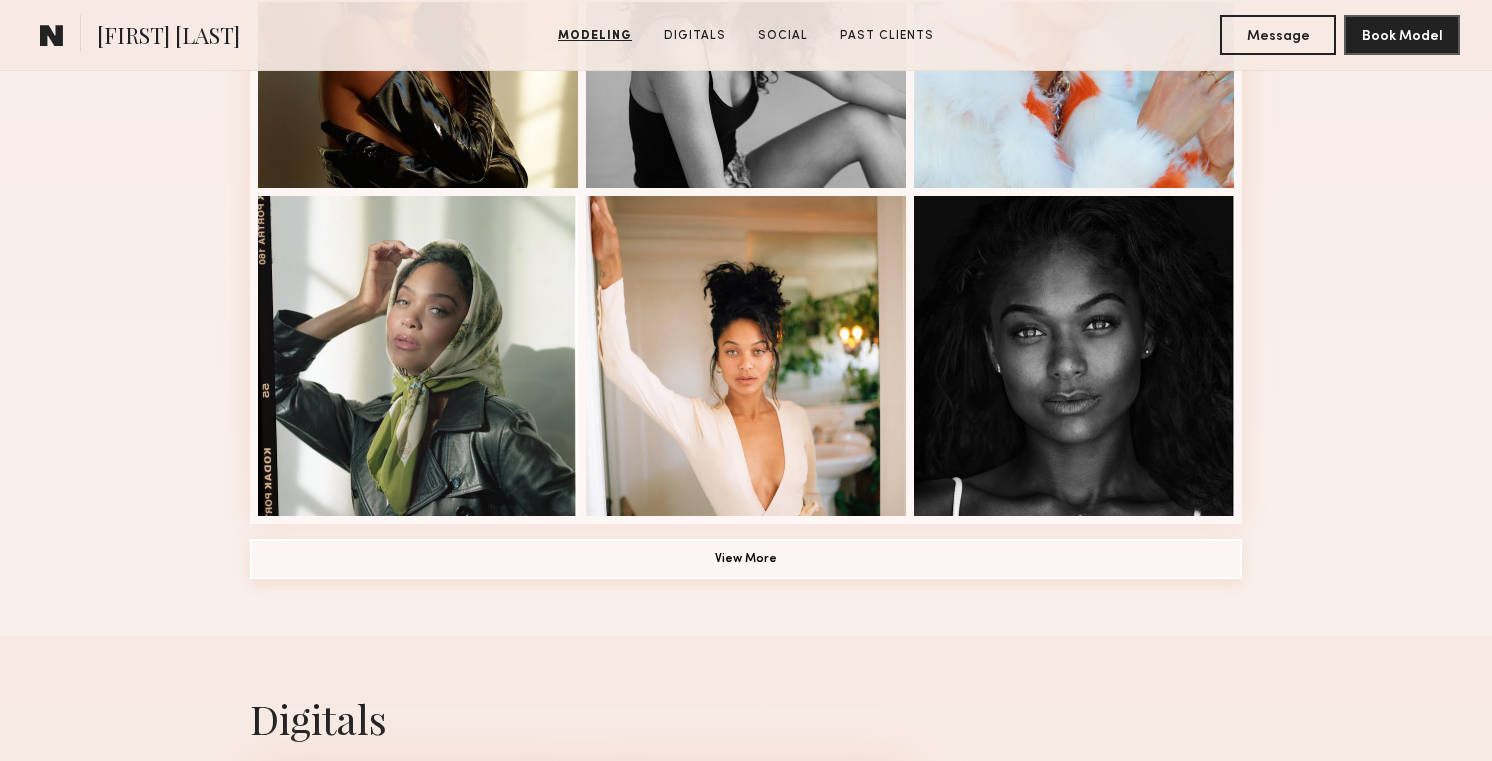 click on "View More" 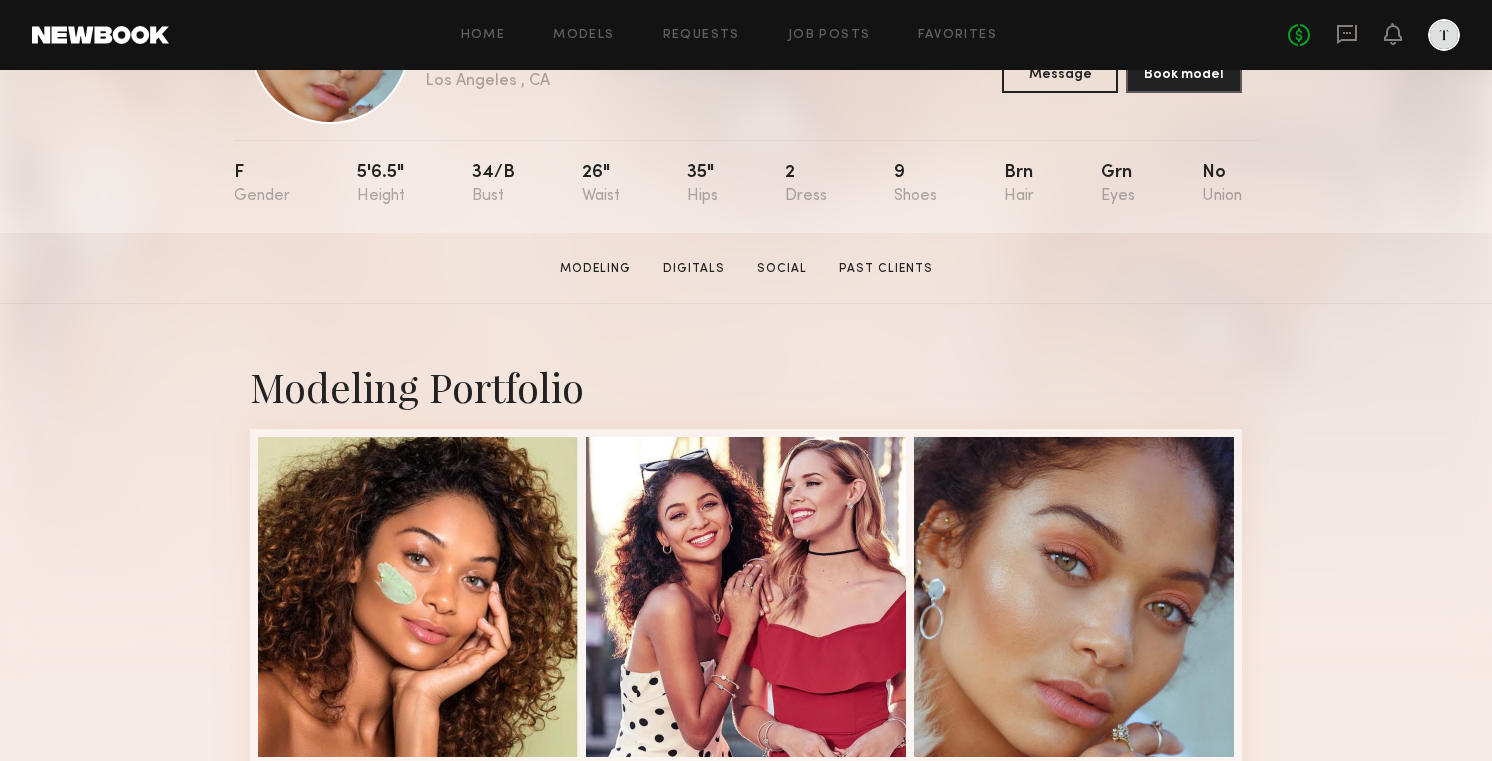 scroll, scrollTop: 0, scrollLeft: 0, axis: both 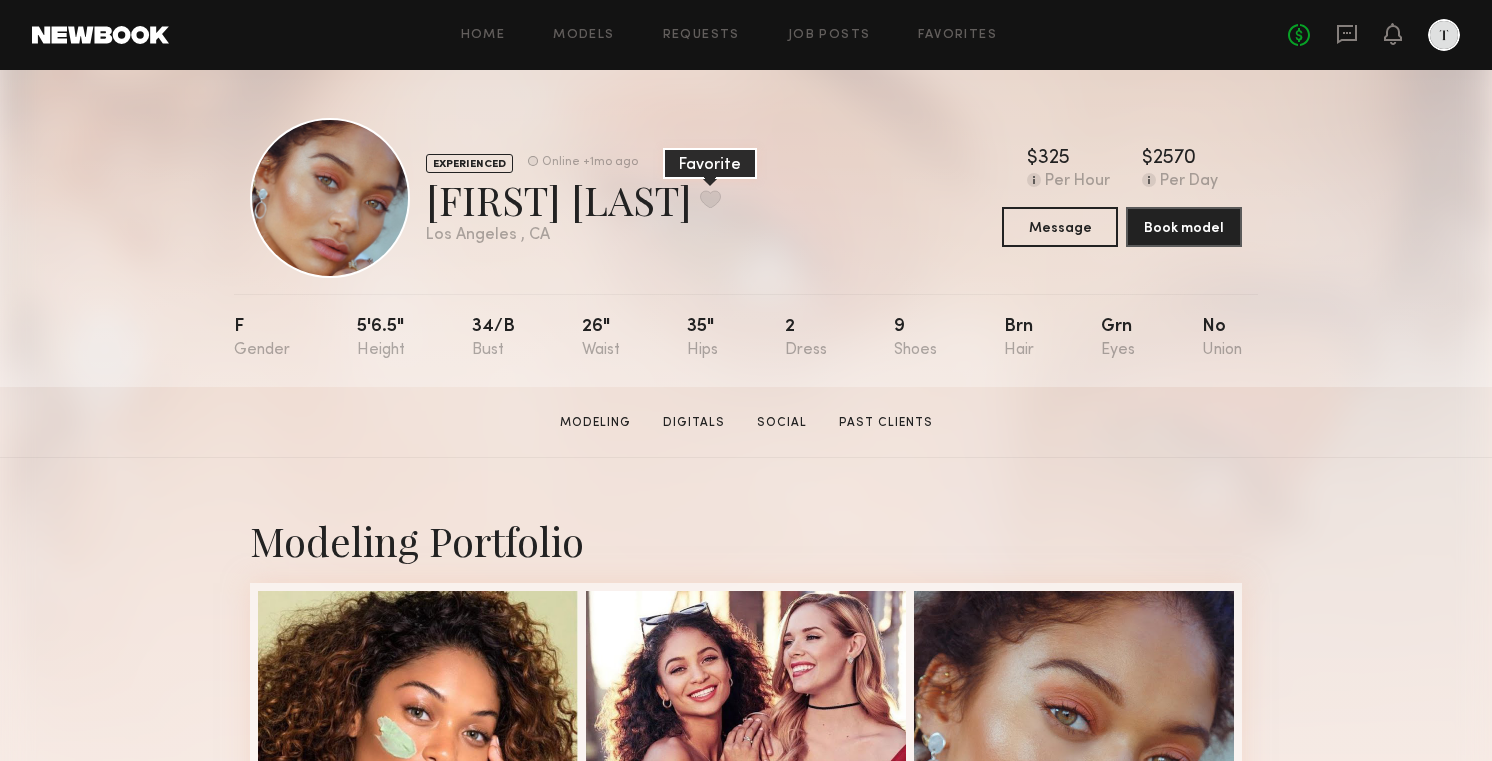 click 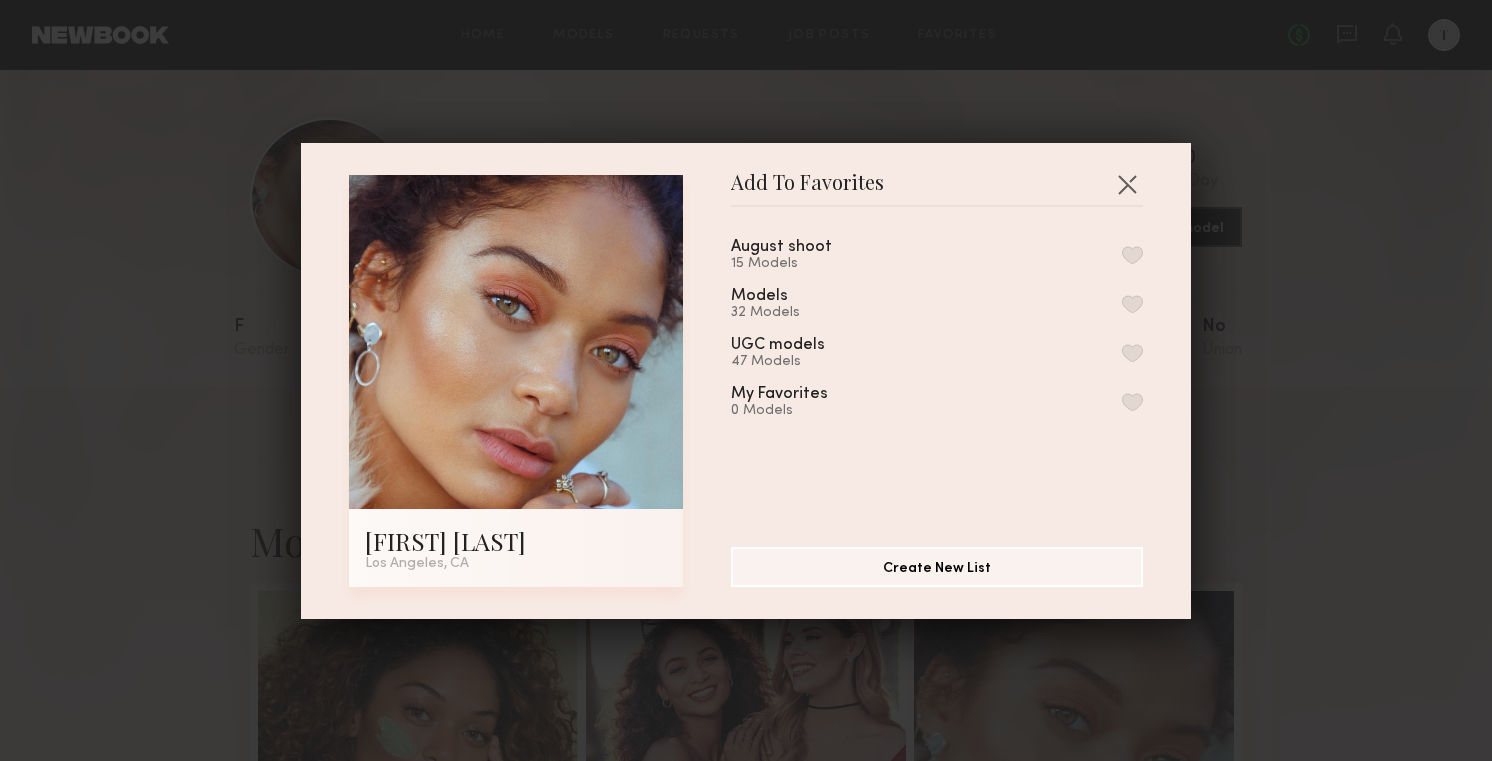 click at bounding box center (1132, 255) 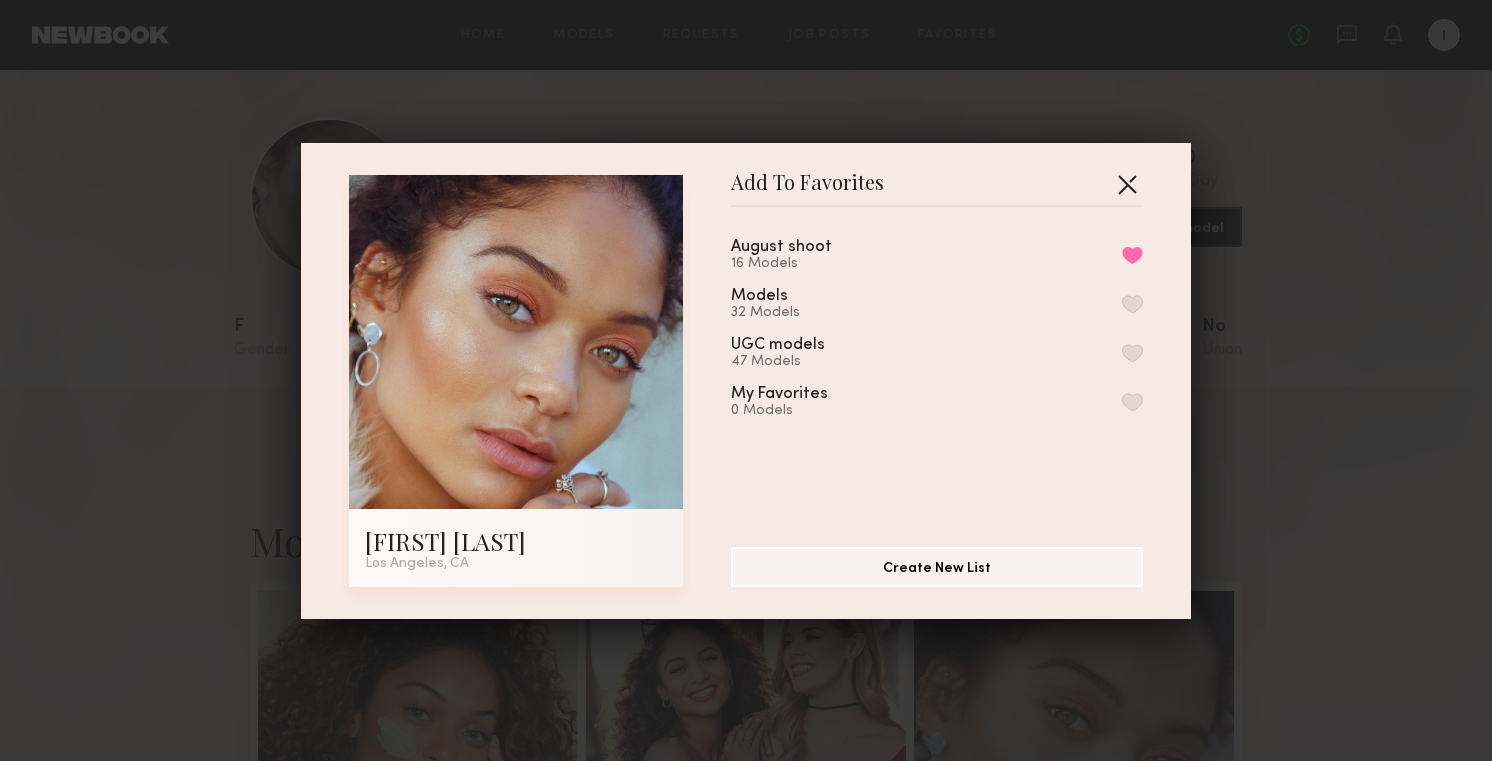 click at bounding box center (1127, 184) 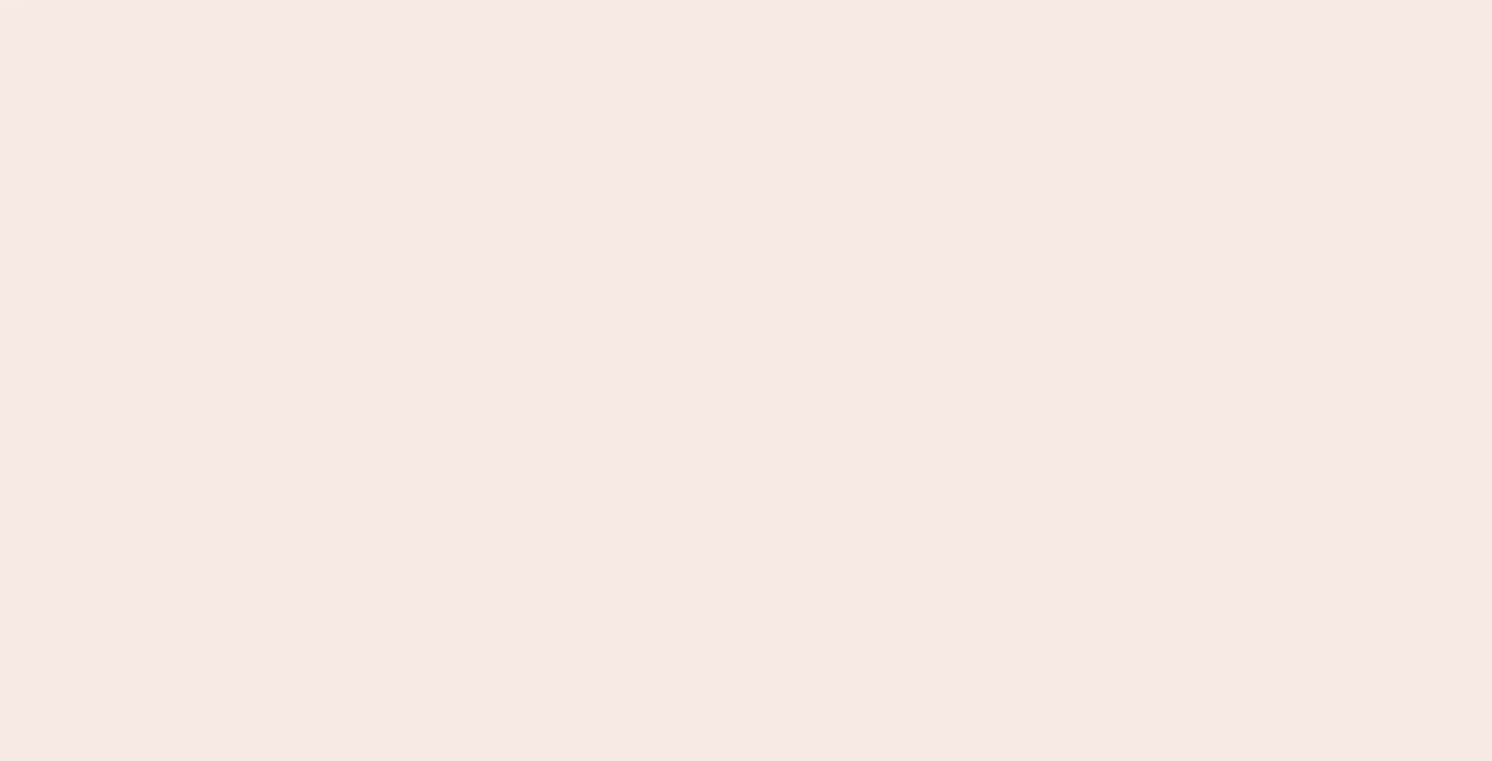 scroll, scrollTop: 0, scrollLeft: 0, axis: both 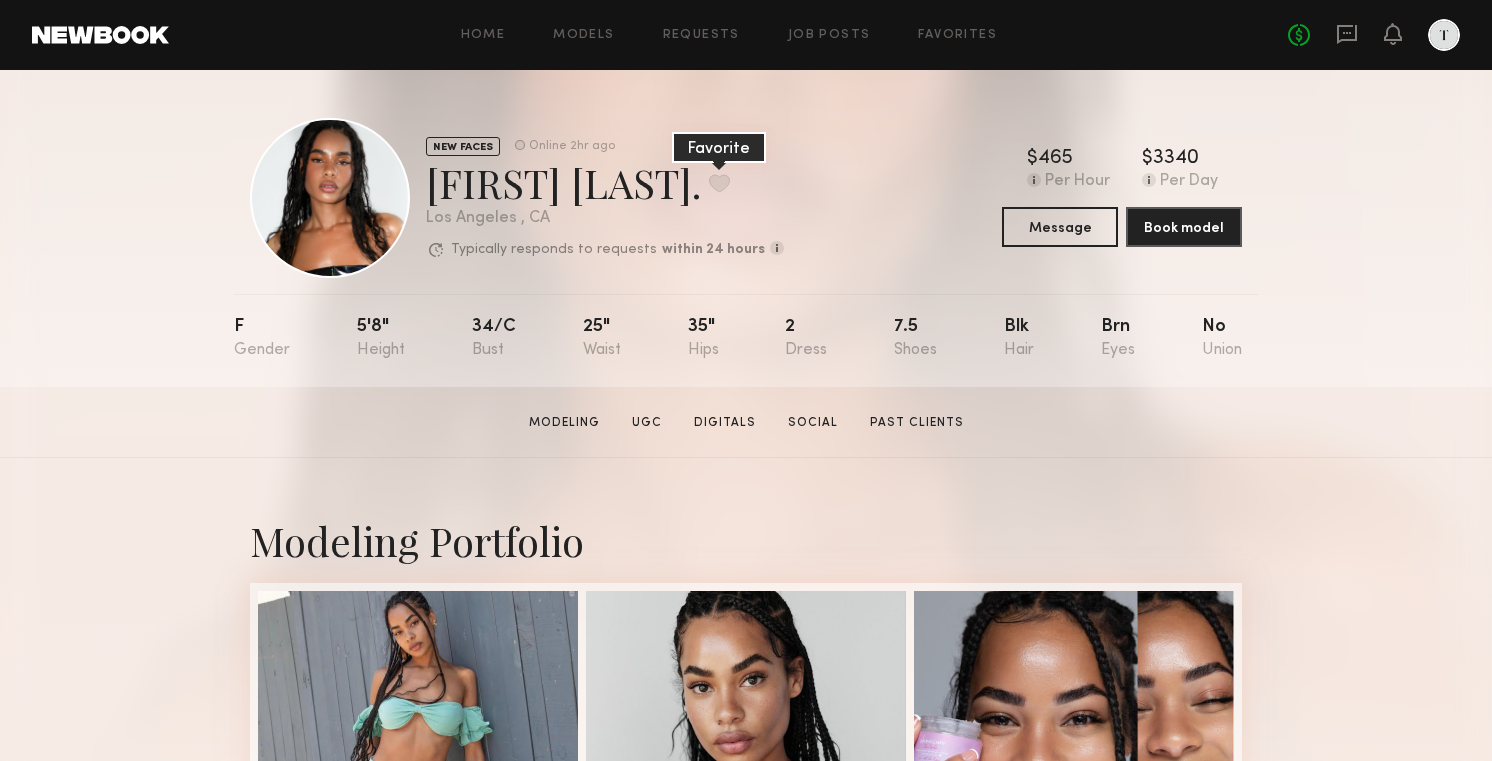 click 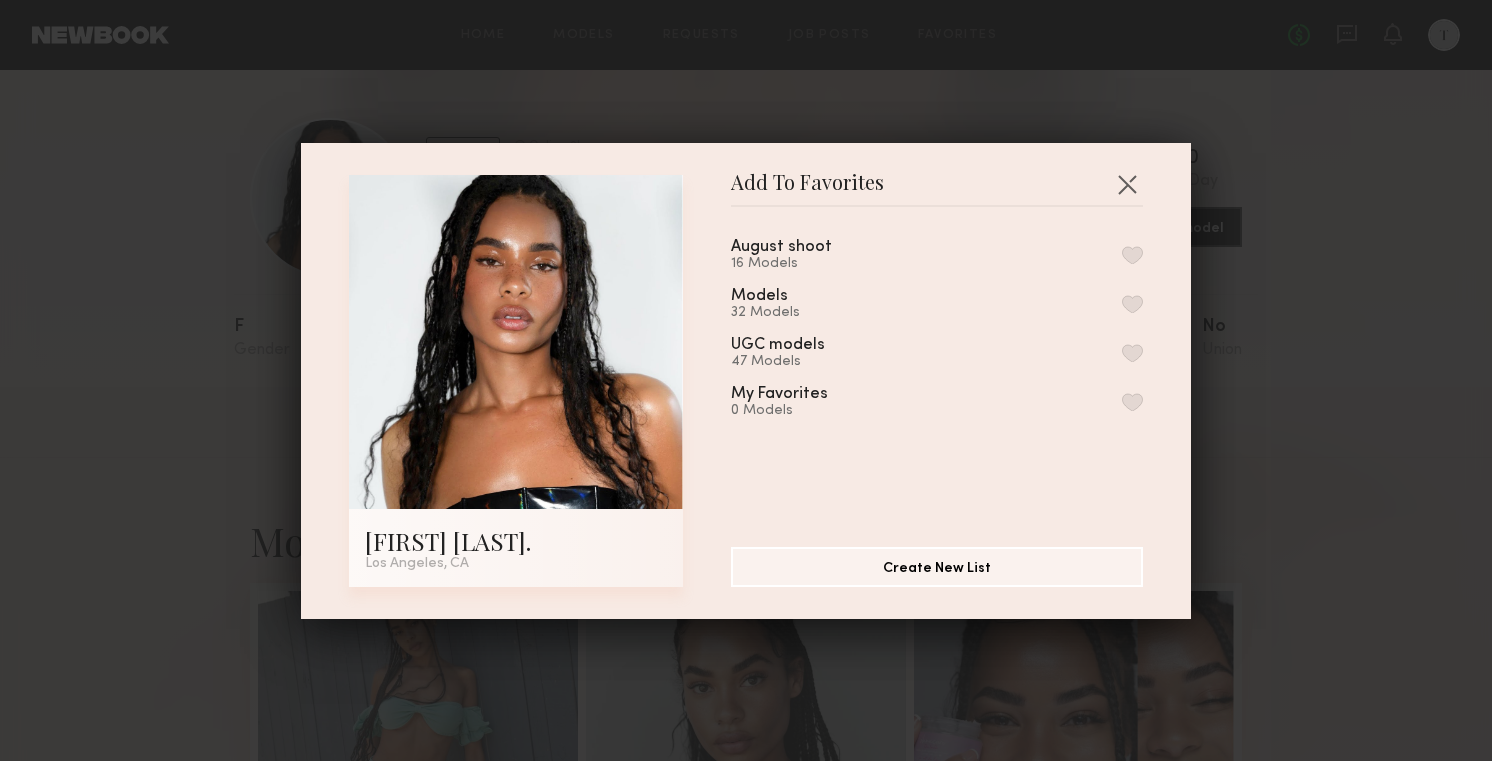 click at bounding box center [1132, 255] 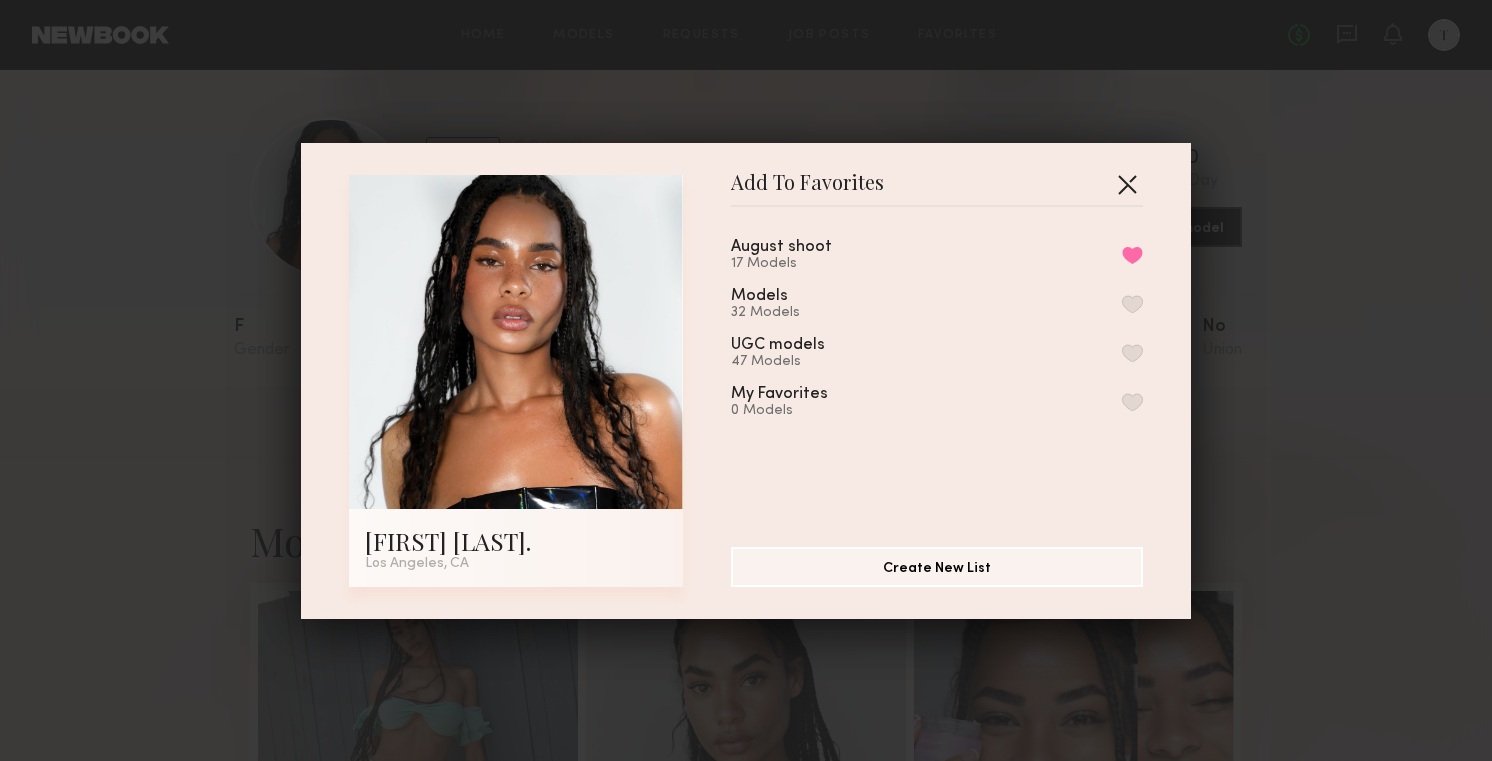 click at bounding box center (1127, 184) 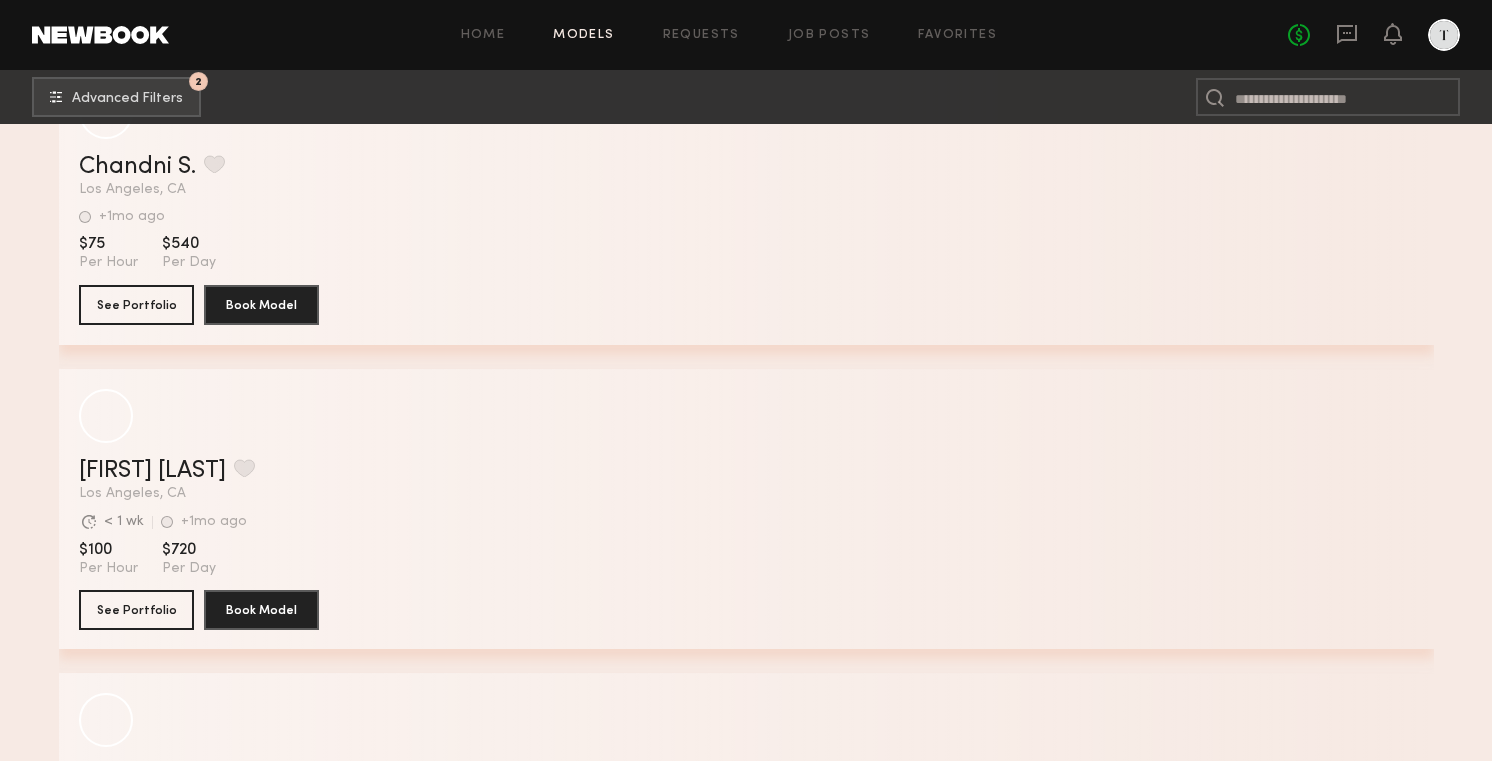 scroll, scrollTop: 432689, scrollLeft: 0, axis: vertical 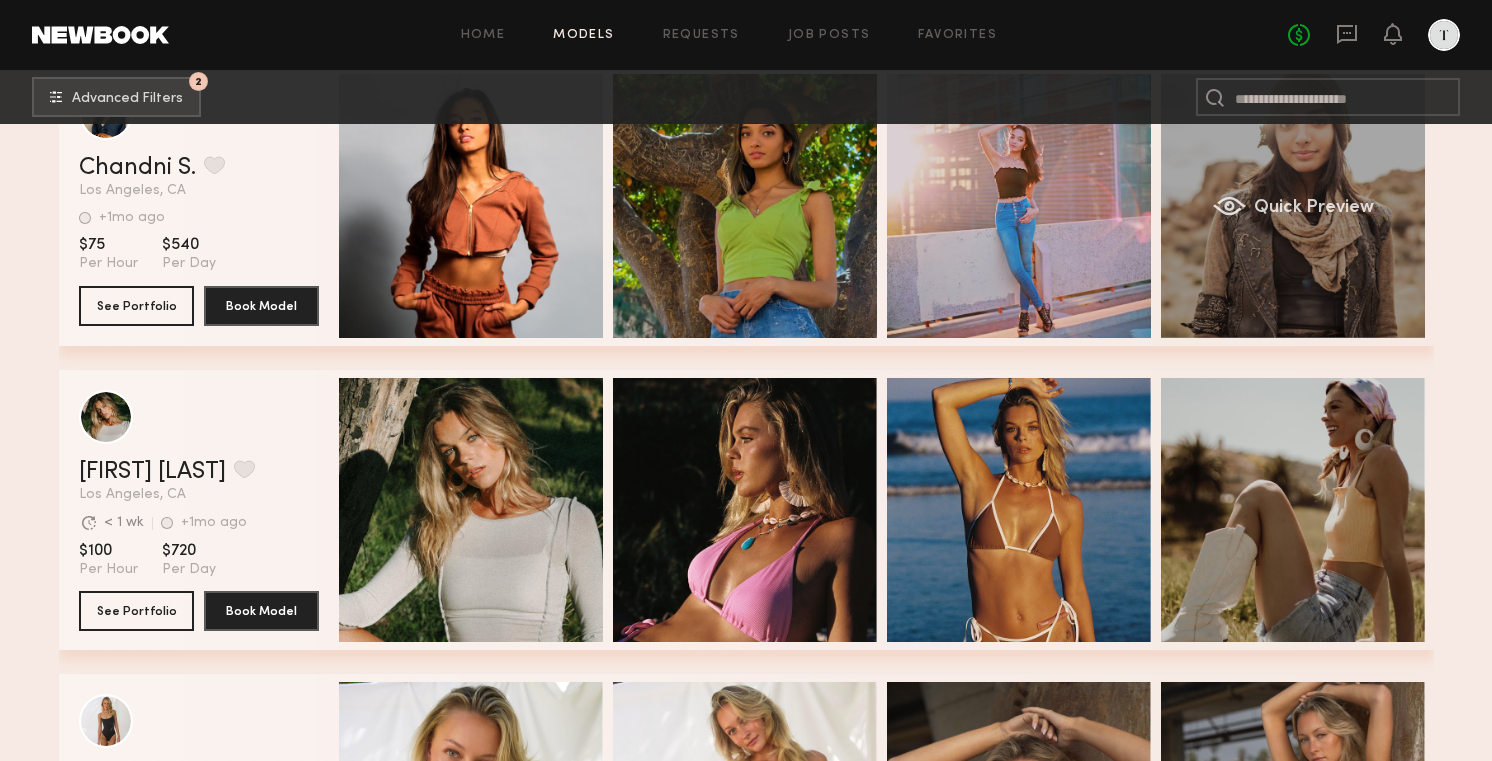 click 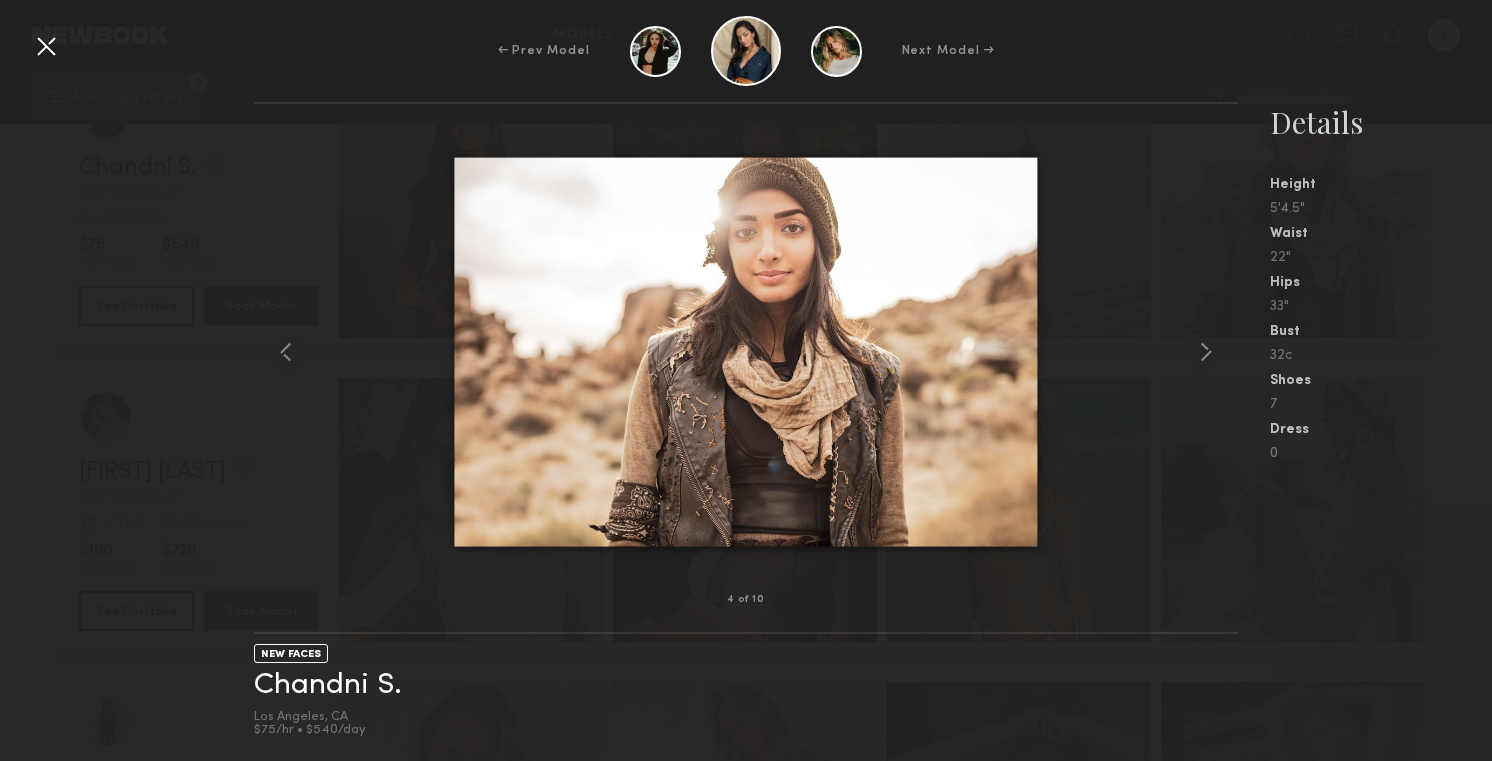 click at bounding box center (46, 46) 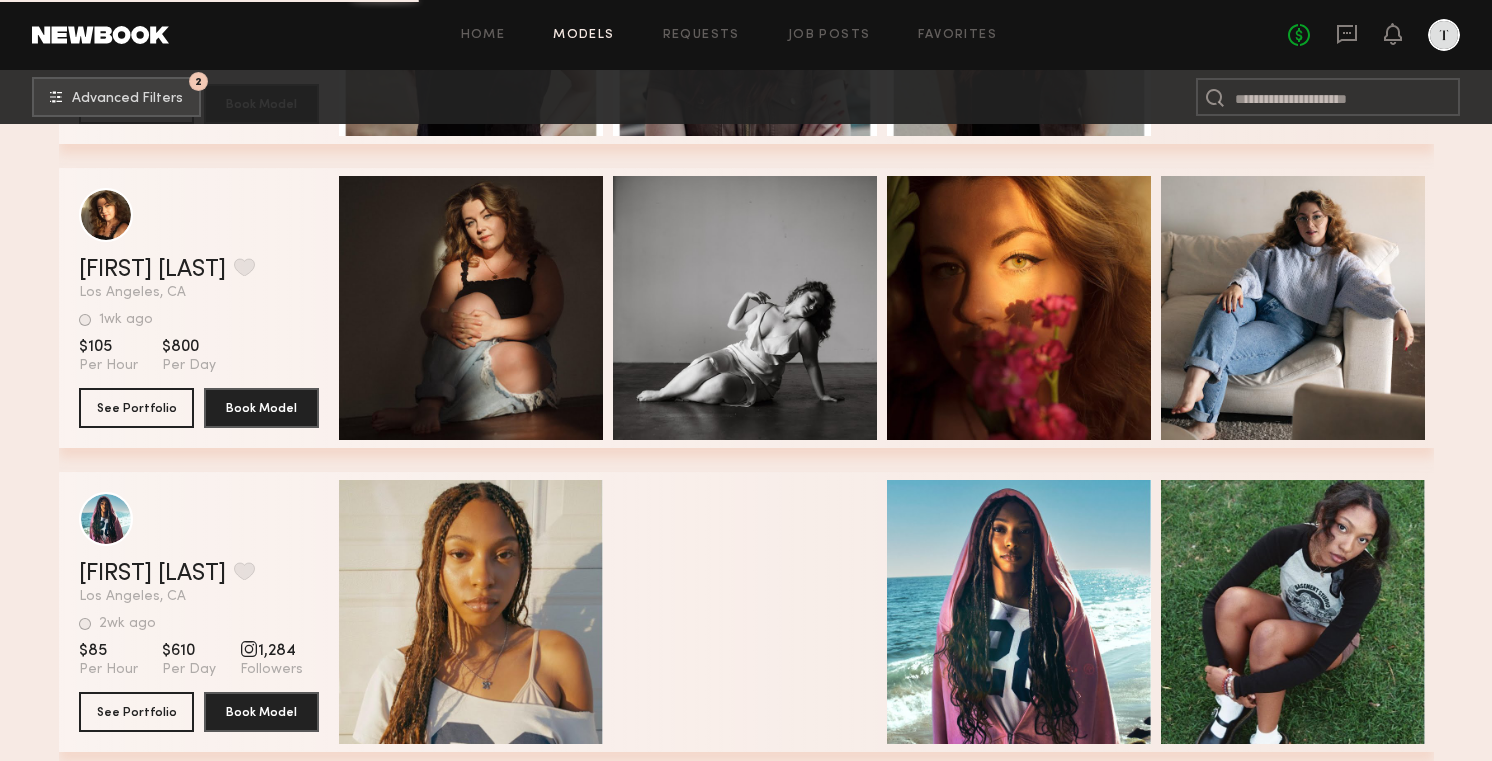 scroll, scrollTop: 506829, scrollLeft: 0, axis: vertical 